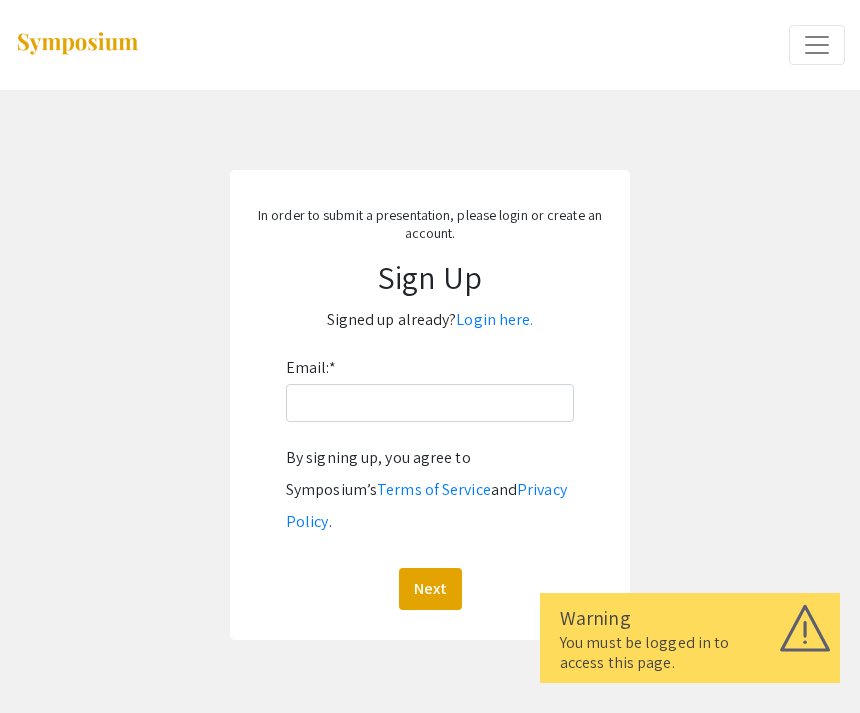 scroll, scrollTop: 0, scrollLeft: 0, axis: both 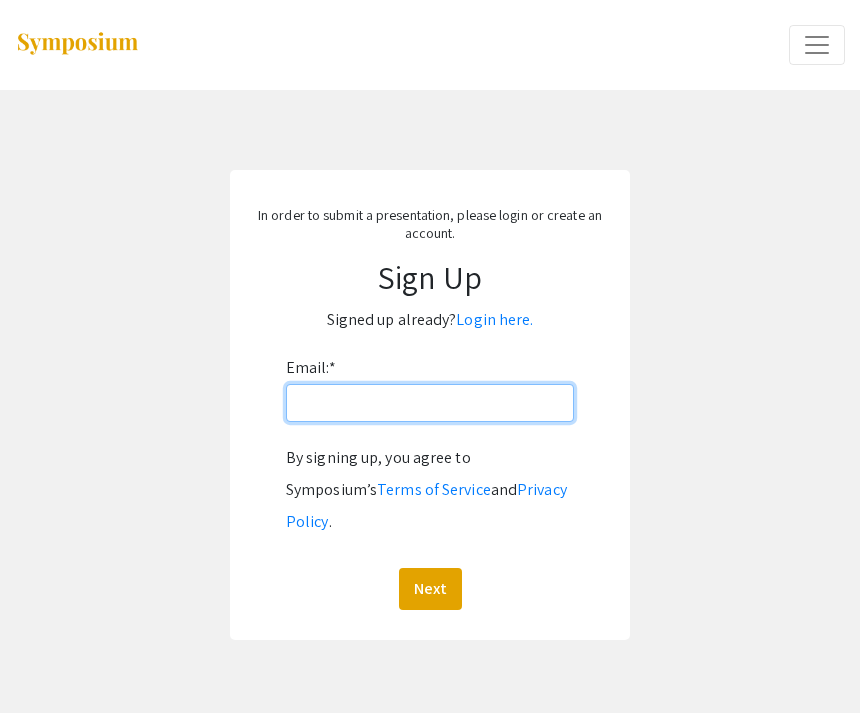 click on "Email:  *" at bounding box center [430, 403] 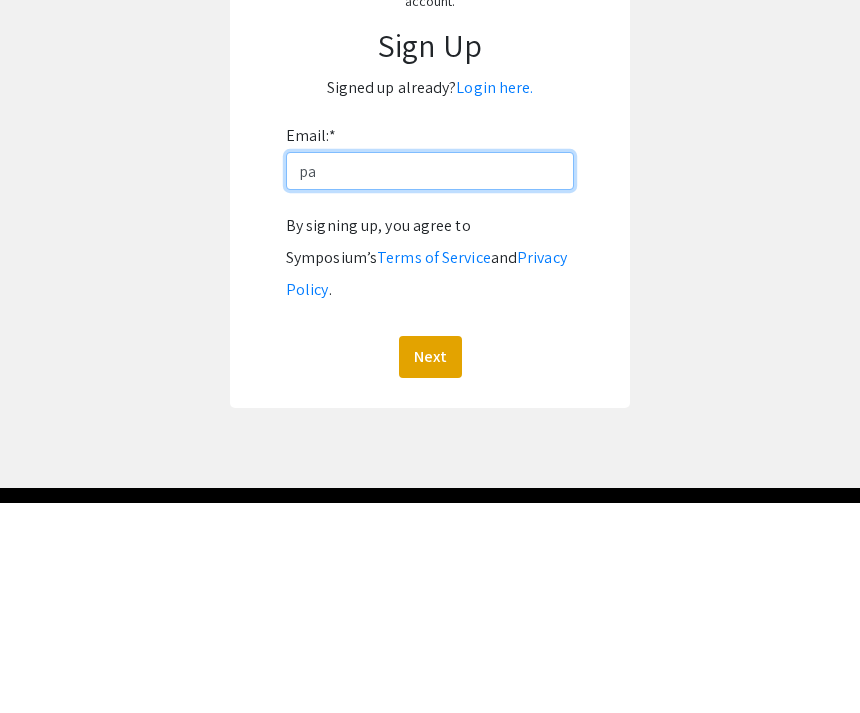 type on "p" 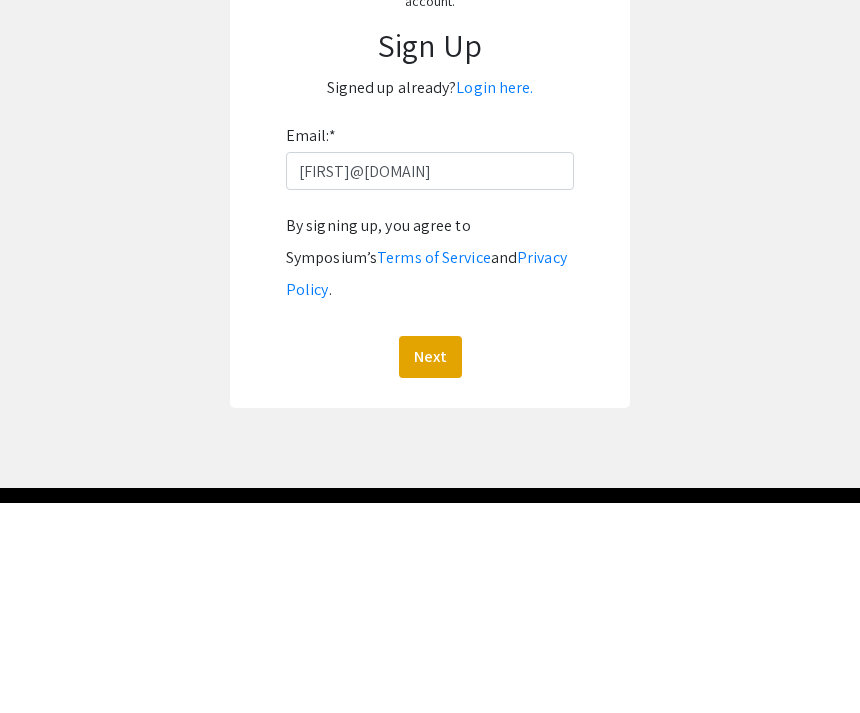 scroll, scrollTop: 64, scrollLeft: 0, axis: vertical 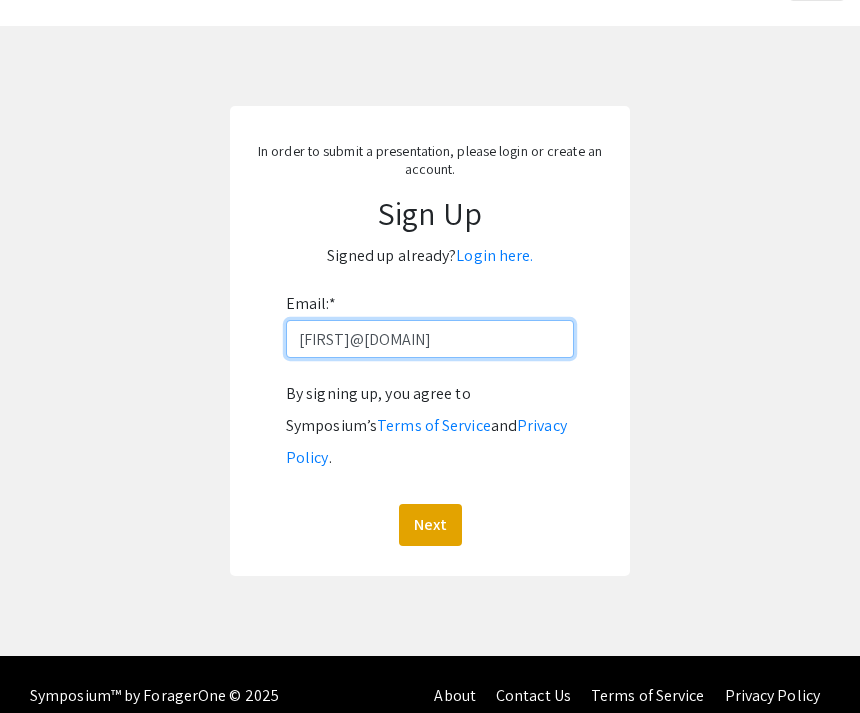 type on "[FIRST]@[DOMAIN]" 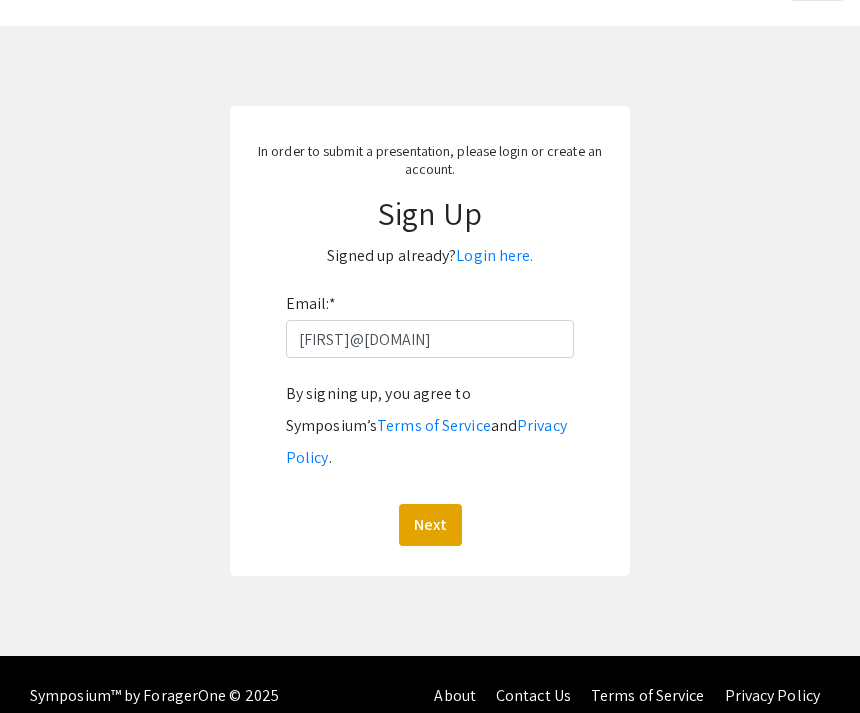 click on "Next" 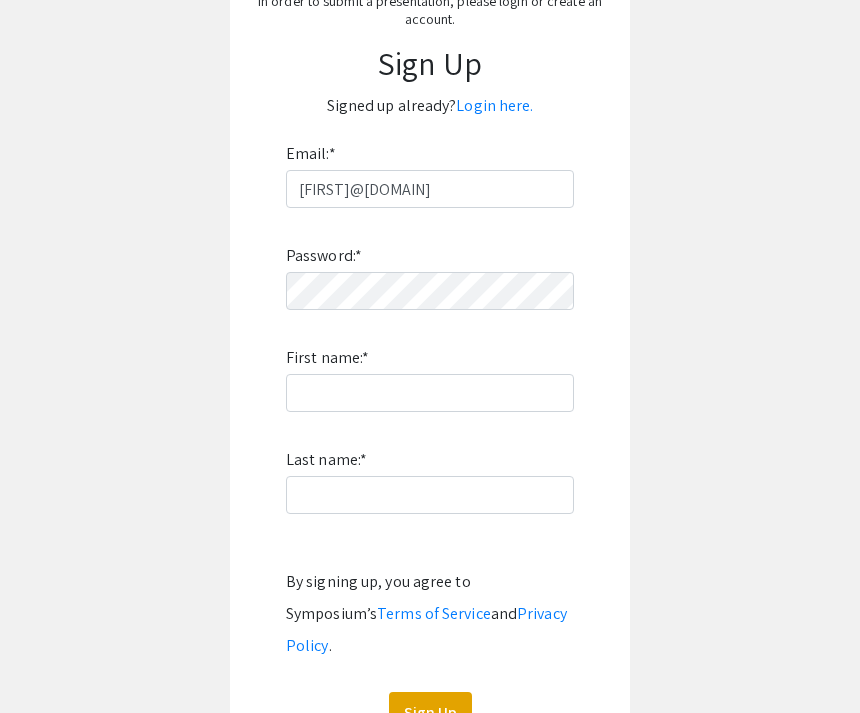 scroll, scrollTop: 215, scrollLeft: 0, axis: vertical 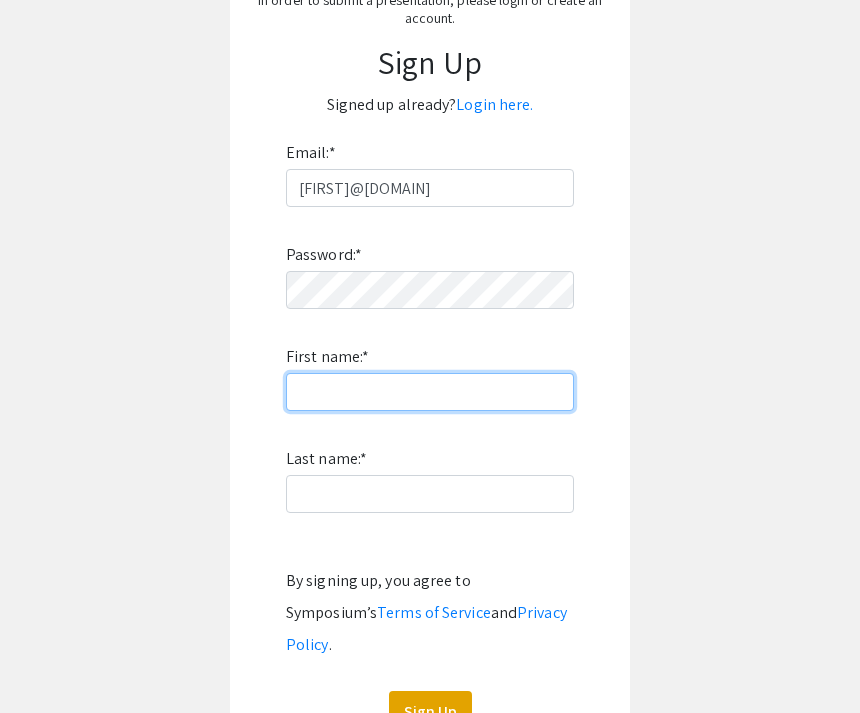 click on "First name:  *" at bounding box center (430, 392) 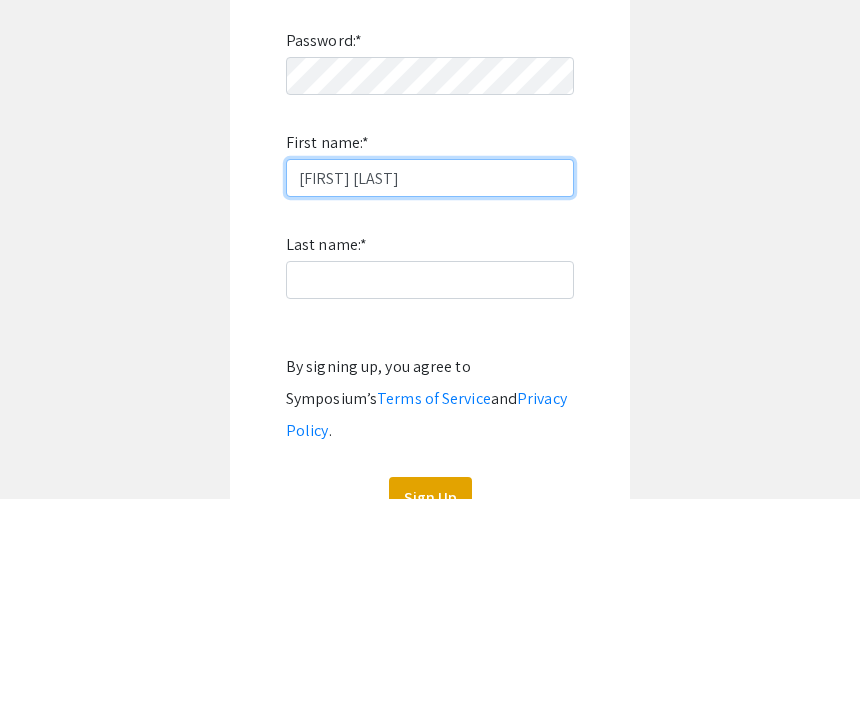 type on "[FIRST] [LAST]" 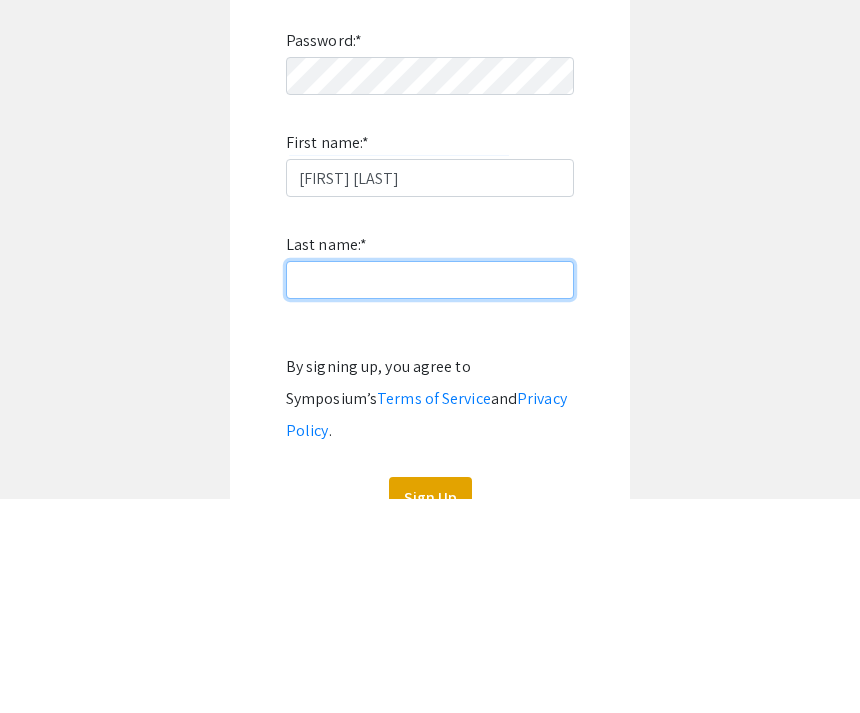 click on "Last name:  *" at bounding box center (430, 494) 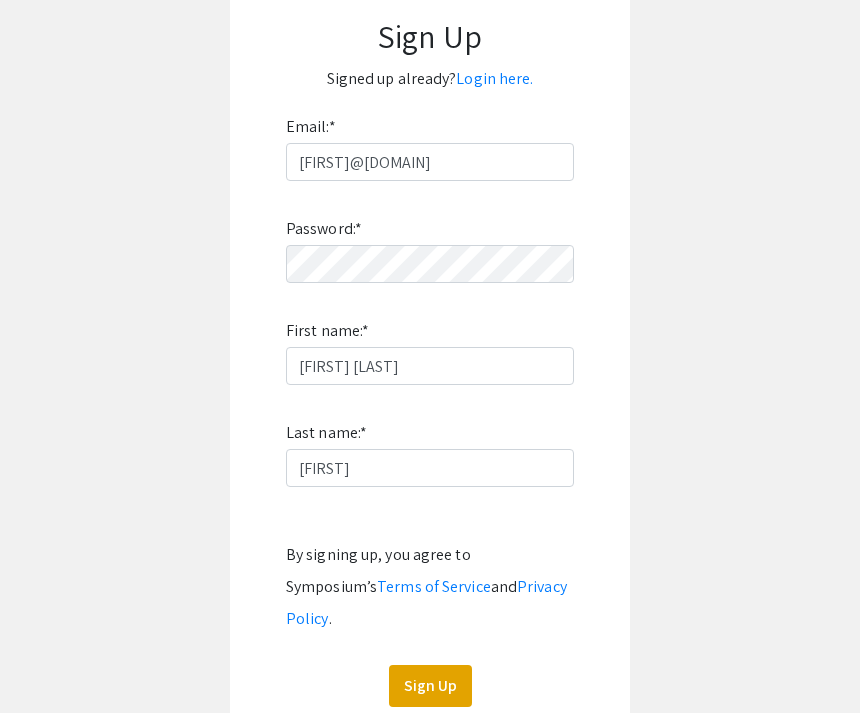 scroll, scrollTop: 214, scrollLeft: 0, axis: vertical 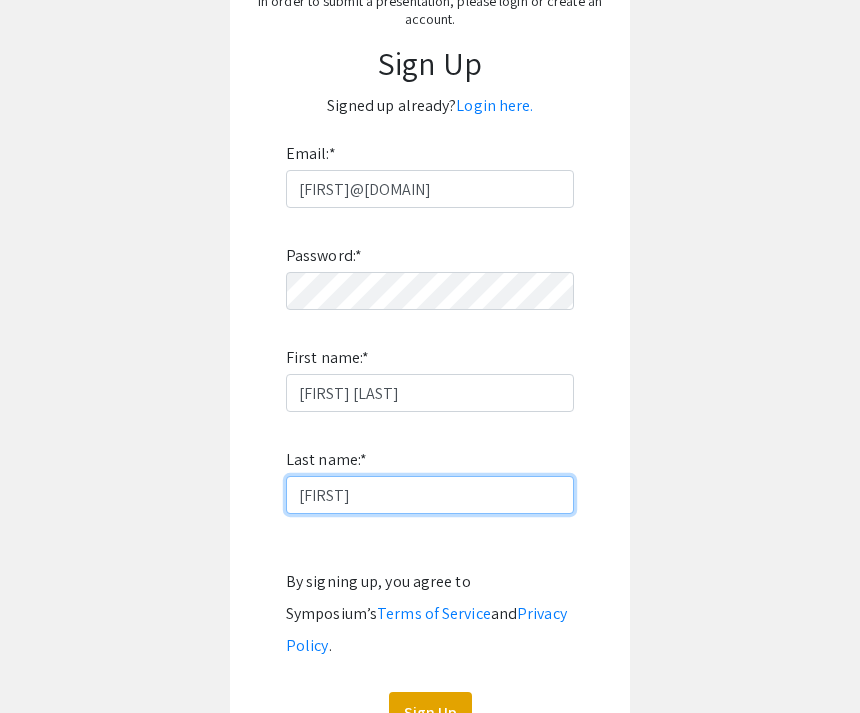 type on "[FIRST]" 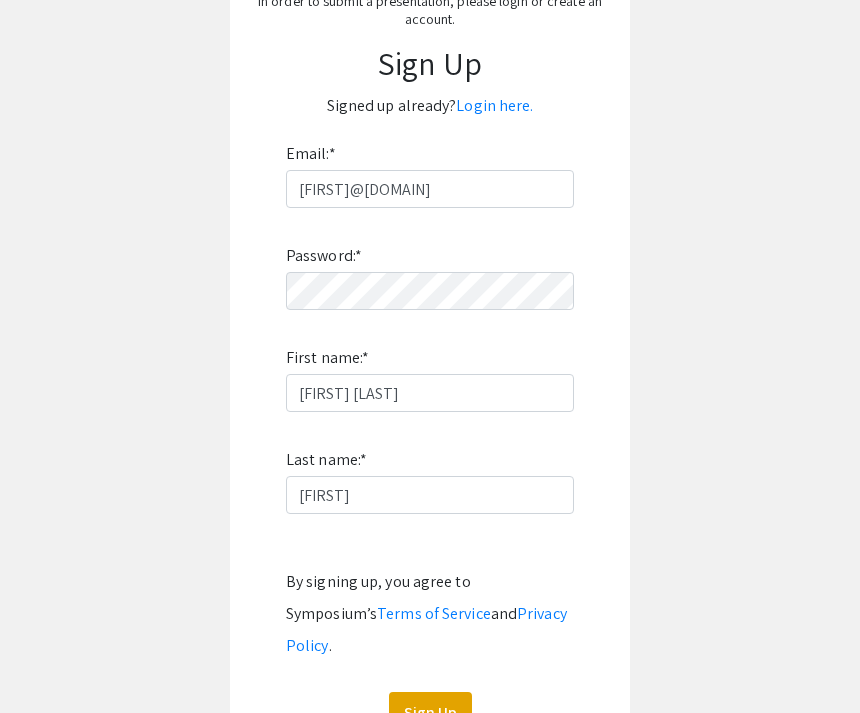 click on "Sign Up" 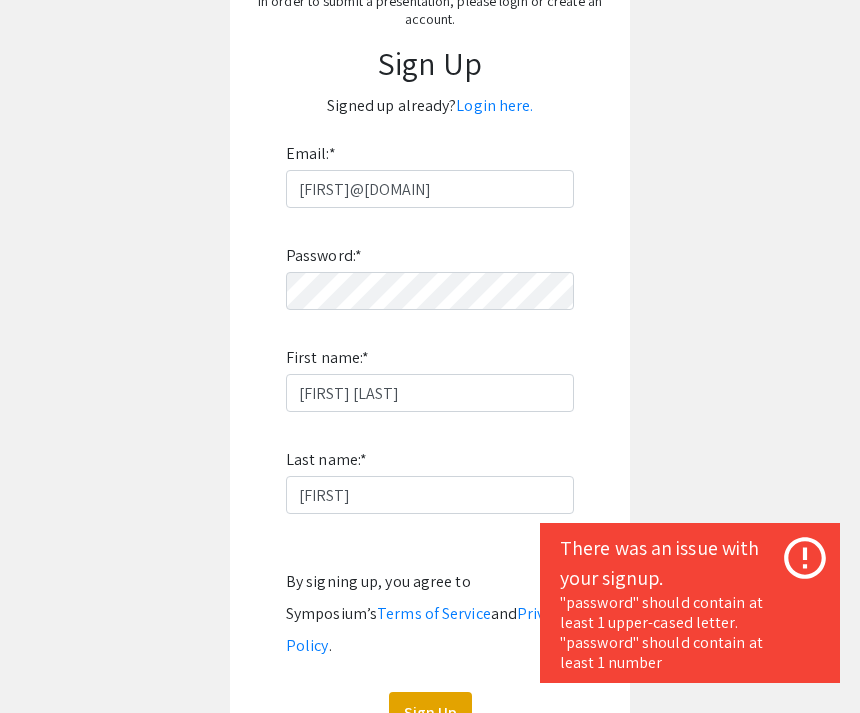 click on "Sign Up" 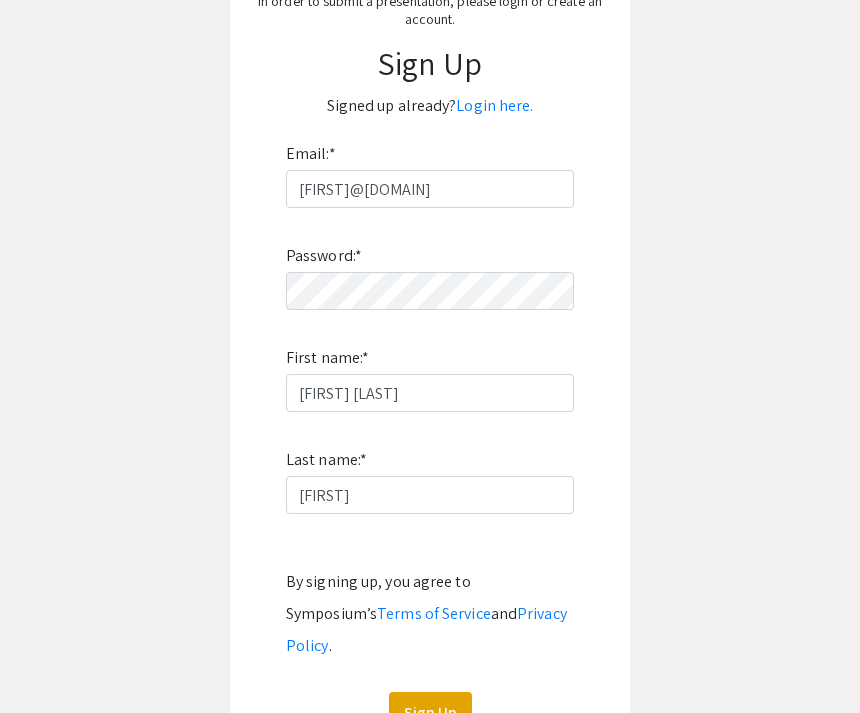 click on "Sign Up" 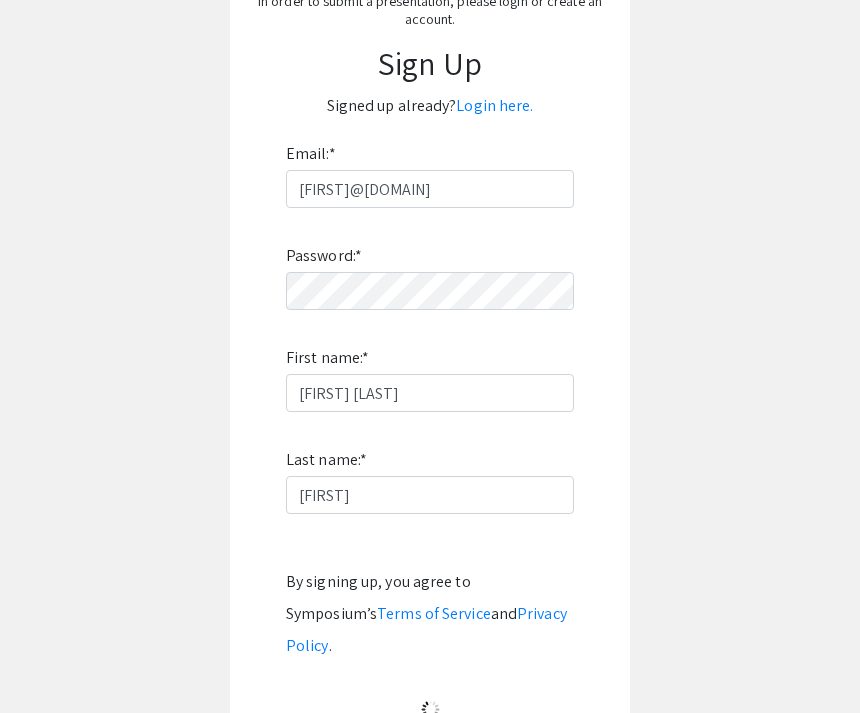 scroll, scrollTop: 0, scrollLeft: 0, axis: both 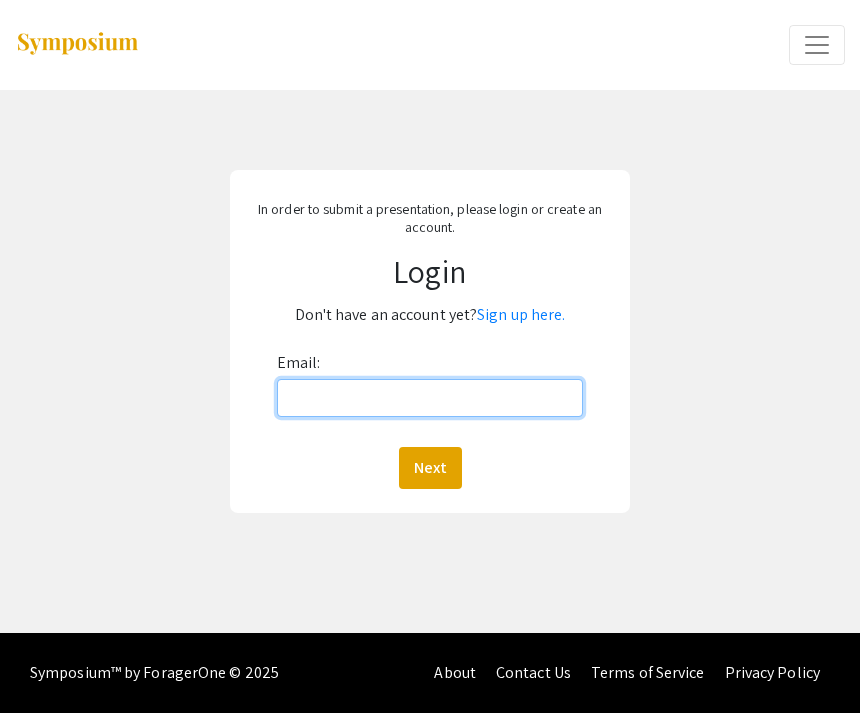click on "Email:" at bounding box center [430, 398] 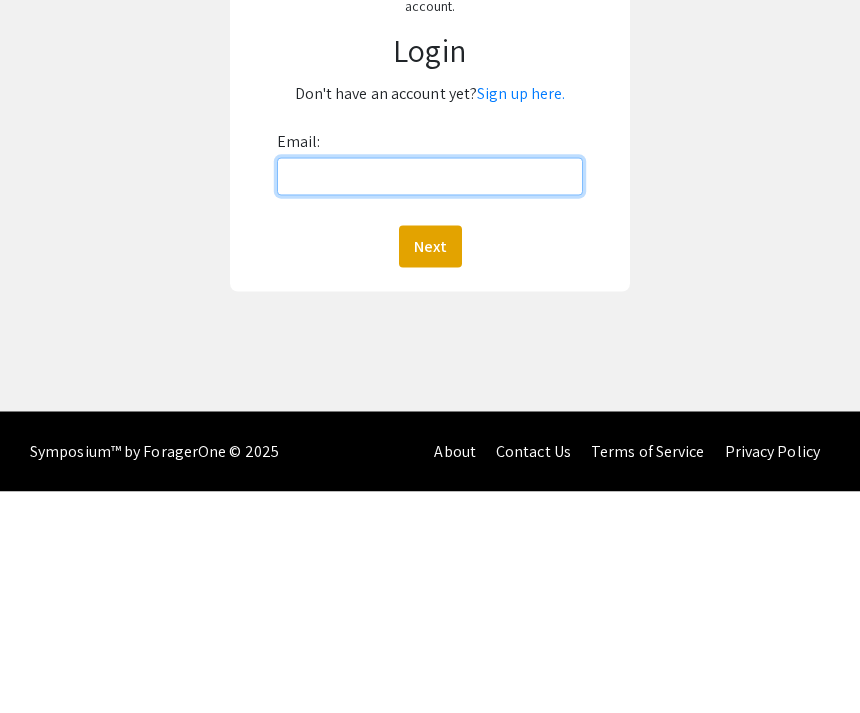 type on "[EMAIL]" 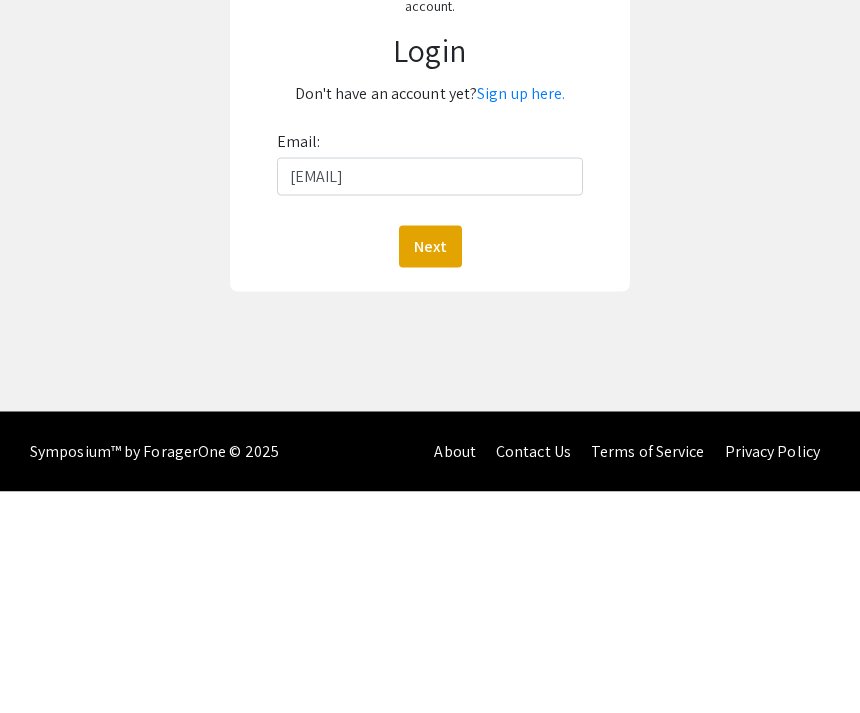 click on "Next" 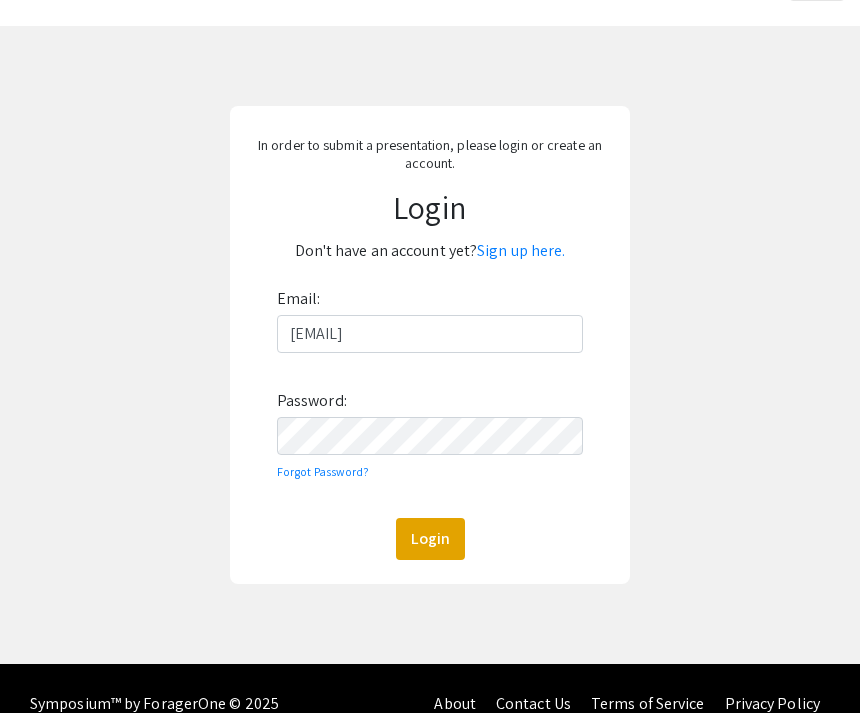 click on "Email: aureliecajane@gmail.com Password: Forgot Password?  Login" 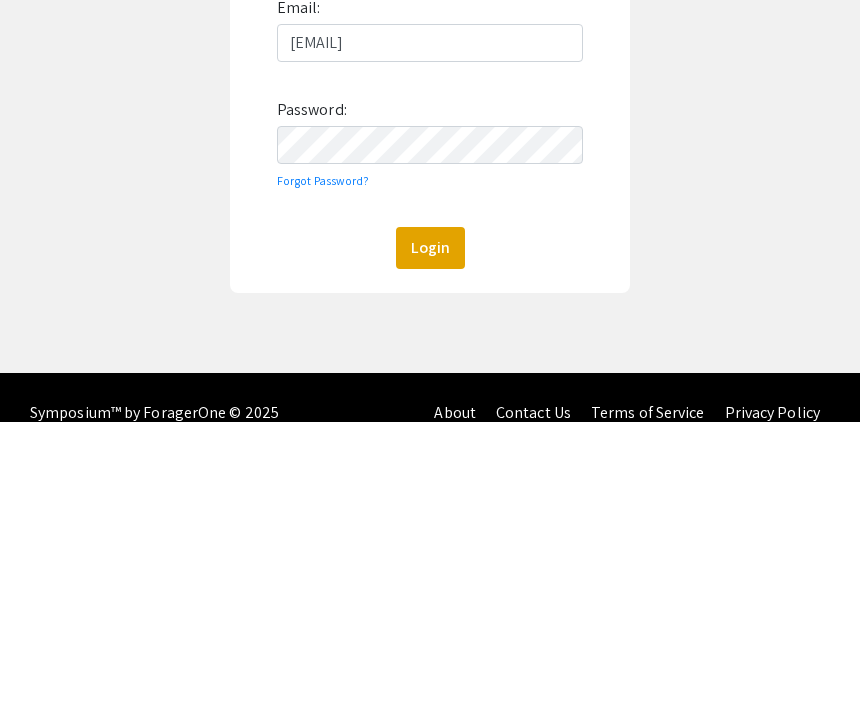 scroll, scrollTop: 98, scrollLeft: 0, axis: vertical 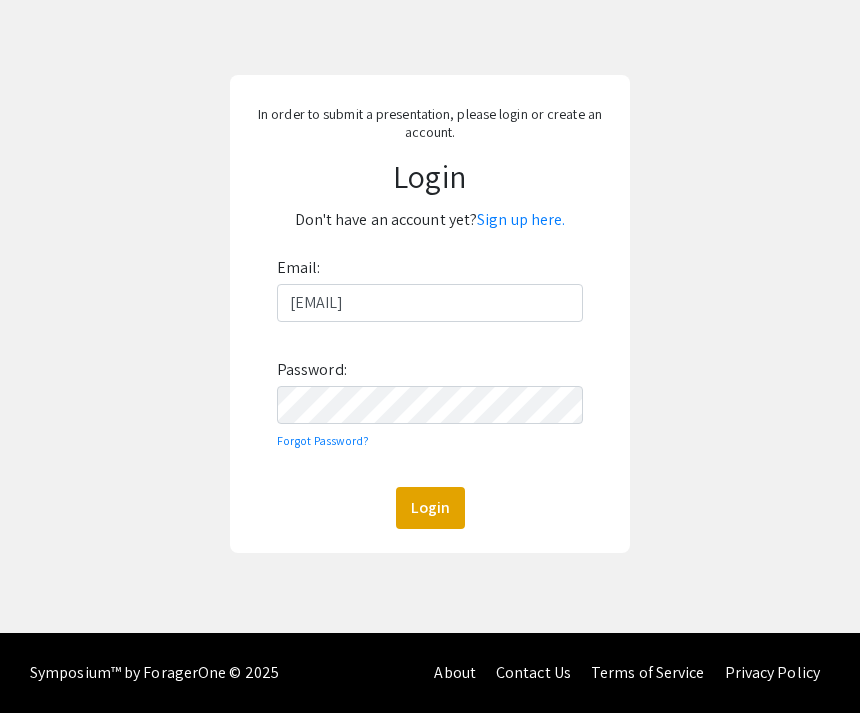 click on "Login" 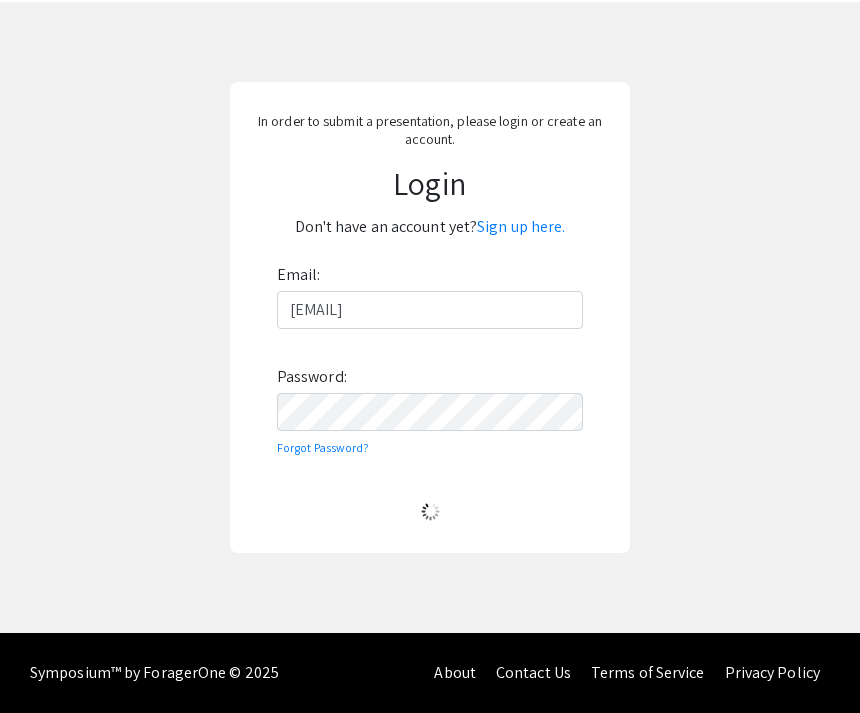 scroll, scrollTop: 91, scrollLeft: 0, axis: vertical 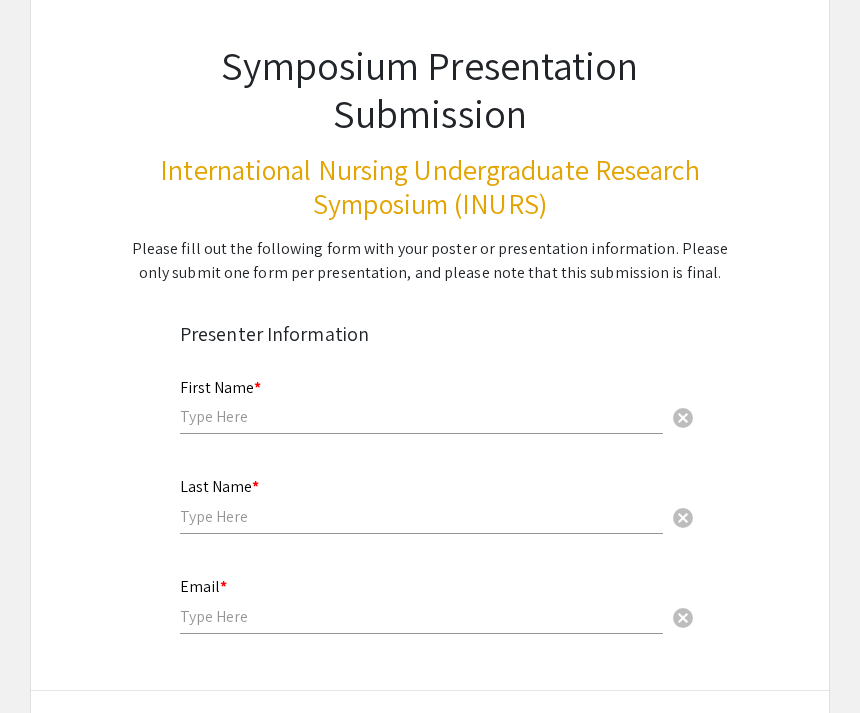 click at bounding box center [421, 416] 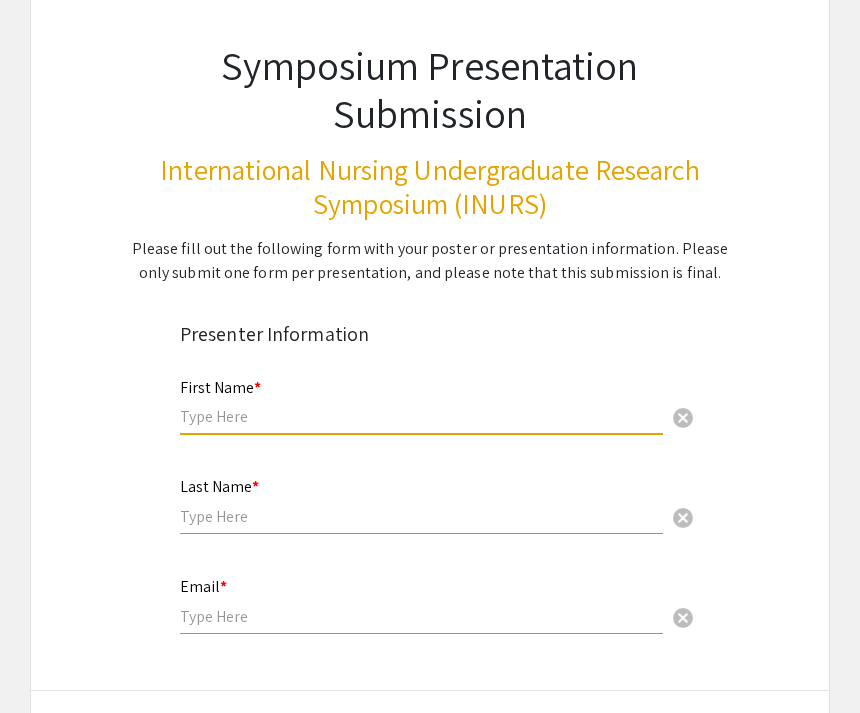 scroll, scrollTop: 118, scrollLeft: 0, axis: vertical 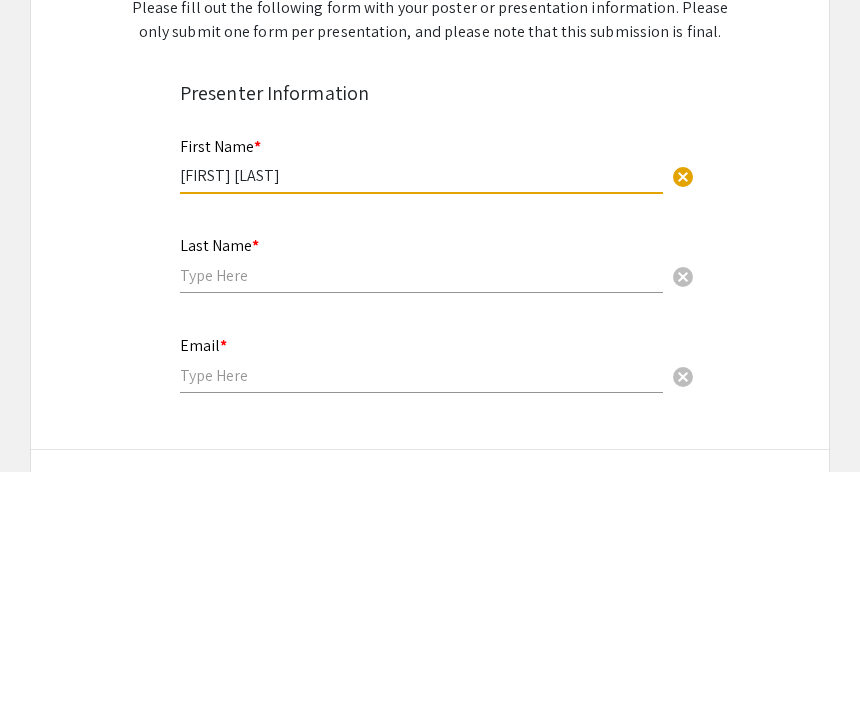 type on "[FIRST] [LAST]" 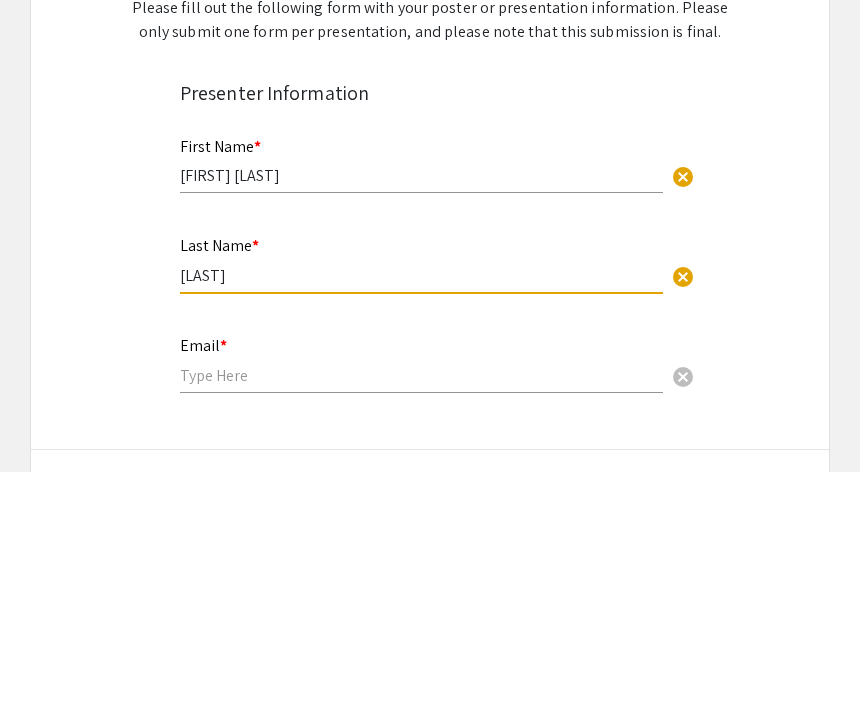 scroll, scrollTop: 360, scrollLeft: 0, axis: vertical 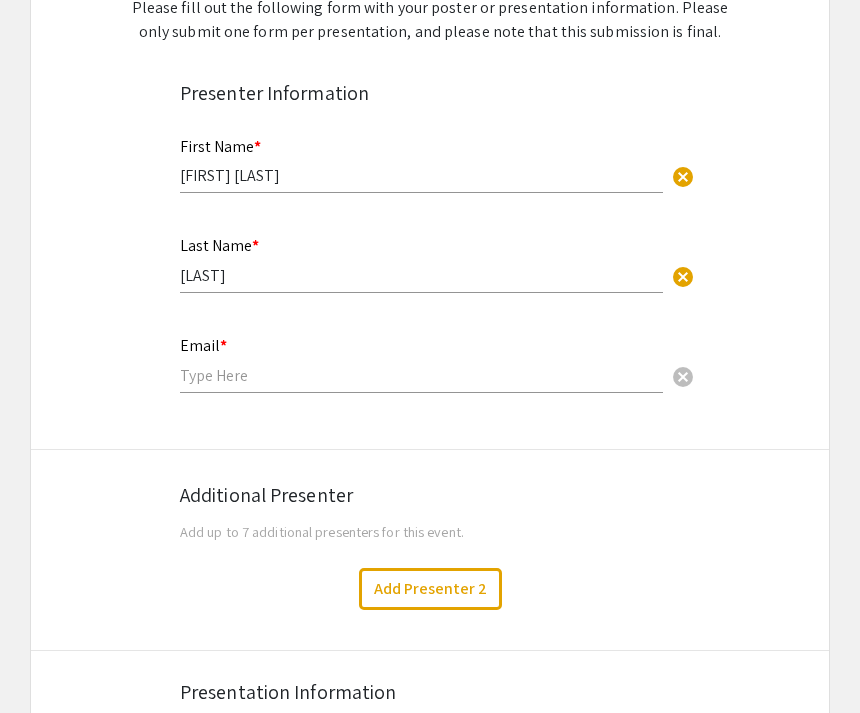 type on "[FIRST]" 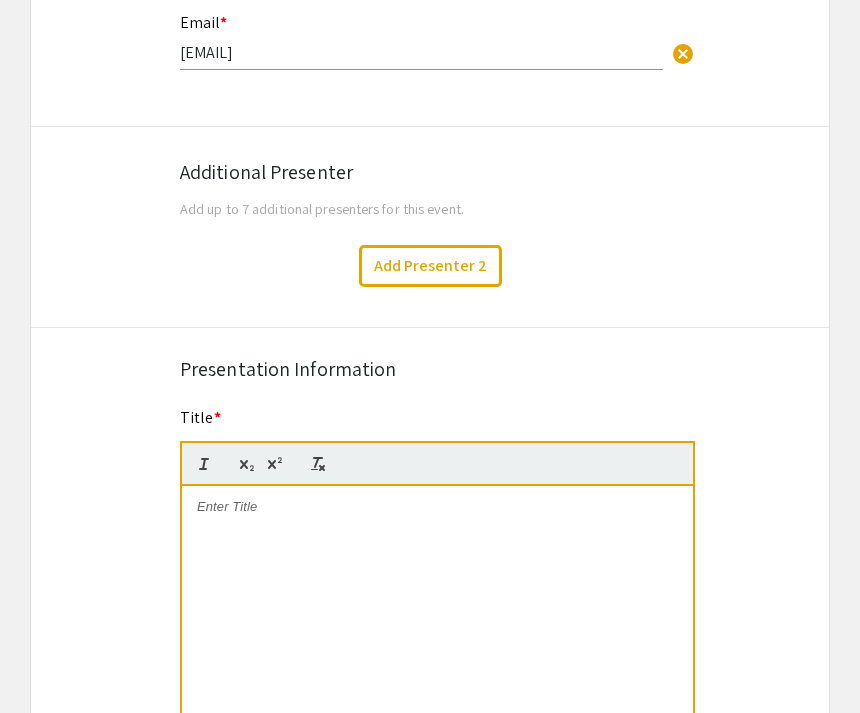 scroll, scrollTop: 682, scrollLeft: 0, axis: vertical 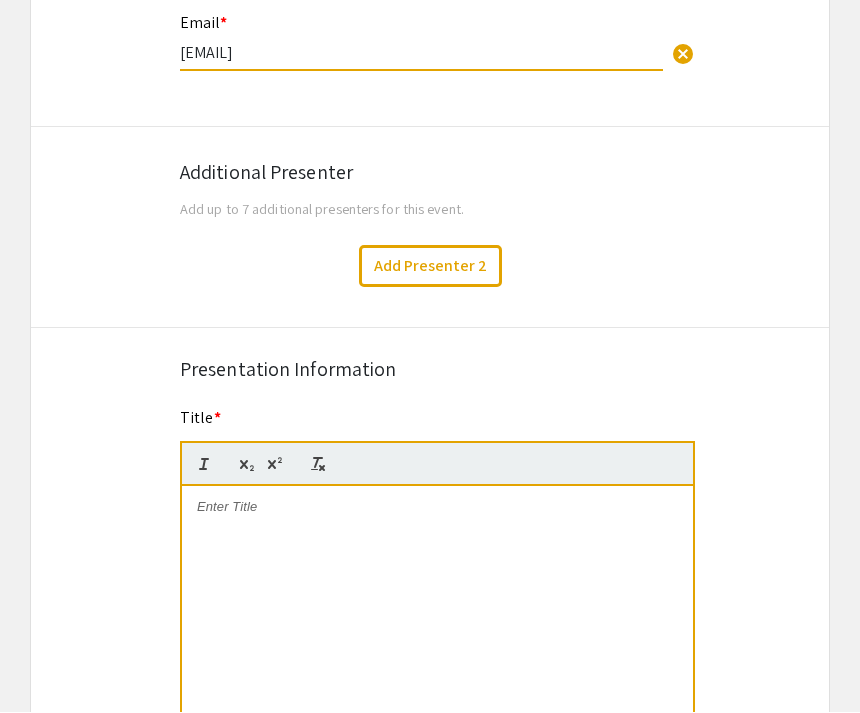 type on "[EMAIL]" 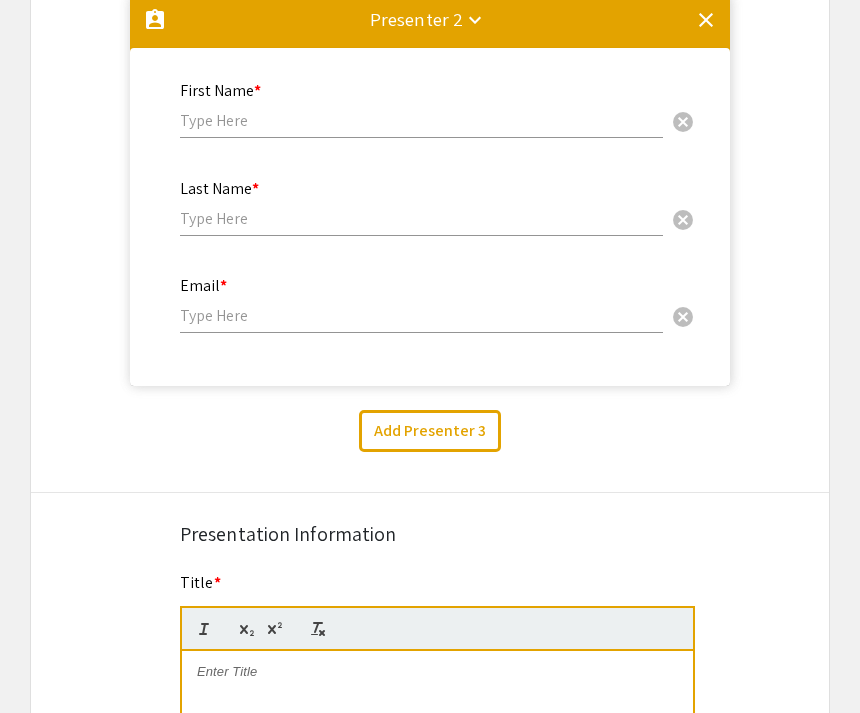 click on "clear" at bounding box center [706, 20] 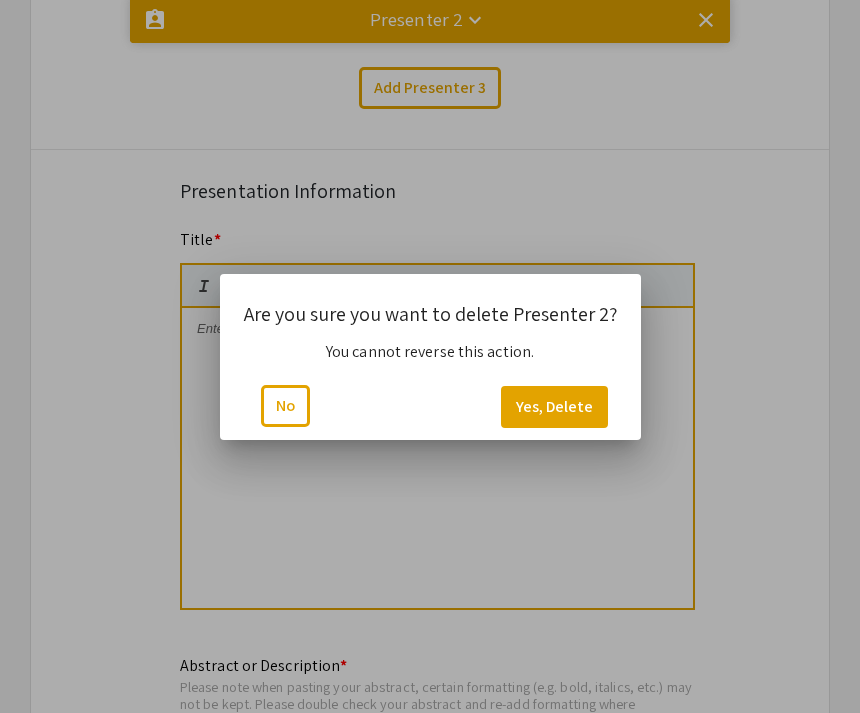 scroll, scrollTop: 0, scrollLeft: 0, axis: both 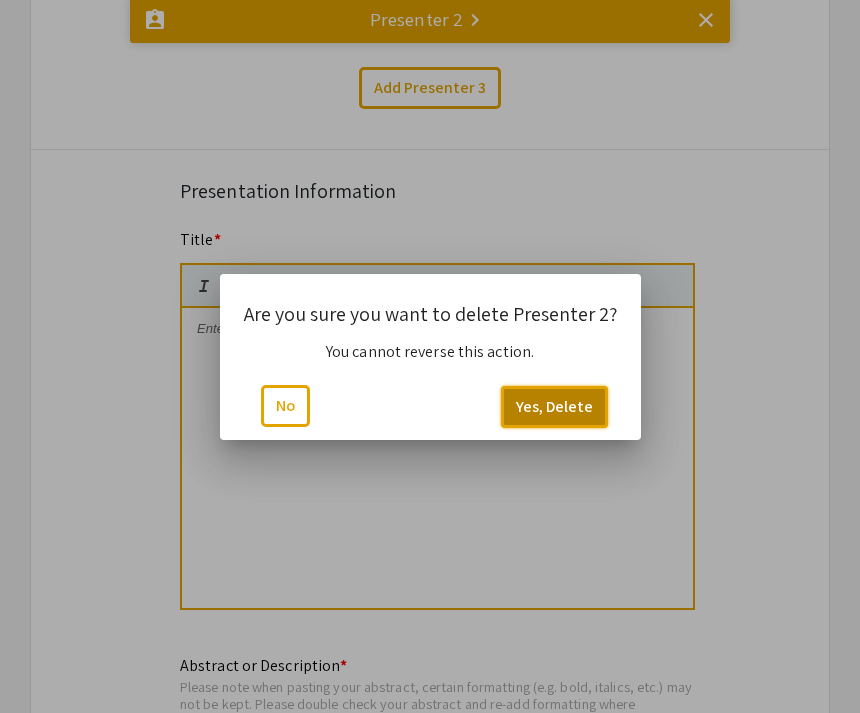 click on "Yes, Delete" 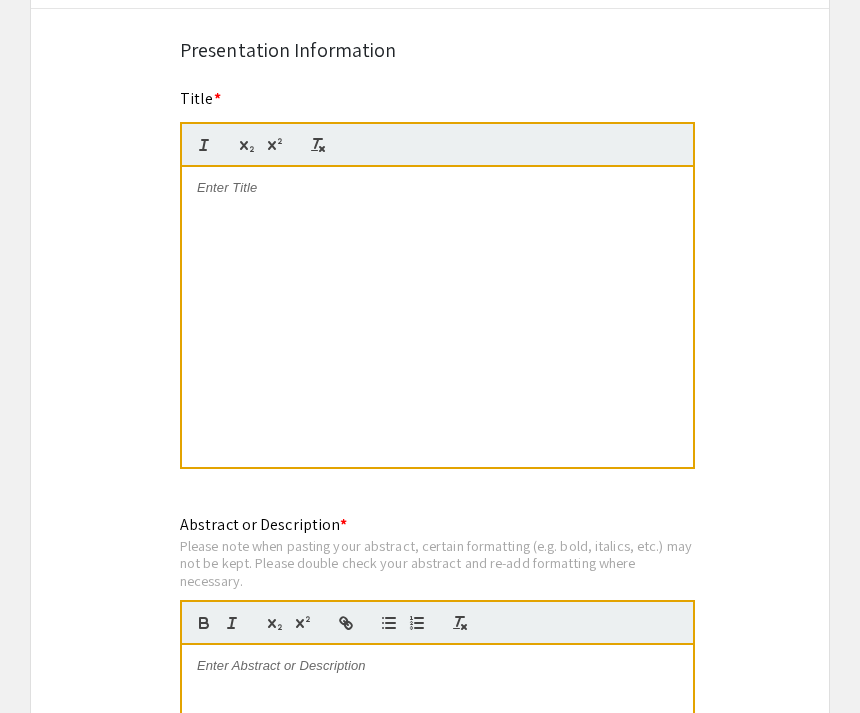 scroll, scrollTop: 1002, scrollLeft: 0, axis: vertical 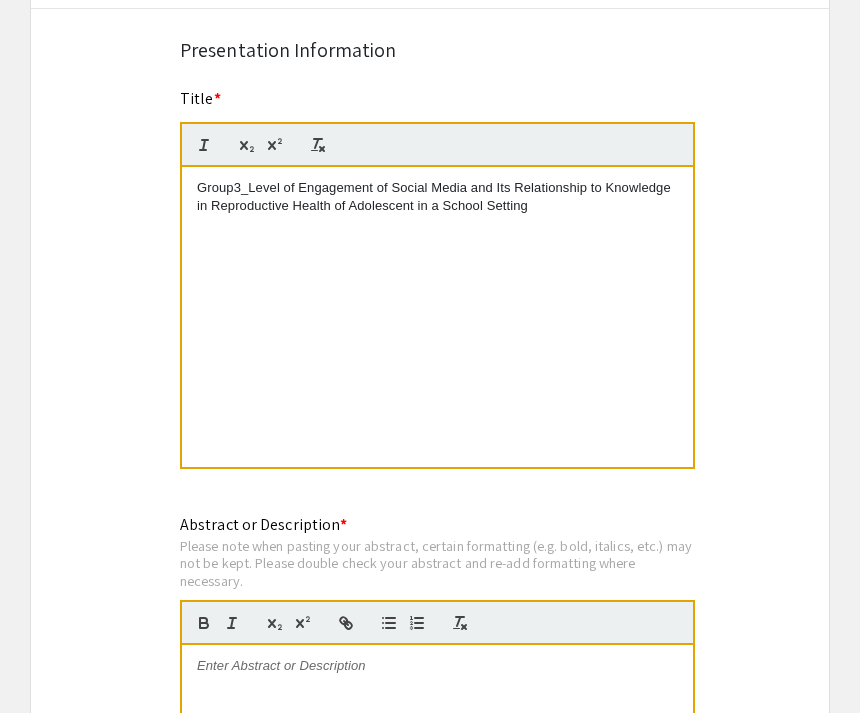 click on "Group3_Level of Engagement of Social Media and Its Relationship to Knowledge in Reproductive Health of Adolescent in a School Setting" at bounding box center (437, 197) 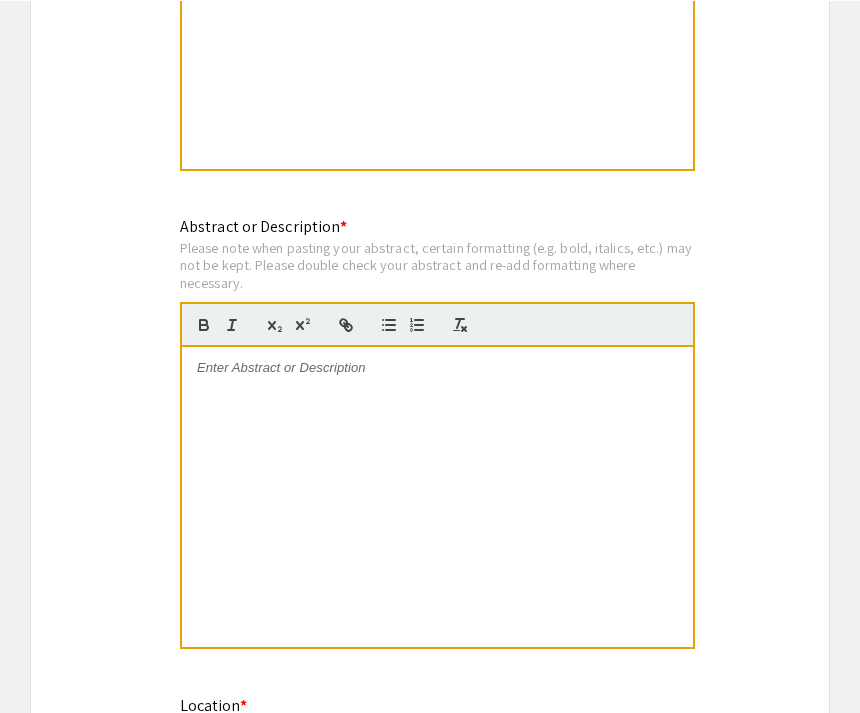 click at bounding box center (437, 496) 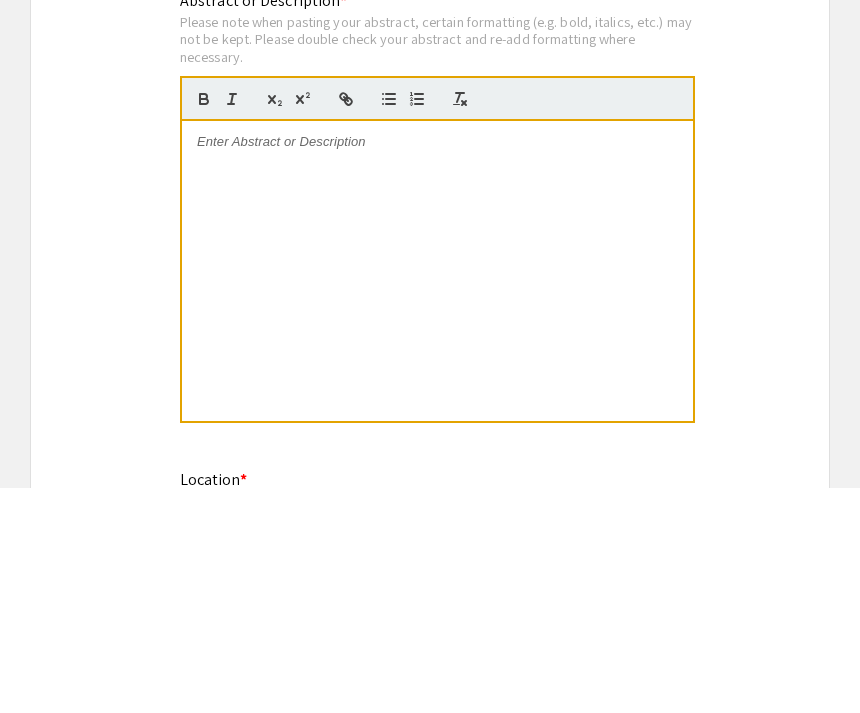 scroll, scrollTop: 1525, scrollLeft: 0, axis: vertical 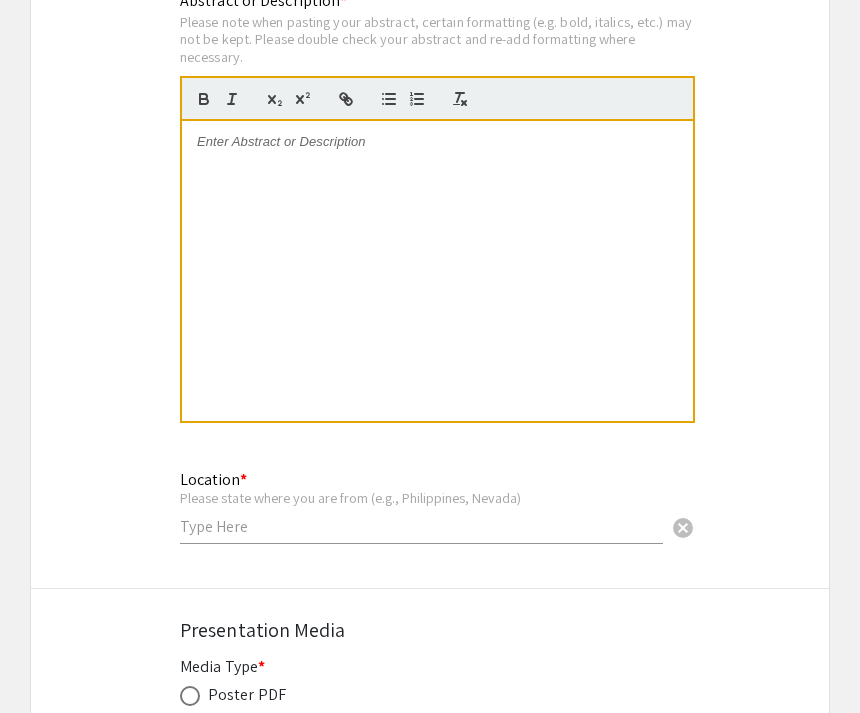 click at bounding box center (437, 142) 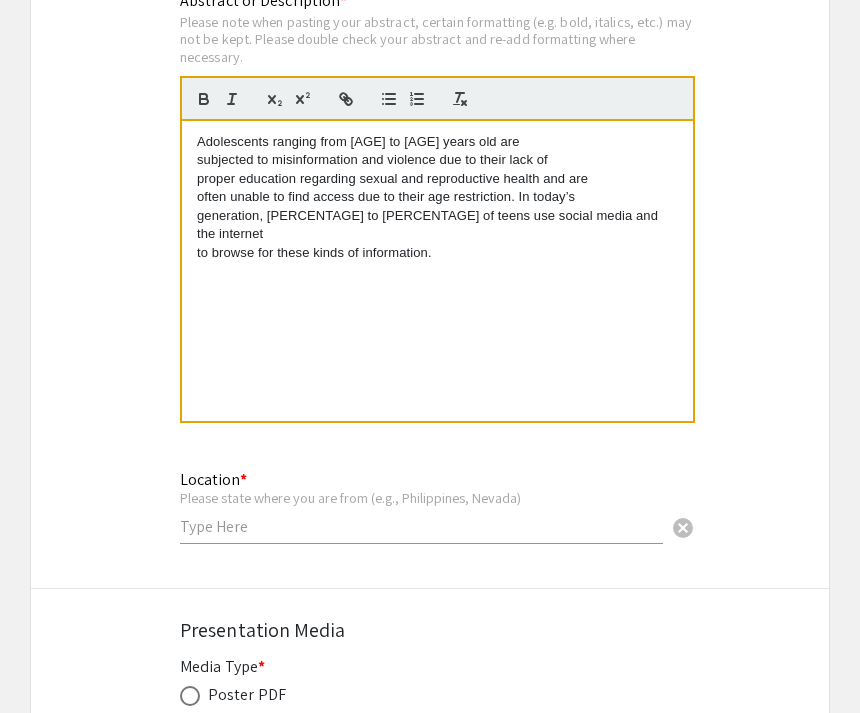 scroll, scrollTop: 19, scrollLeft: 0, axis: vertical 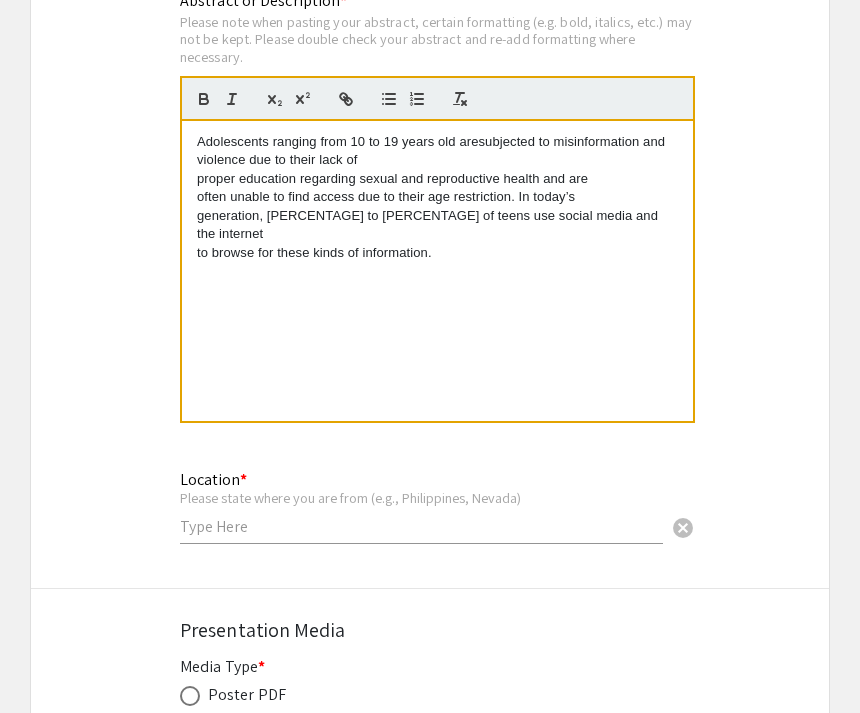type 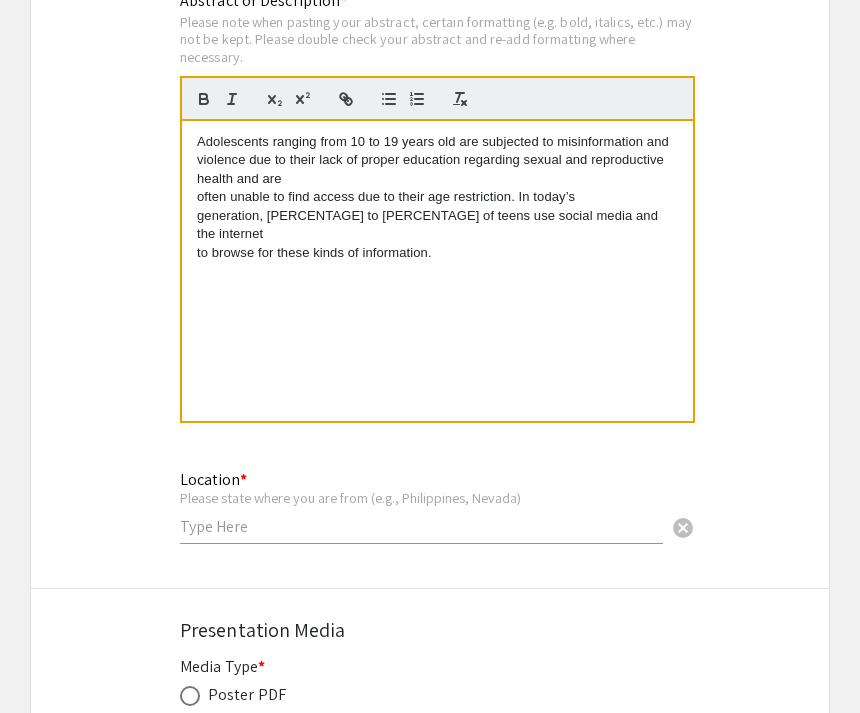 click on "Adolescents ranging from 10 to 19 years old are subjected to misinformation and violence due to their lack of proper education regarding sexual and reproductive health and are often unable to find access due to their age restriction. In today’s generation, 90% to 97% of teens use social media and the internet to browse for these kinds of information." at bounding box center (437, 271) 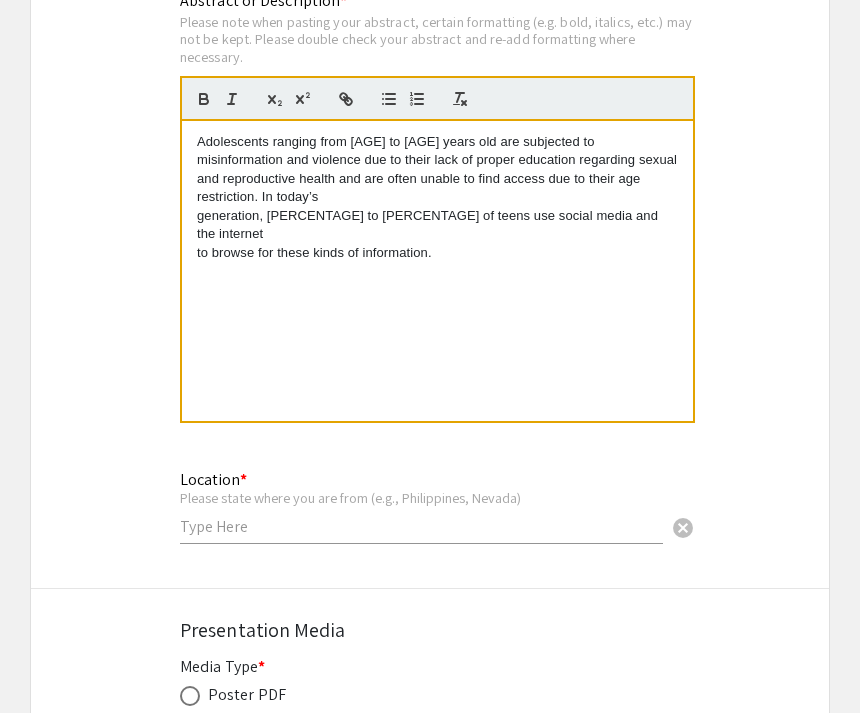 click on "generation, 90% to 97% of teens use social media and the internet" at bounding box center (437, 225) 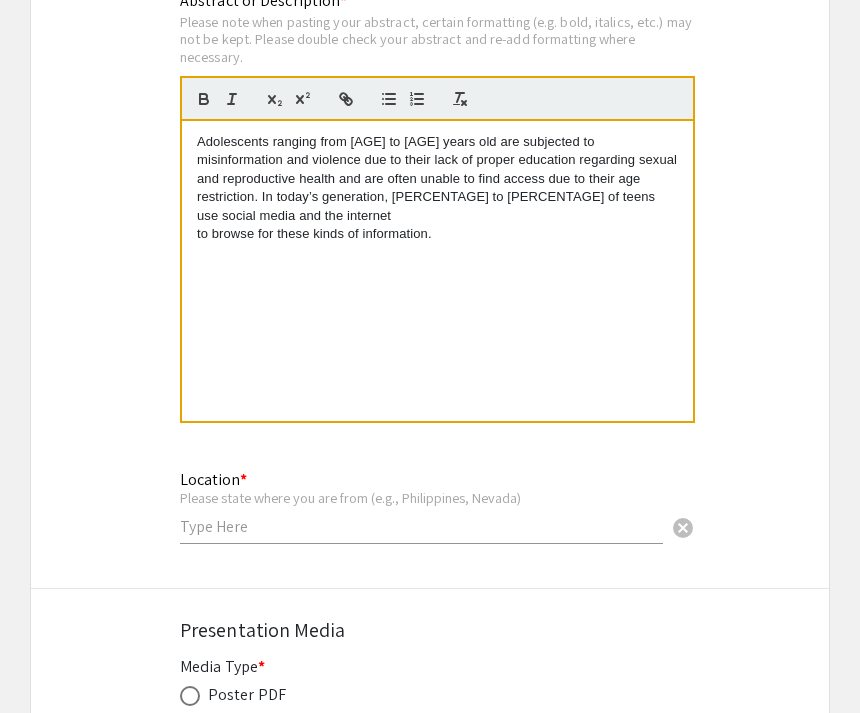 click on "to browse for these kinds of information." at bounding box center [437, 234] 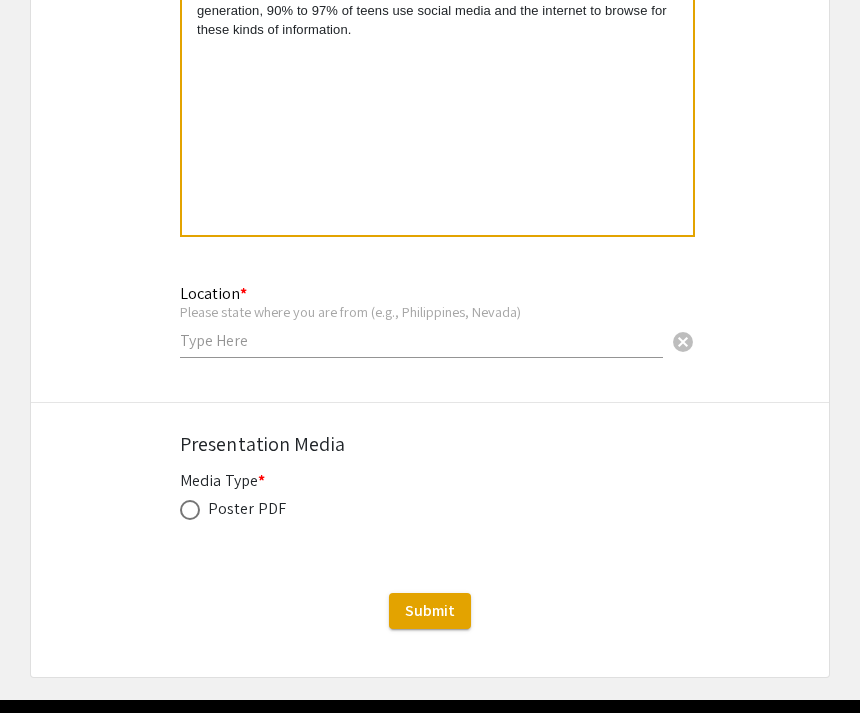 scroll, scrollTop: 1712, scrollLeft: 0, axis: vertical 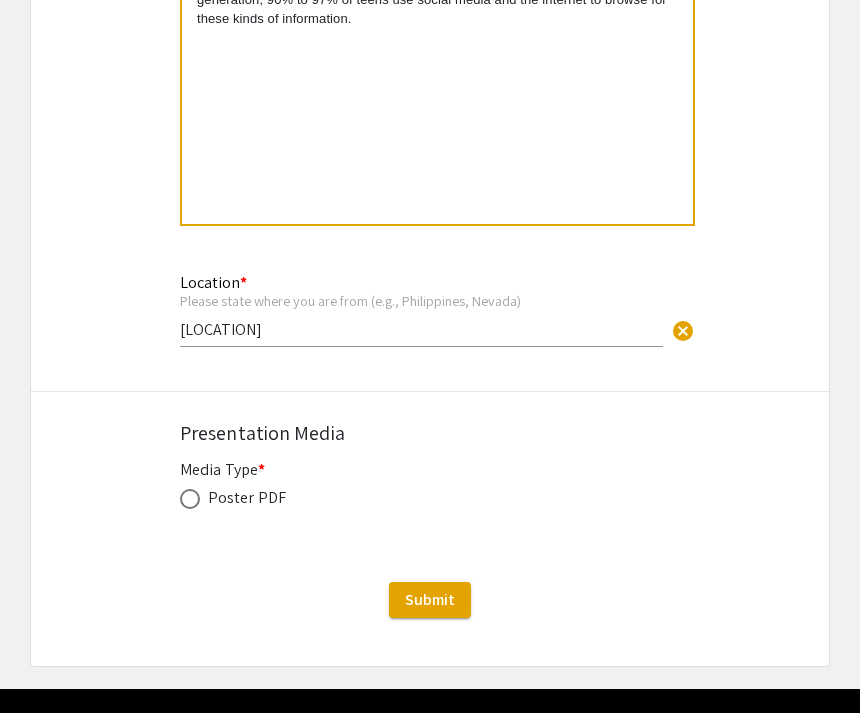 type on "[COUNTRY]" 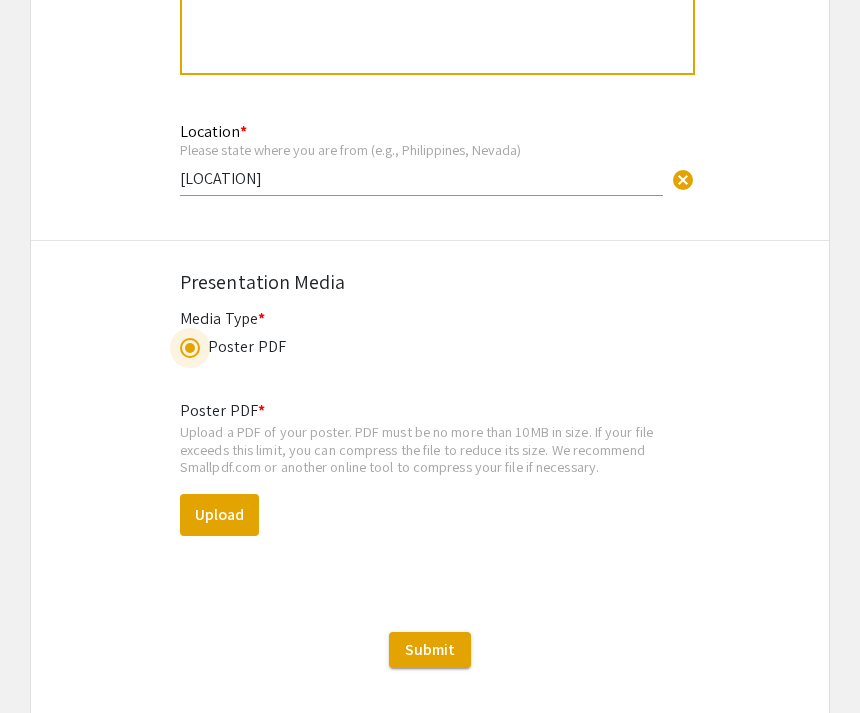 scroll, scrollTop: 1873, scrollLeft: 0, axis: vertical 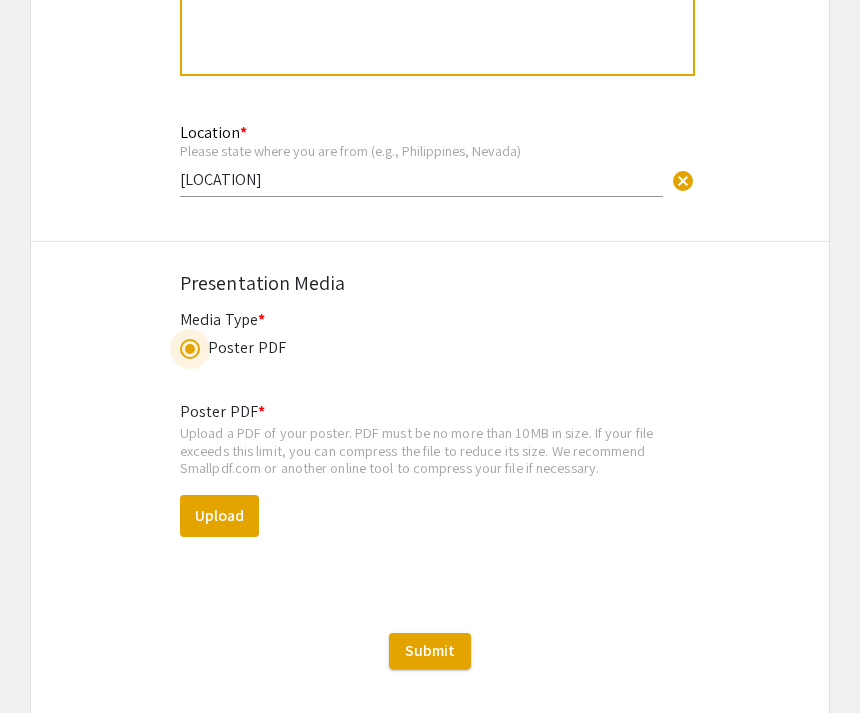 click on "Upload" at bounding box center [219, 516] 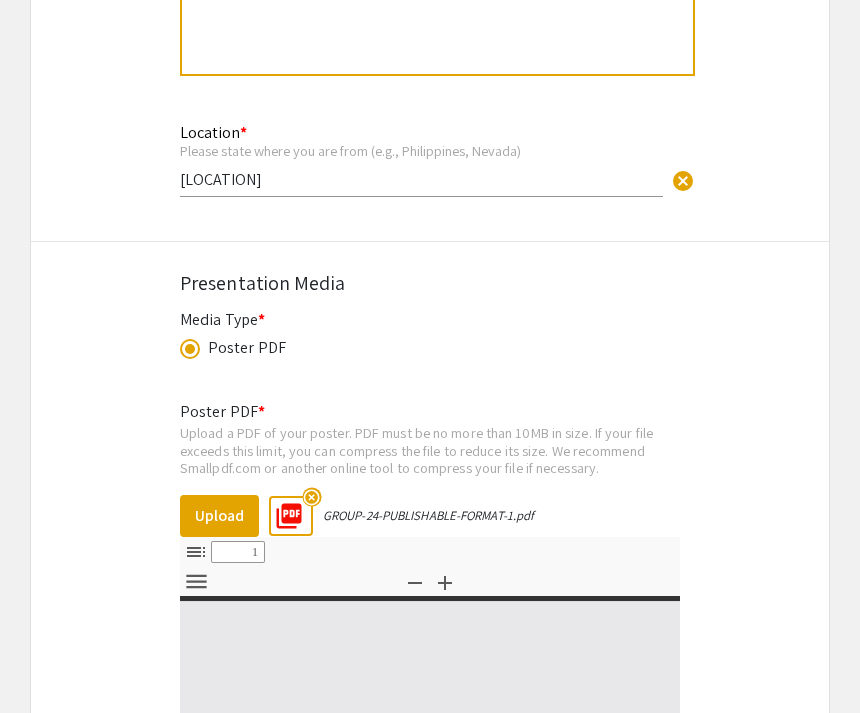 click on "highlight_off" at bounding box center (311, 496) 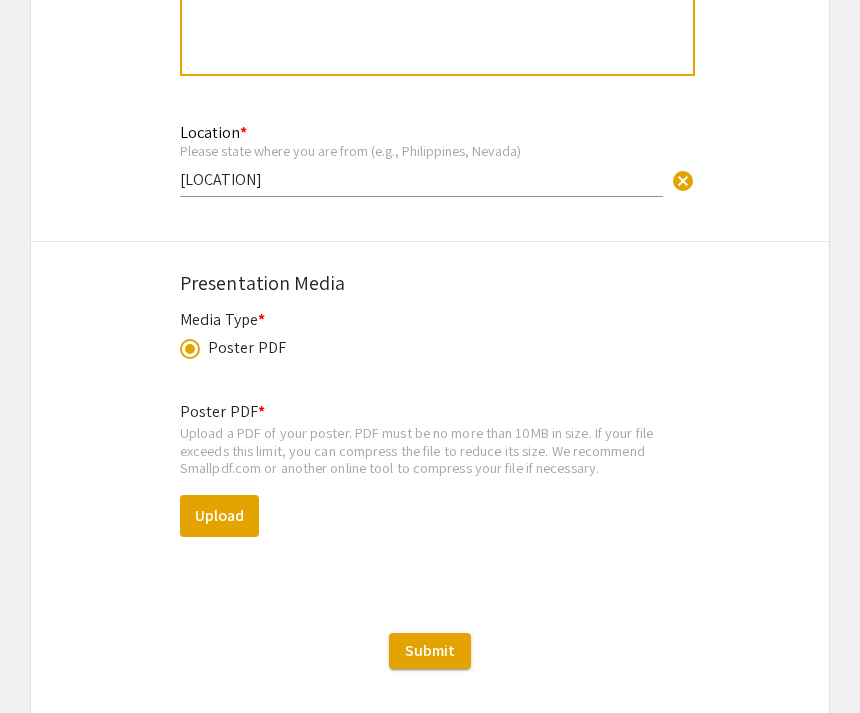 click on "Upload" at bounding box center (219, 516) 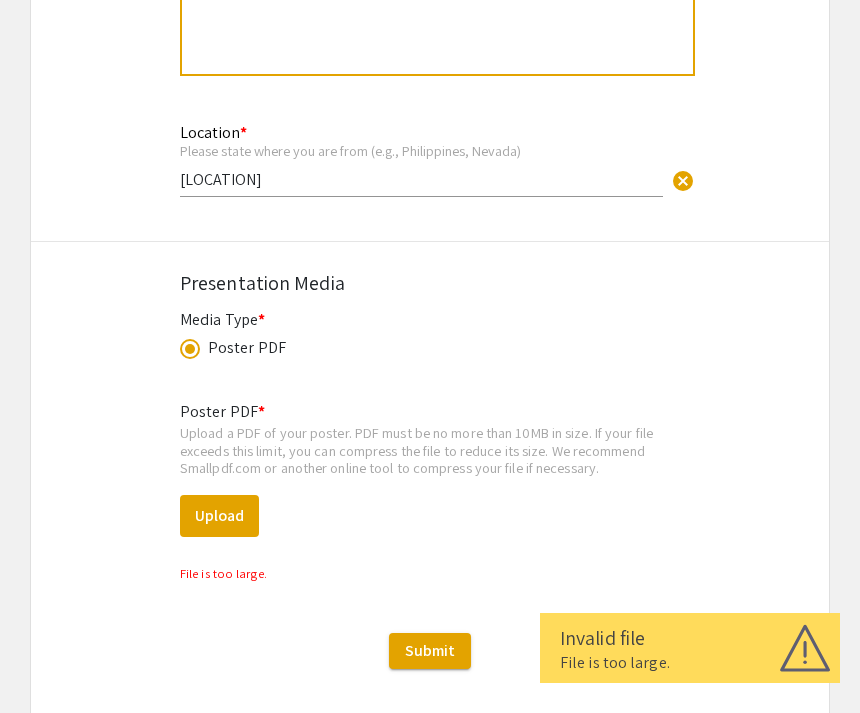 click on "Upload" at bounding box center (219, 516) 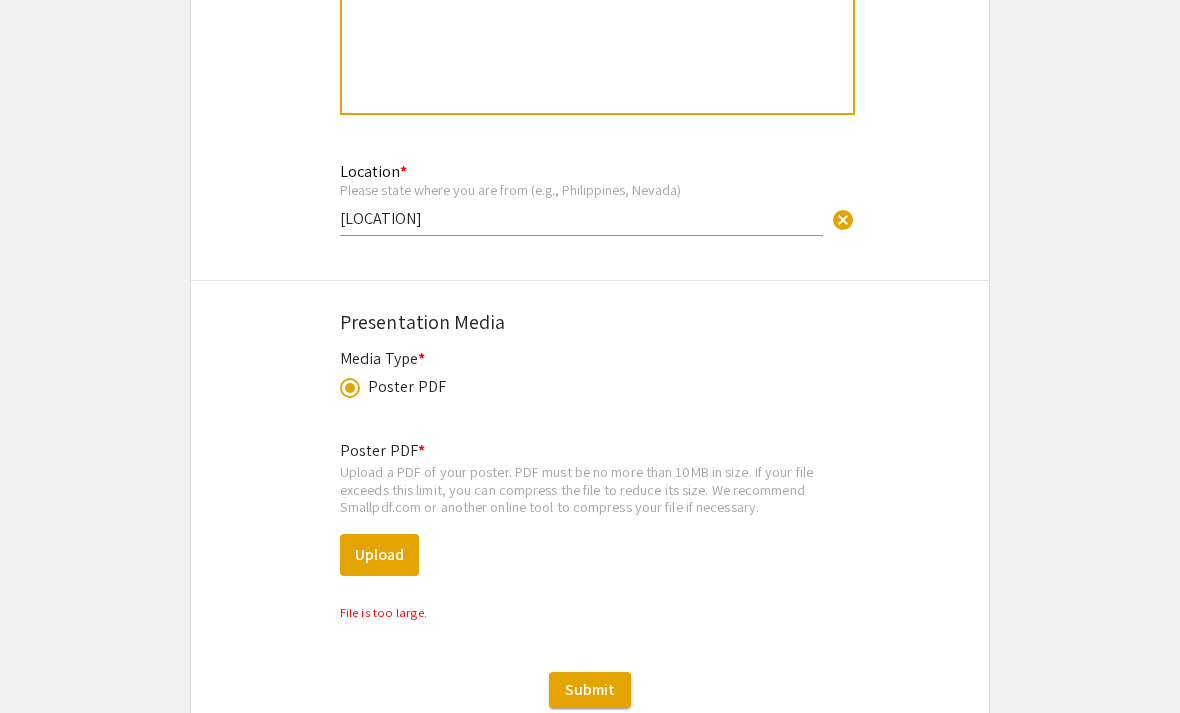 scroll, scrollTop: 1834, scrollLeft: 0, axis: vertical 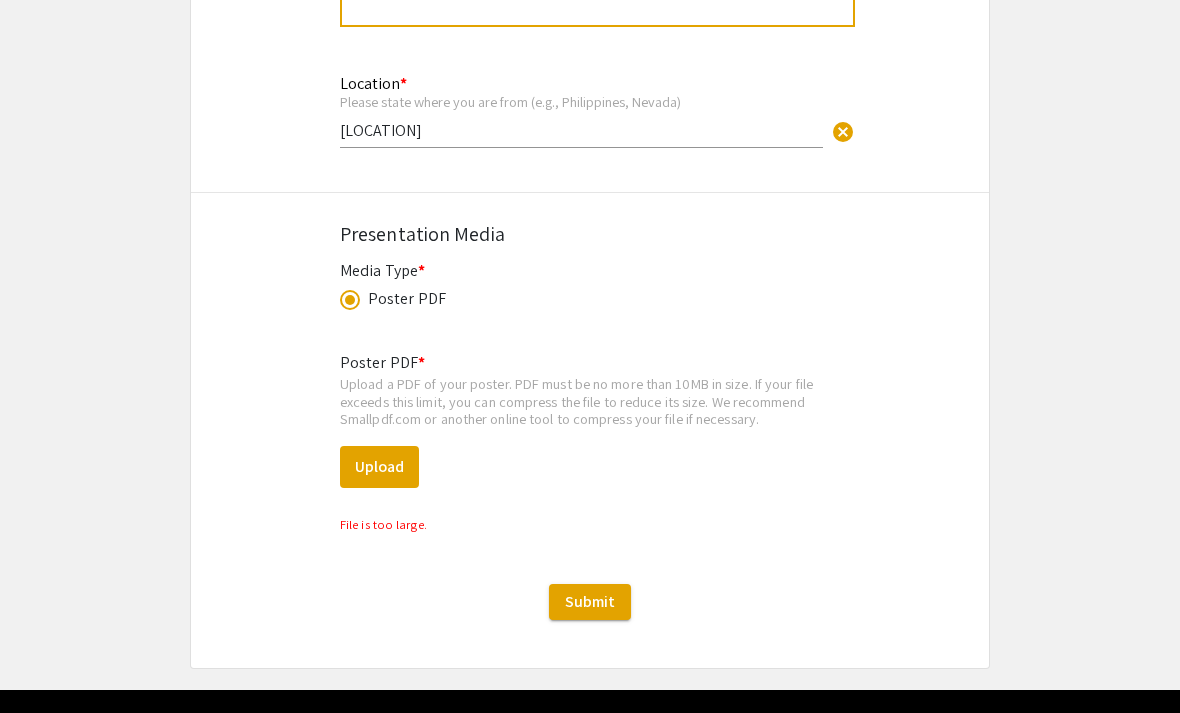 click on "Upload" at bounding box center (379, 467) 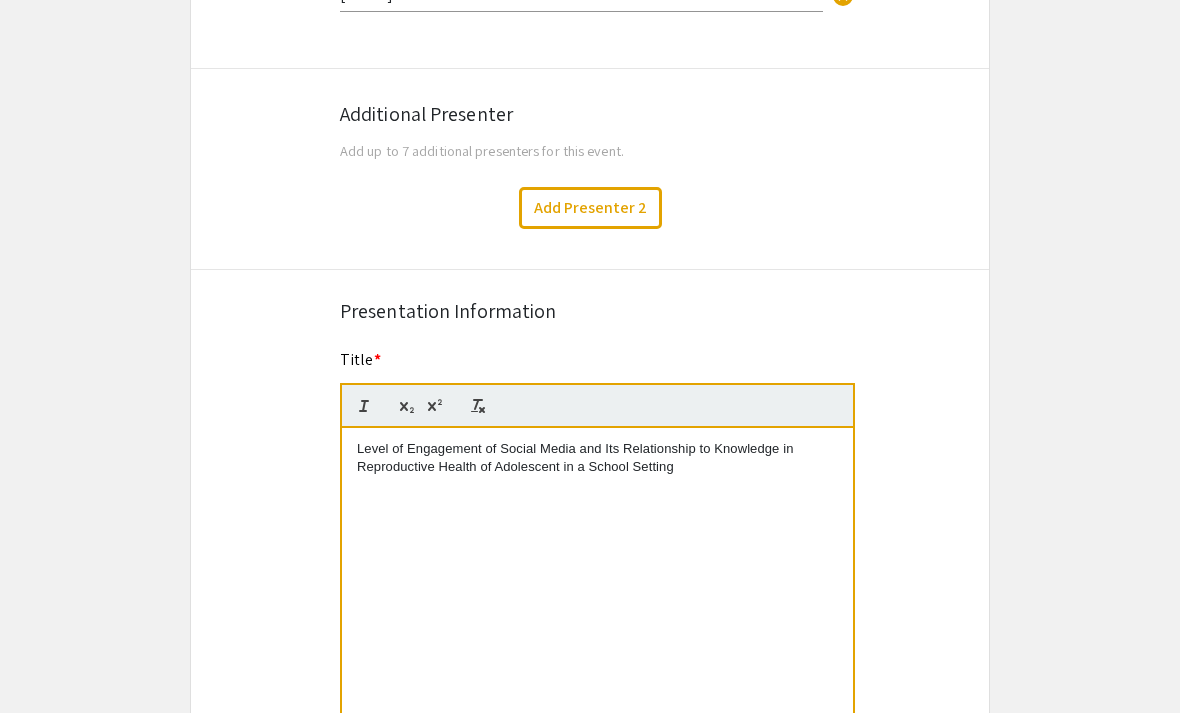 scroll, scrollTop: 739, scrollLeft: 0, axis: vertical 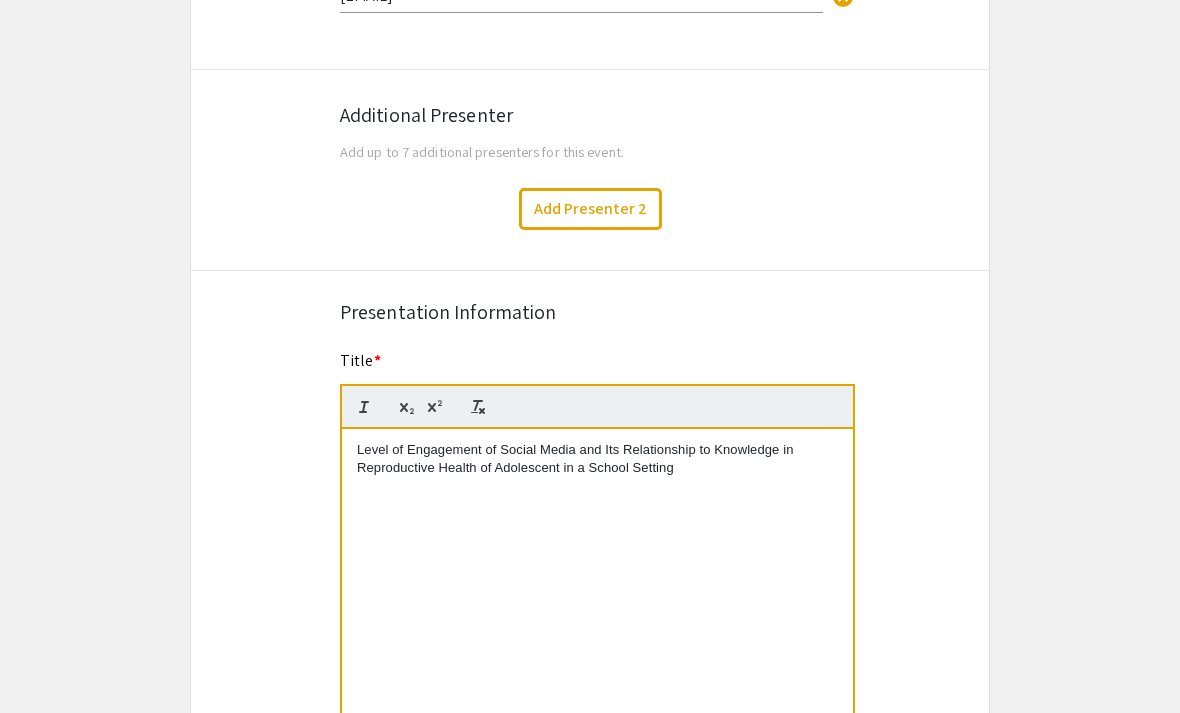 click on "Level of Engagement of Social Media and Its Relationship to Knowledge in Reproductive Health of Adolescent in a School Setting" at bounding box center (597, 460) 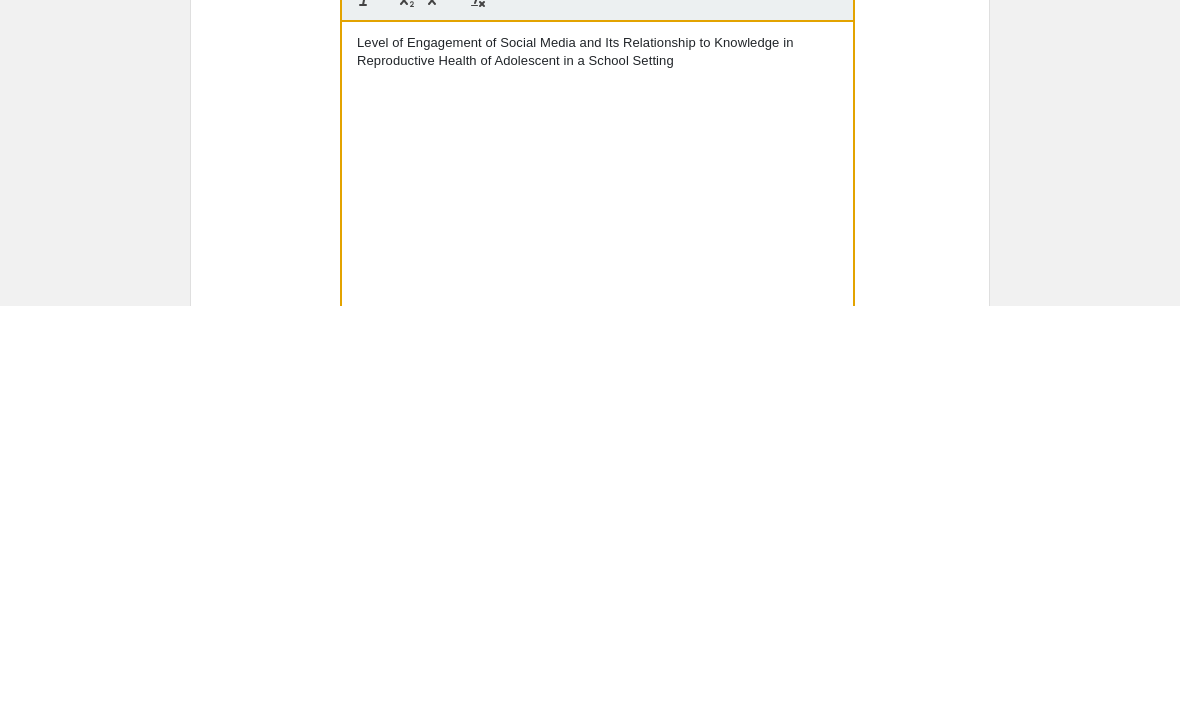 click on "Level of Engagement of Social Media and Its Relationship to Knowledge in Reproductive Health of Adolescent in a School Setting" at bounding box center (597, 460) 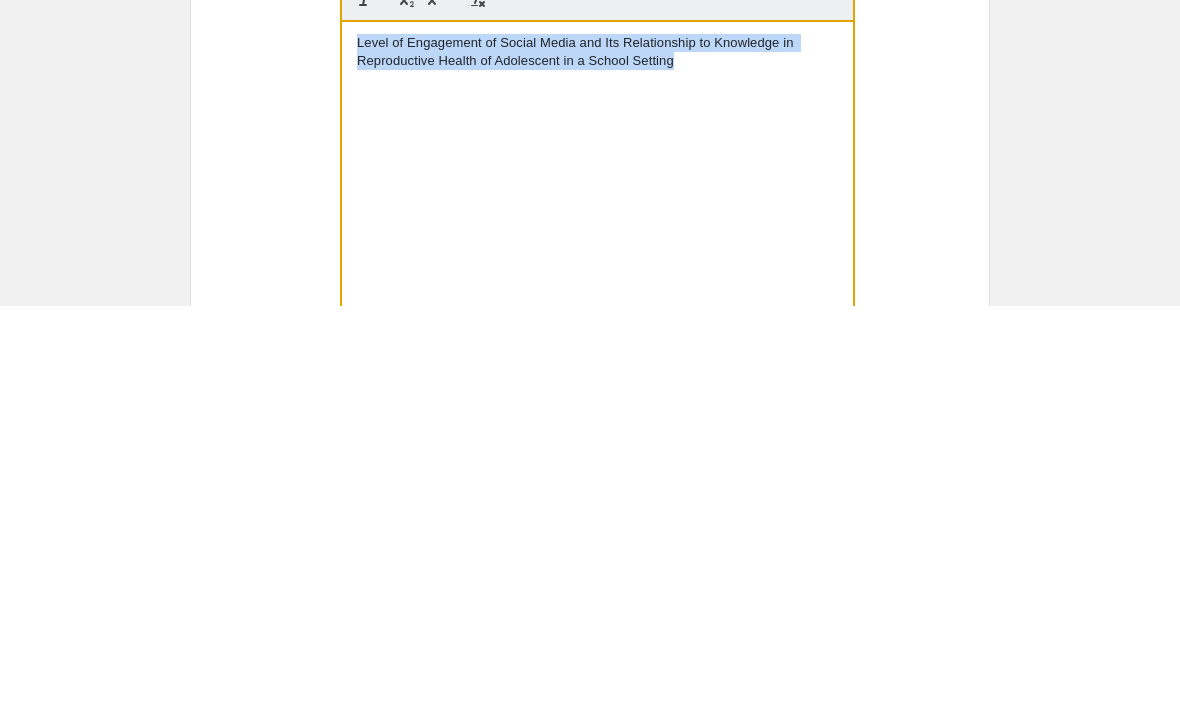 copy on "Level of Engagement of Social Media and Its Relationship to Knowledge in Reproductive Health of Adolescent in a School Setting" 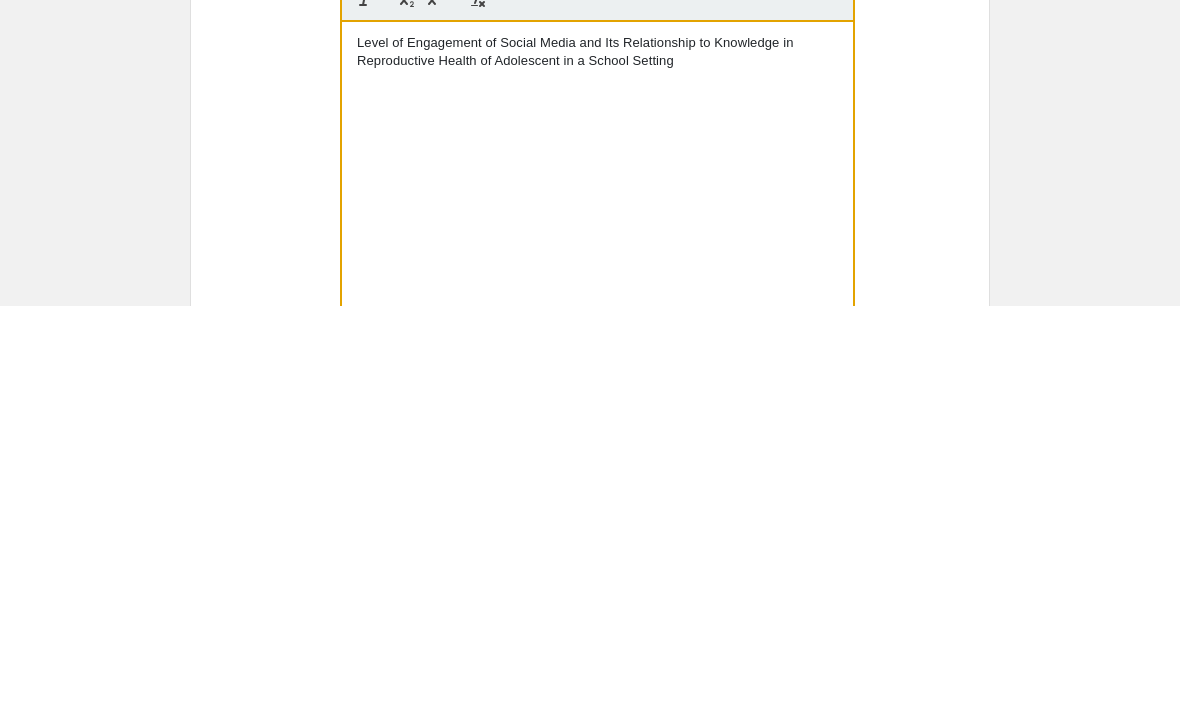 click on "Level of Engagement of Social Media and Its Relationship to Knowledge in Reproductive Health of Adolescent in a School Setting" at bounding box center (597, 580) 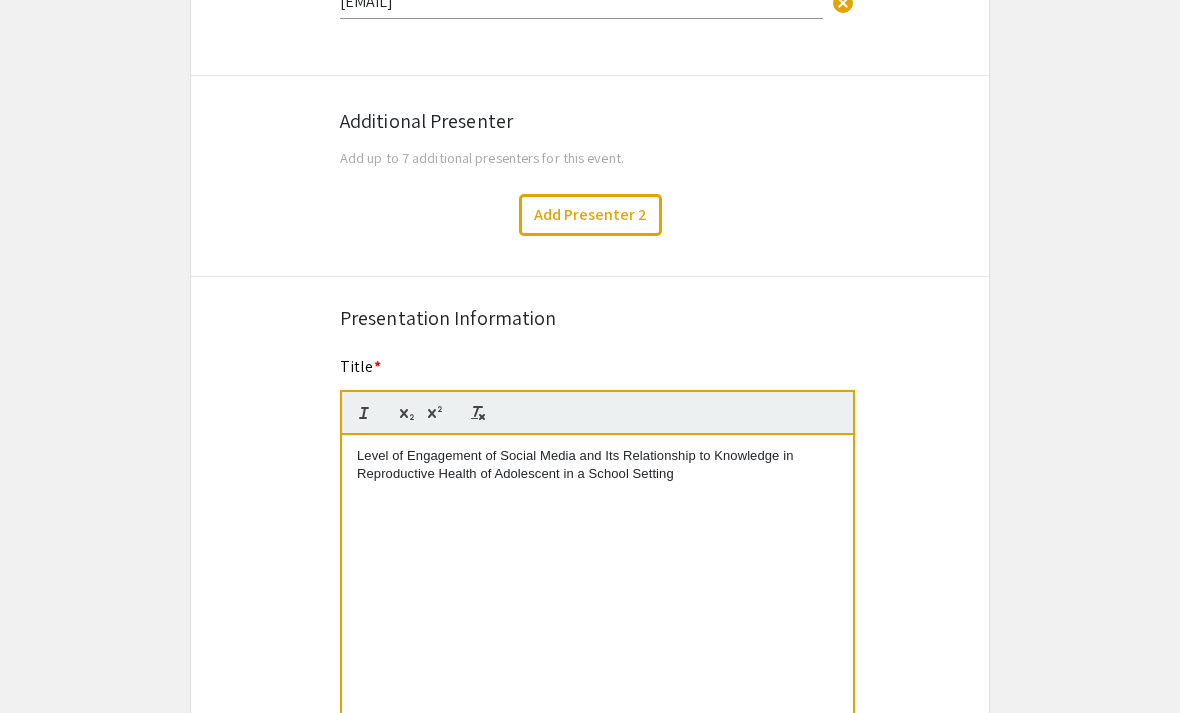 scroll, scrollTop: 697, scrollLeft: 0, axis: vertical 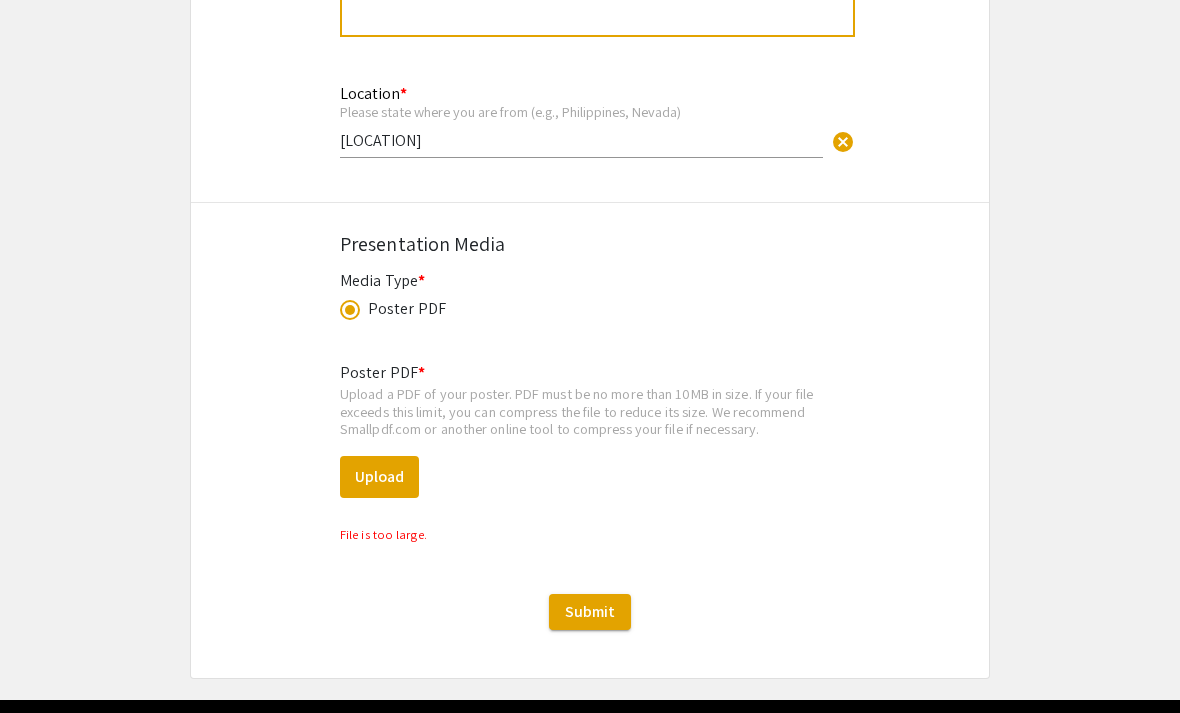 click on "Upload" at bounding box center [379, 478] 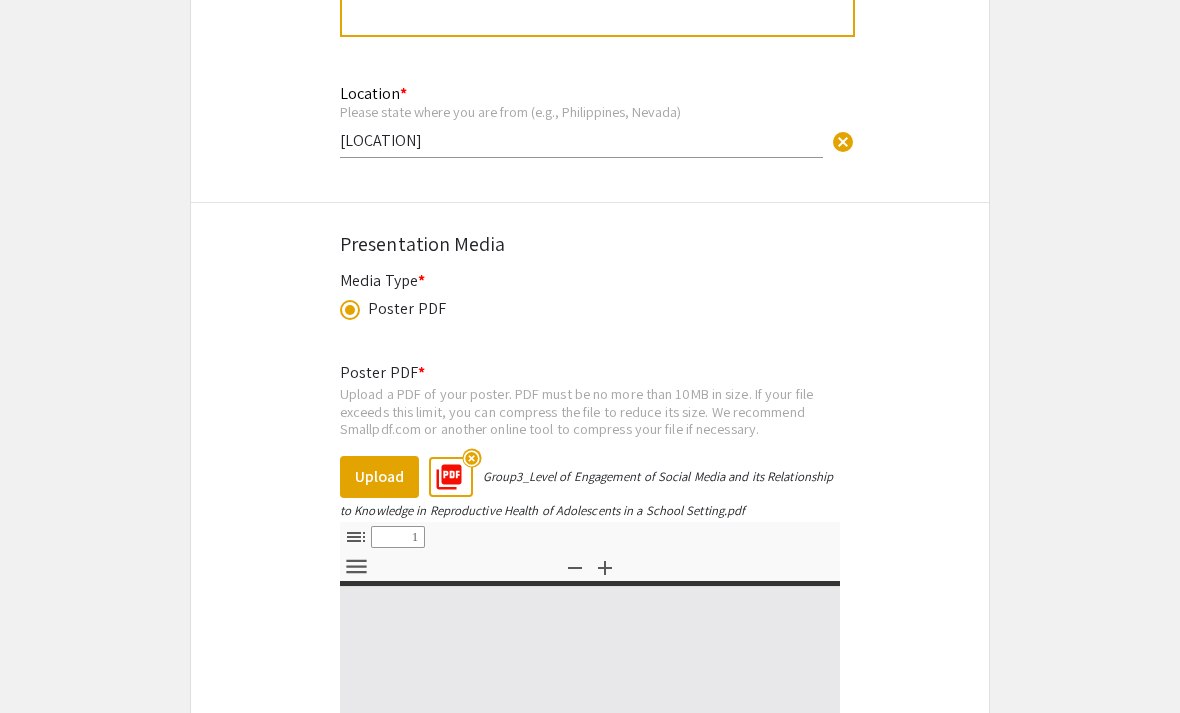 select on "custom" 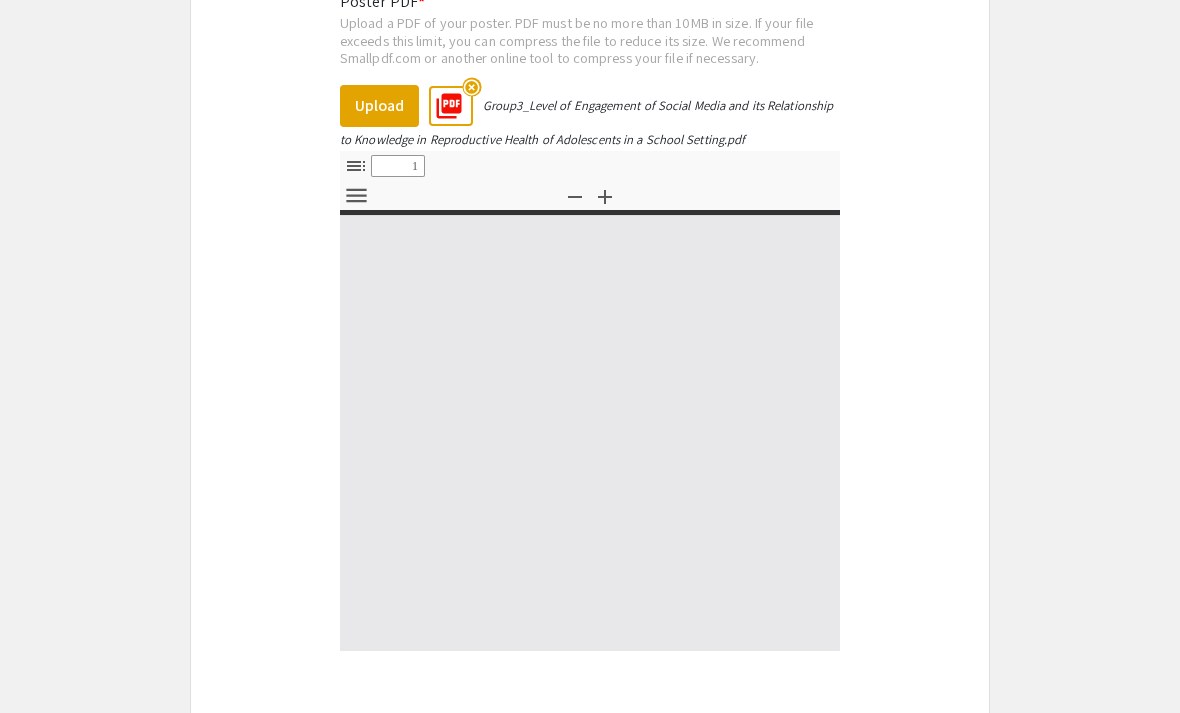 scroll, scrollTop: 2298, scrollLeft: 0, axis: vertical 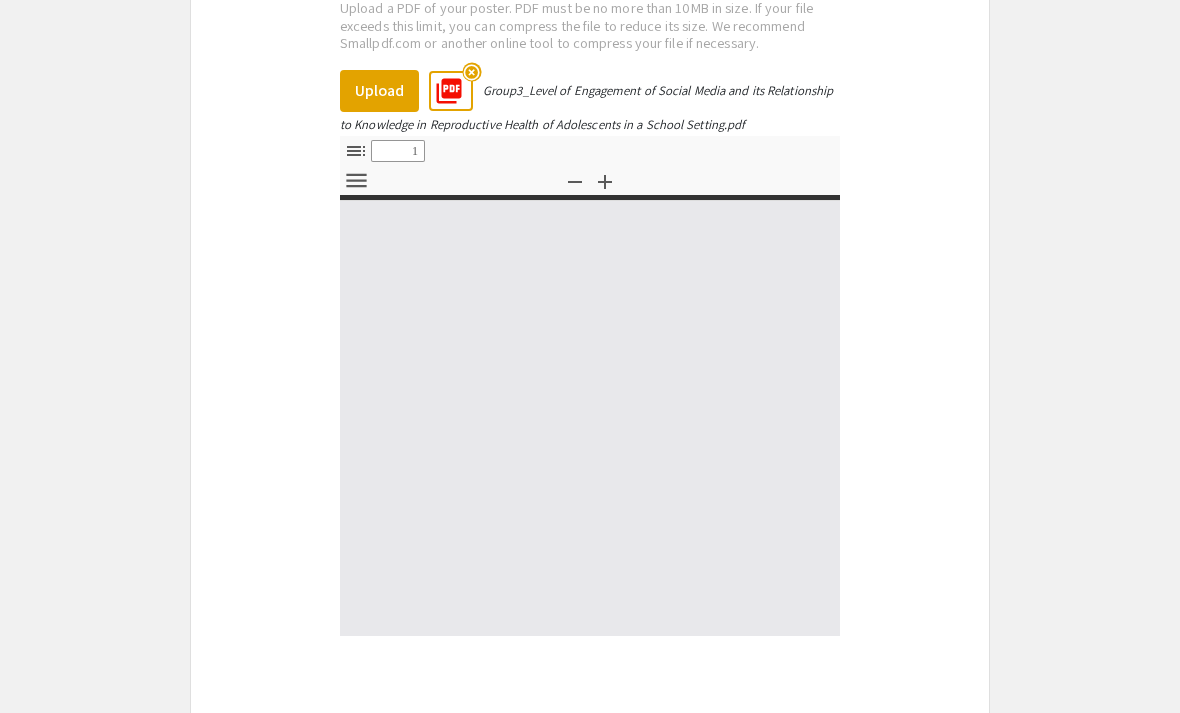 type on "0" 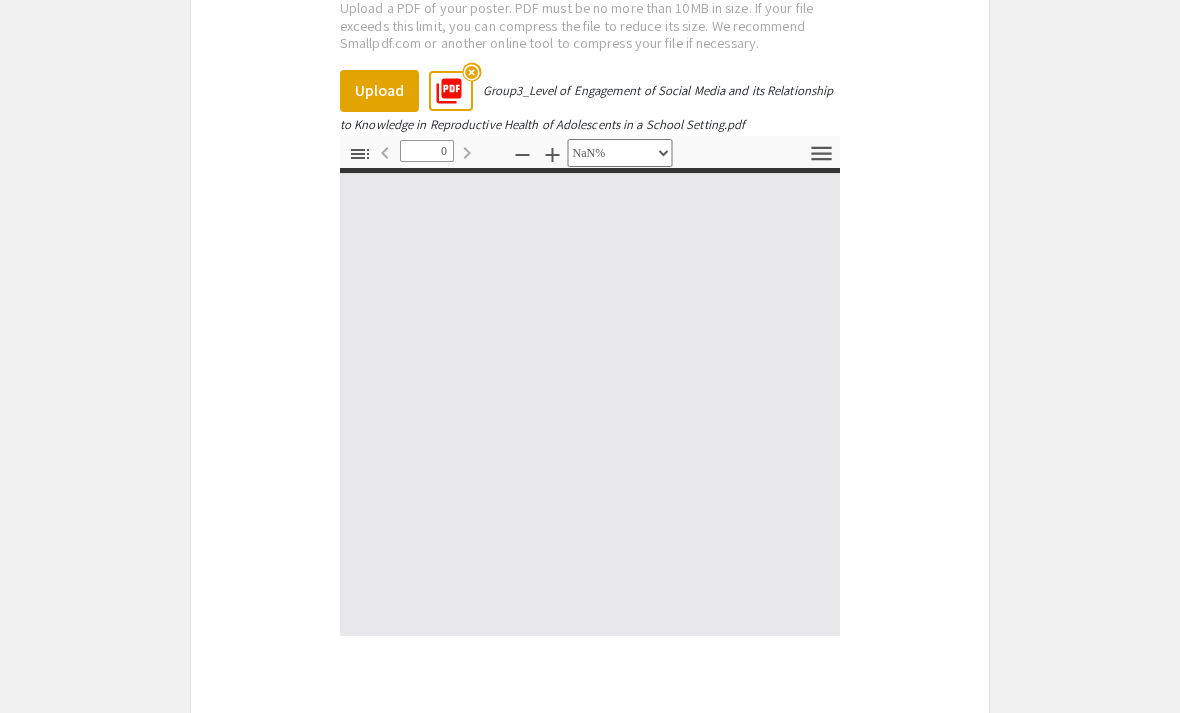 type on "1" 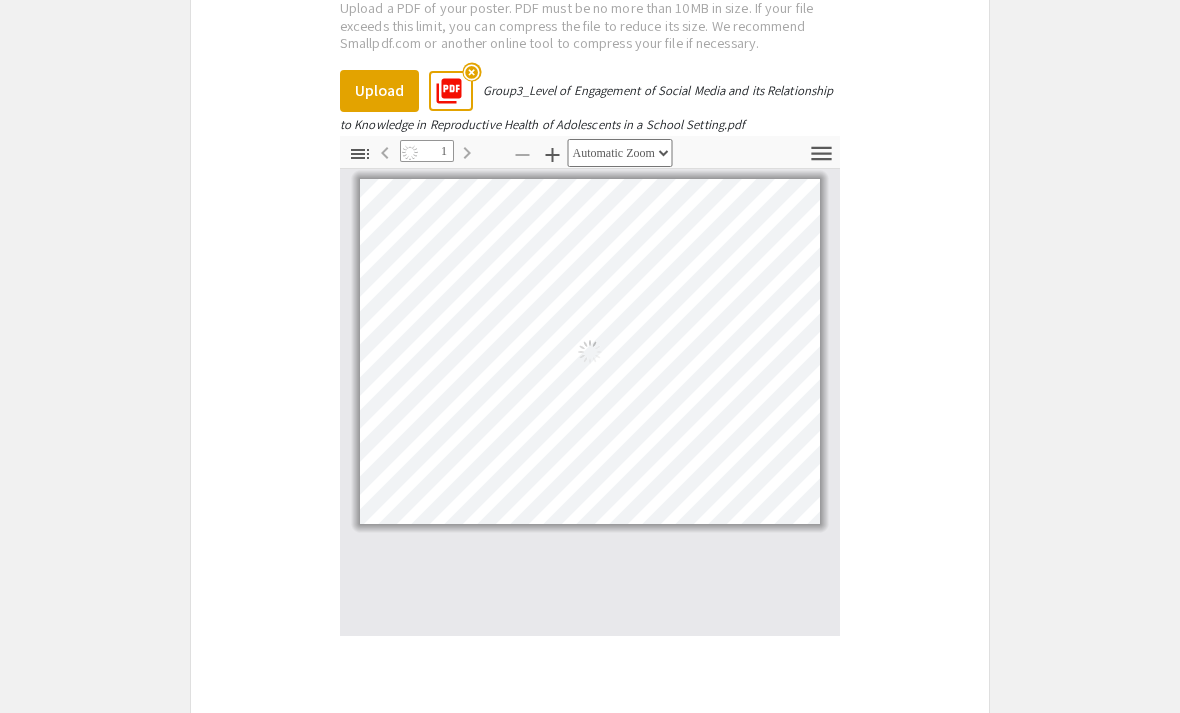 select on "auto" 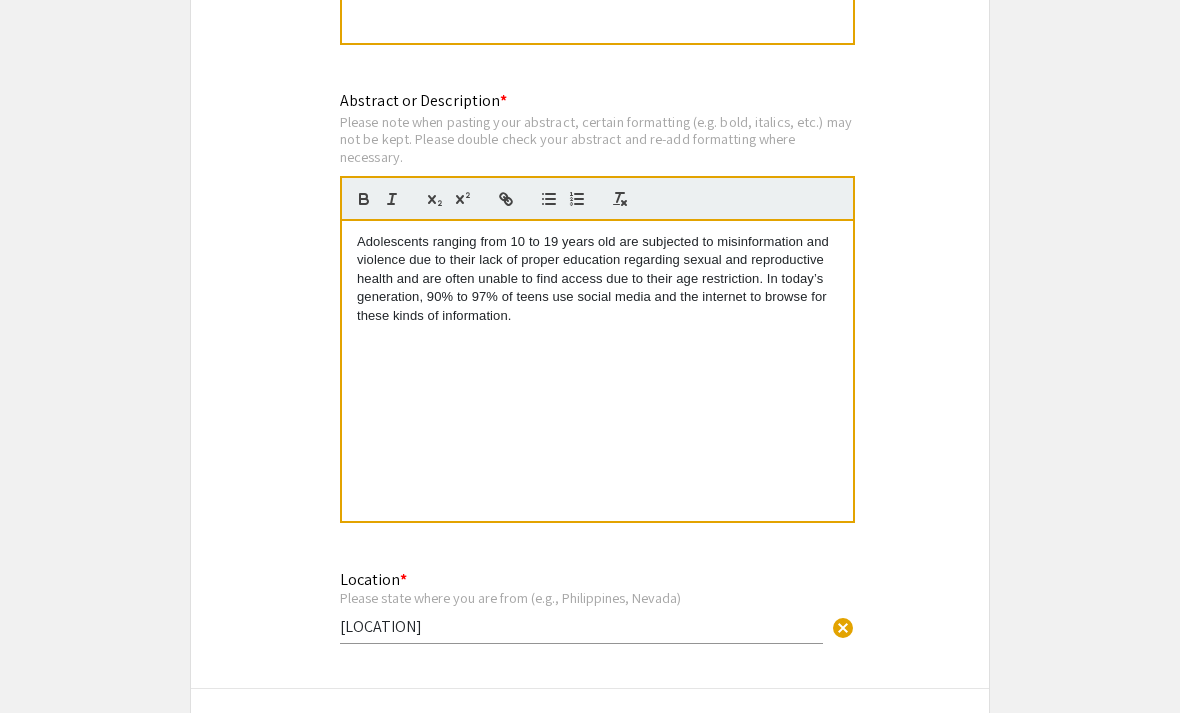 scroll, scrollTop: 1438, scrollLeft: 0, axis: vertical 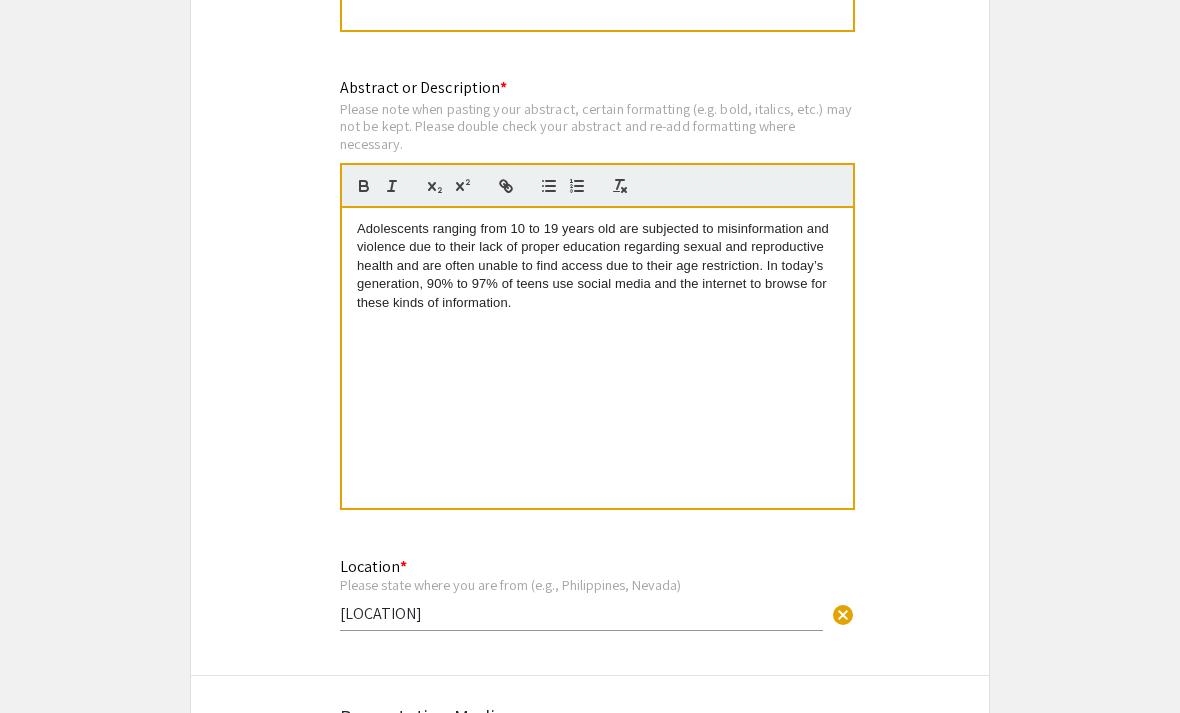 click on "Adolescents ranging from 10 to 19 years old are subjected to misinformation and violence due to their lack of proper education regarding sexual and reproductive health and are often unable to find access due to their age restriction. In today’s generation, 90% to 97% of teens use social media and the internet to browse for these kinds of information." at bounding box center (597, 267) 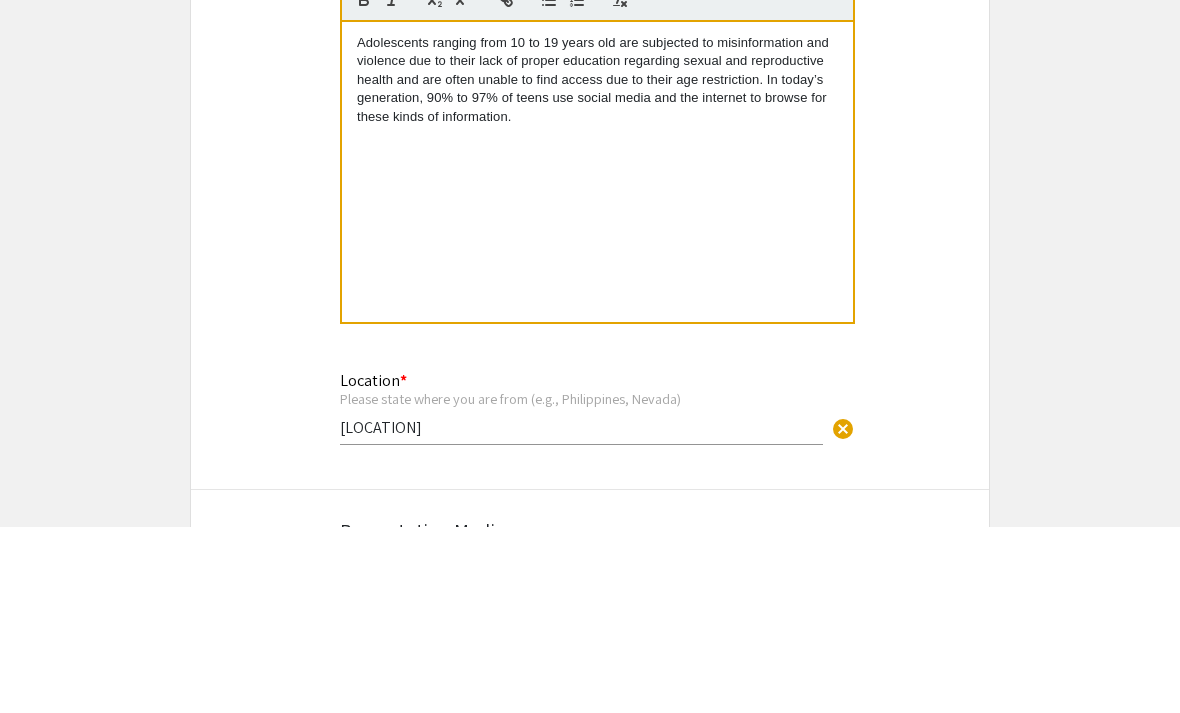 click on "Adolescents ranging from 10 to 19 years old are subjected to misinformation and violence due to their lack of proper education regarding sexual and reproductive health and are often unable to find access due to their age restriction. In today’s generation, 90% to 97% of teens use social media and the internet to browse for these kinds of information." at bounding box center [597, 267] 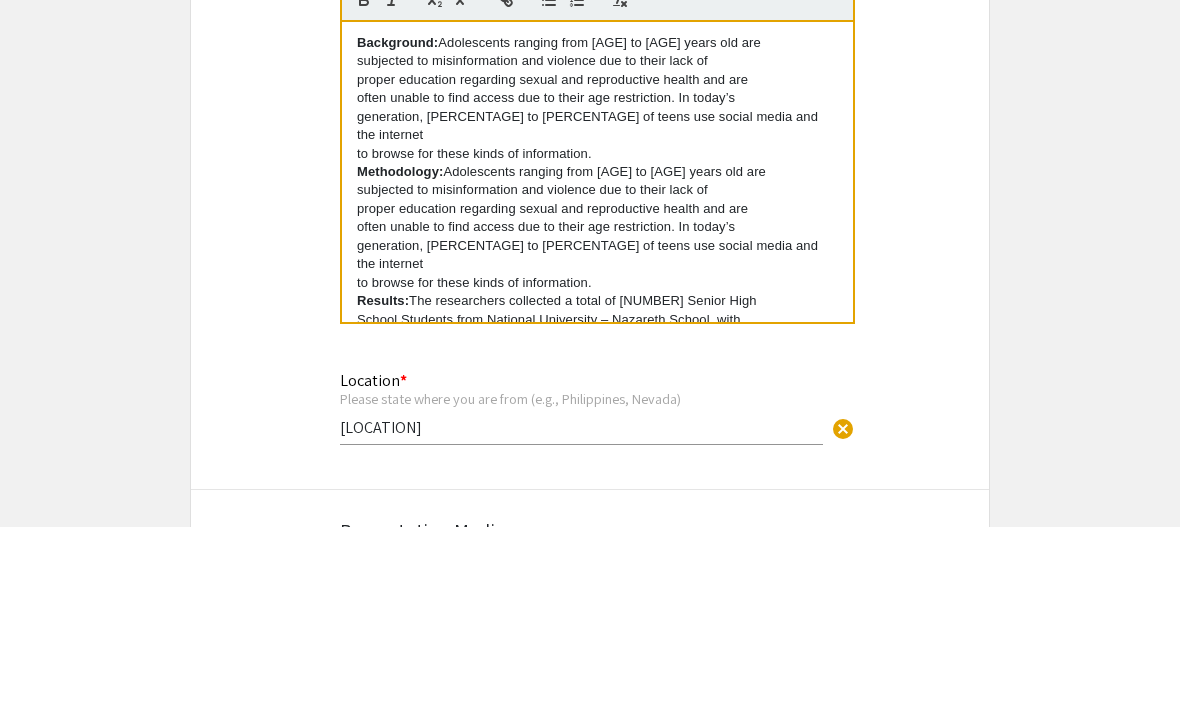 scroll, scrollTop: 19, scrollLeft: 0, axis: vertical 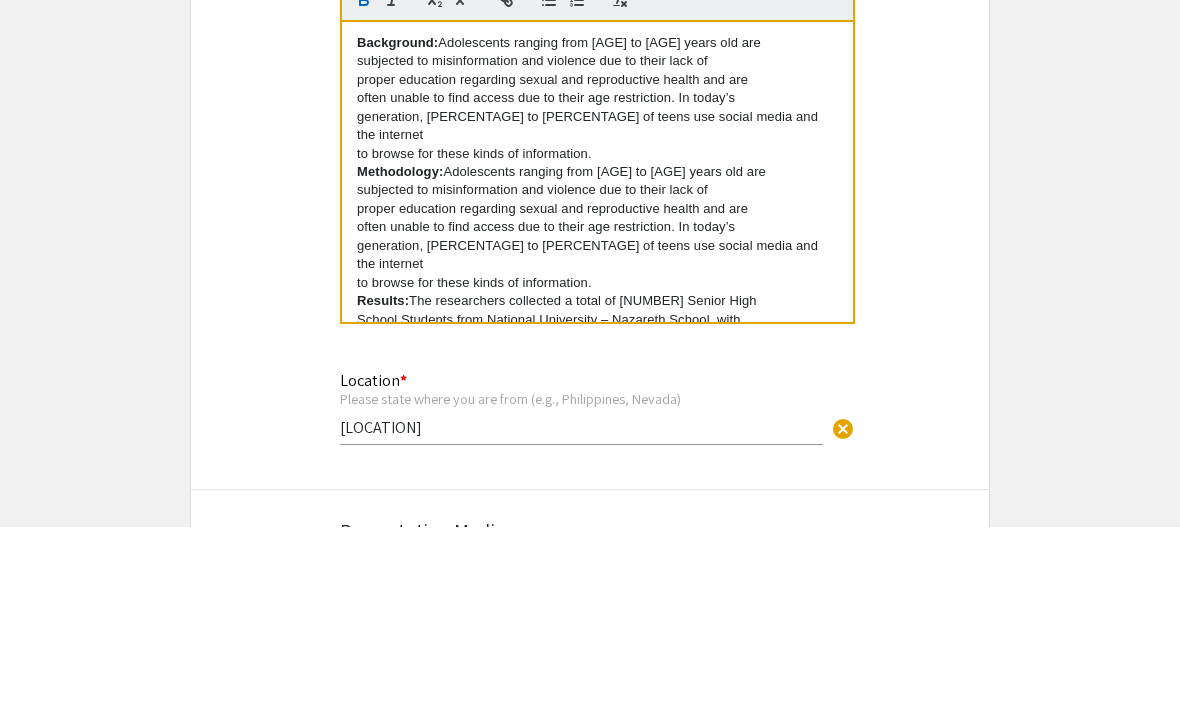 click on "Methodology:" at bounding box center [400, 358] 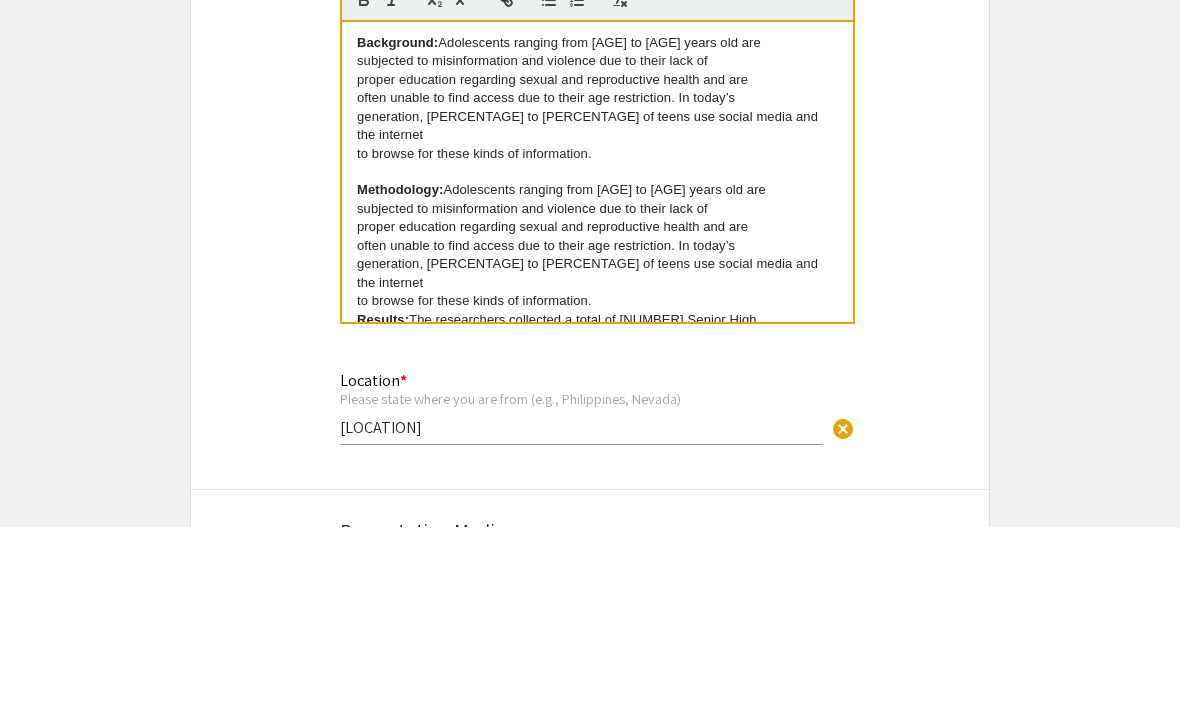 click on "Background:  Adolescents ranging from 10 to 19 years old are subjected to misinformation and violence due to their lack of proper education regarding sexual and reproductive health and are often unable to find access due to their age restriction. In today’s generation, 90% to 97% of teens use social media and the internet to browse for these kinds of information. Methodology:  Adolescents ranging from 10 to 19 years old are subjected to misinformation and violence due to their lack of proper education regarding sexual and reproductive health and are often unable to find access due to their age restriction. In today’s generation, 90% to 97% of teens use social media and the internet to browse for these kinds of information. Results:  The researchers collected a total of 227 Senior High School Students from National University – Nazareth School, with age varying from 15-19 years old and have them answer a survey regarding level of engagement of social media and its relationship Background:  Methodology:" at bounding box center [597, 359] 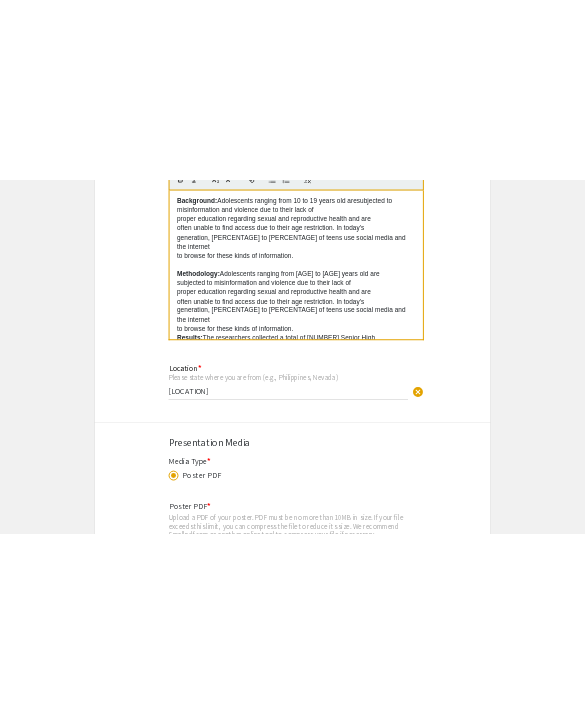 scroll, scrollTop: 1649, scrollLeft: 0, axis: vertical 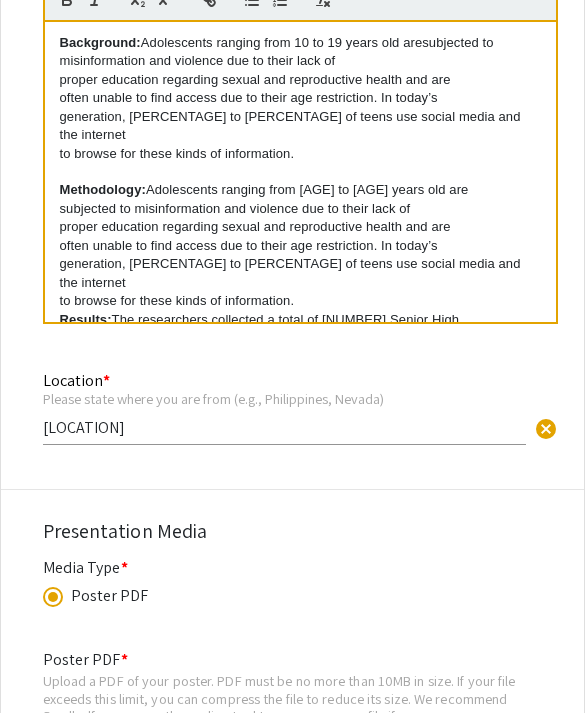 click on "proper education regarding sexual and reproductive health and are" at bounding box center (300, 80) 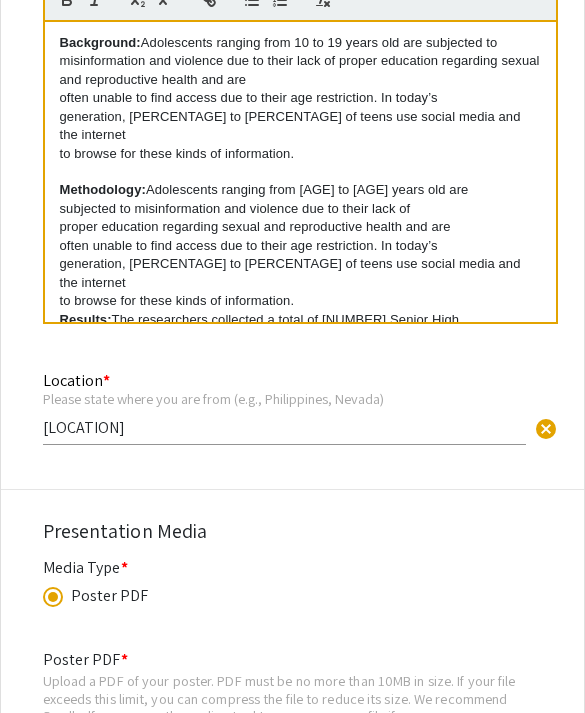 click on "Background:  Adolescents ranging from 10 to 19 years old are subjected to misinformation and violence due to their lack of proper education regarding sexual and reproductive health and are often unable to find access due to their age restriction. In today’s generation, 90% to 97% of teens use social media and the internet to browse for these kinds of information. Methodology:  Adolescents ranging from 10 to 19 years old are subjected to misinformation and violence due to their lack of proper education regarding sexual and reproductive health and are often unable to find access due to their age restriction. In today’s generation, 90% to 97% of teens use social media and the internet to browse for these kinds of information. Results:  The researchers collected a total of 227 Senior High School Students from National University – Nazareth School, with age varying from 15-19 years old and have them answer a survey regarding level of engagement of social media and its relationship Background:  Methodology:" at bounding box center [300, 172] 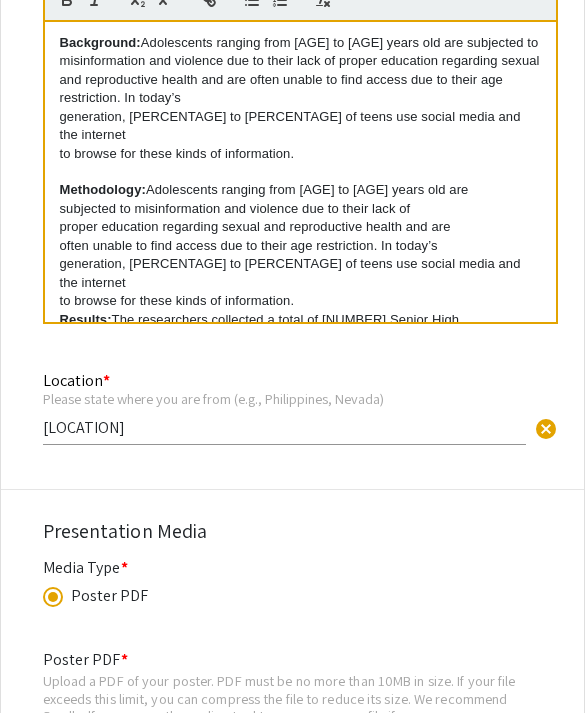 click on "generation, 90% to 97% of teens use social media and the internet" at bounding box center [300, 126] 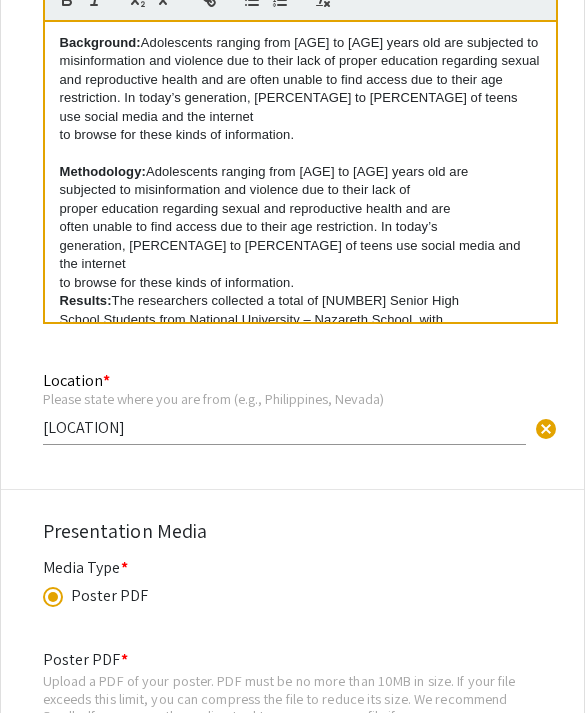 click on "to browse for these kinds of information." at bounding box center [300, 135] 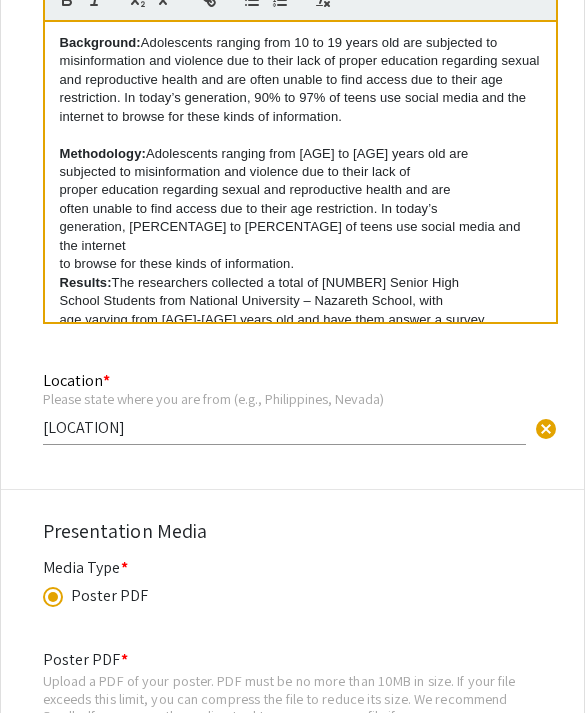 click on "Background:  Adolescents ranging from 10 to 19 years old are subjected to misinformation and violence due to their lack of proper education regarding sexual and reproductive health and are often unable to find access due to their age restriction. In today’s generation, 90% to 97% of teens use social media and the internet to browse for these kinds of information. Methodology:  Adolescents ranging from 10 to 19 years old are subjected to misinformation and violence due to their lack of proper education regarding sexual and reproductive health and are often unable to find access due to their age restriction. In today’s generation, 90% to 97% of teens use social media and the internet to browse for these kinds of information. Results:  The researchers collected a total of 227 Senior High School Students from National University – Nazareth School, with age varying from 15-19 years old and have them answer a survey regarding level of engagement of social media and its relationship Background:  Methodology:" at bounding box center (300, 172) 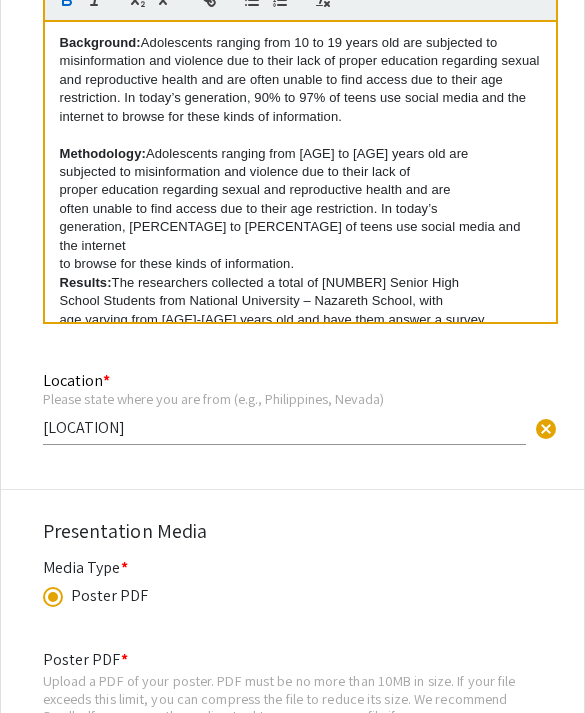click on "Results:" at bounding box center [86, 282] 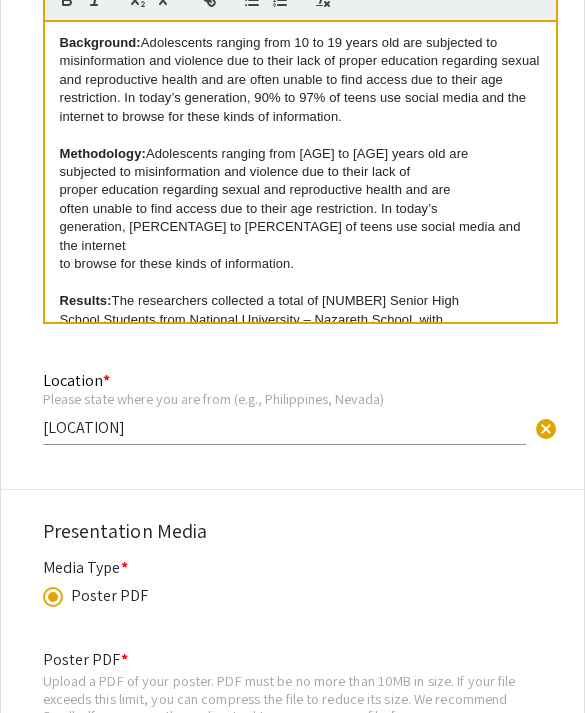 click on "subjected to misinformation and violence due to their lack of" at bounding box center (300, 172) 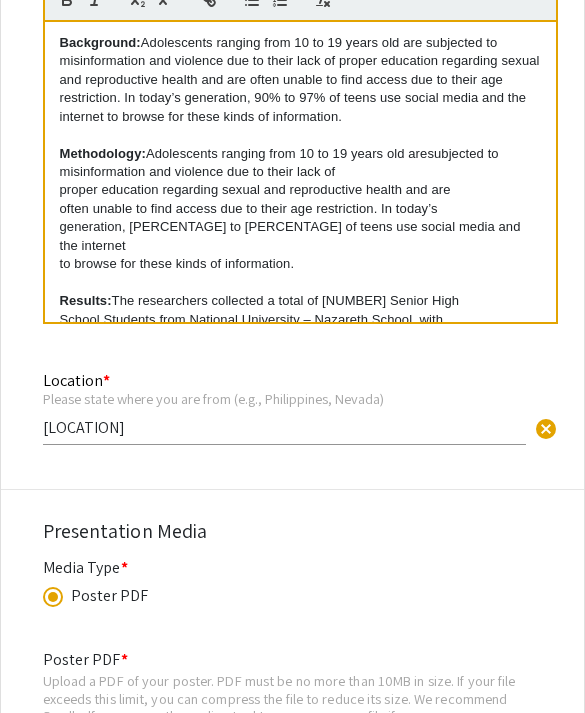 click on "proper education regarding sexual and reproductive health and are" at bounding box center (300, 190) 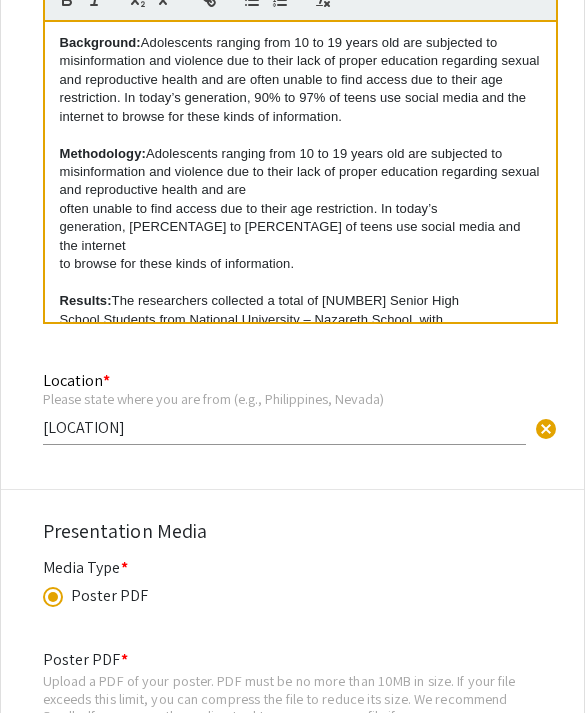 click on "often unable to find access due to their age restriction. In today’s" at bounding box center (300, 209) 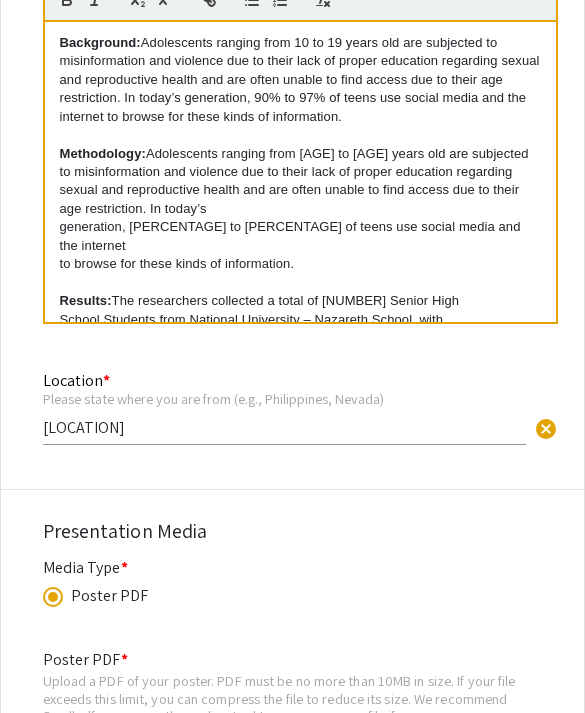 click on "generation, 90% to 97% of teens use social media and the internet" at bounding box center [300, 236] 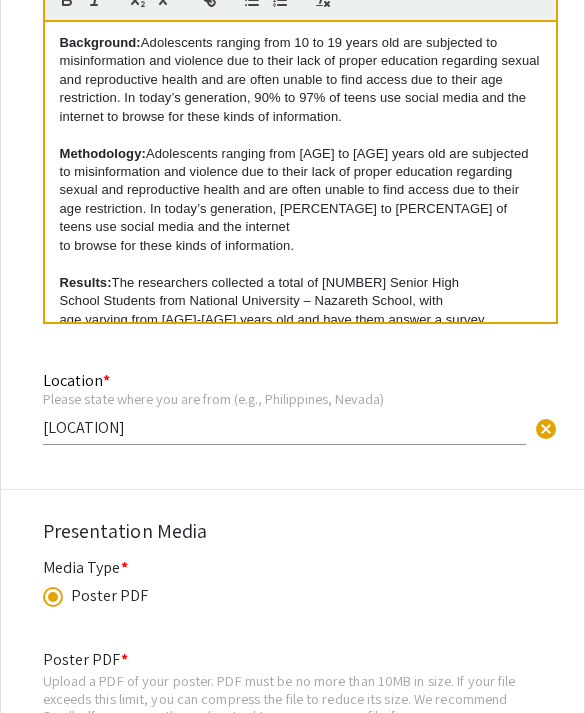 click on "to browse for these kinds of information." at bounding box center [300, 246] 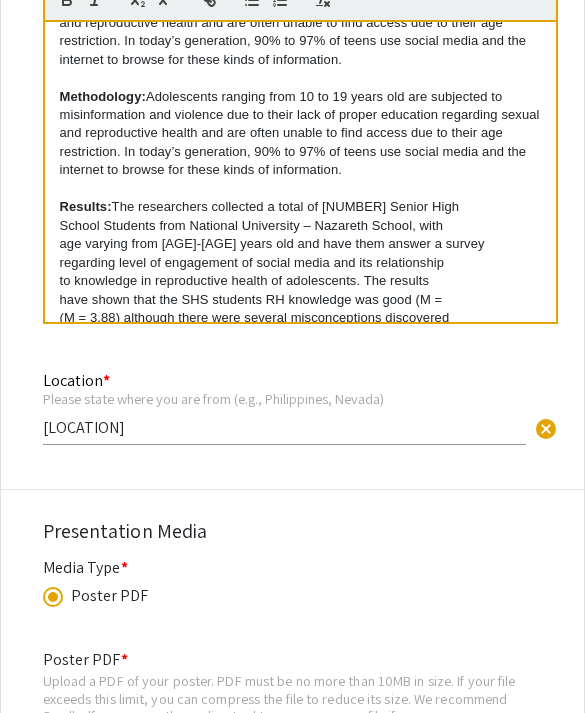 scroll, scrollTop: 64, scrollLeft: 0, axis: vertical 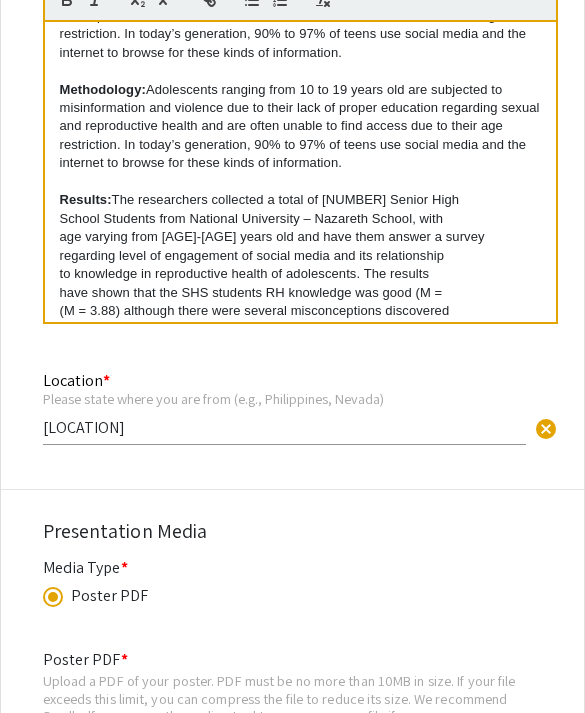 click on "Background:  Adolescents ranging from 10 to 19 years old are subjected to misinformation and violence due to their lack of proper education regarding sexual and reproductive health and are often unable to find access due to their age restriction. In today’s generation, 90% to 97% of teens use social media and the internet to browse for these kinds of information. Methodology:  Adolescents ranging from 10 to 19 years old are subjected to misinformation and violence due to their lack of proper education regarding sexual and reproductive health and are often unable to find access due to their age restriction. In today’s generation, 90% to 97% of teens use social media and the internet to browse for these kinds of information. Results:  The researchers collected a total of 227 Senior High School Students from National University – Nazareth School, with age varying from 15-19 years old and have them answer a survey regarding level of engagement of social media and its relationship Background:  Methodology:" at bounding box center (300, 172) 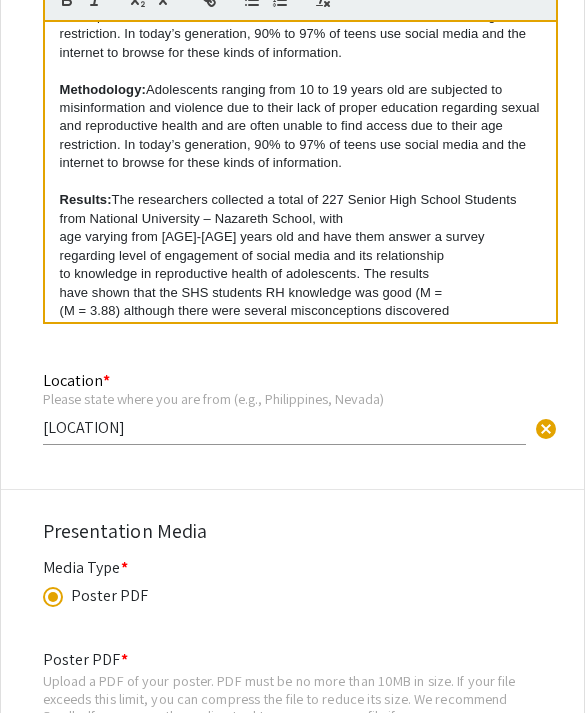 click on "age varying from 15-19 years old and have them answer a survey" at bounding box center (300, 237) 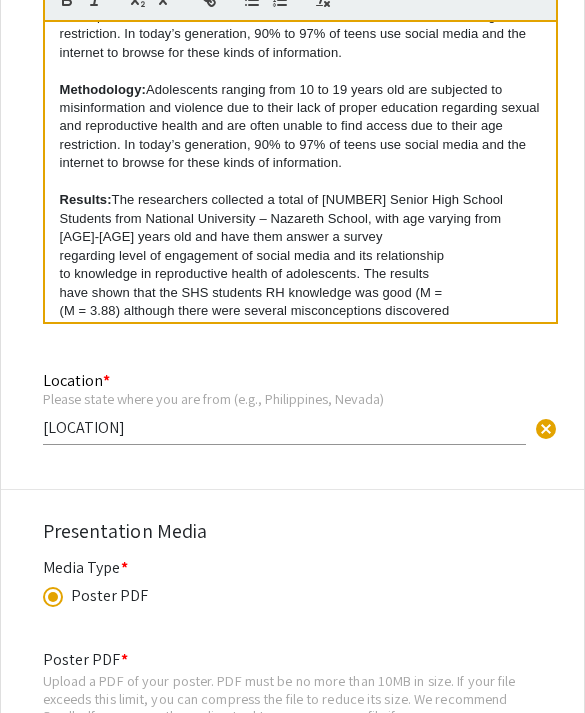click on "regarding level of engagement of social media and its relationship" at bounding box center [300, 256] 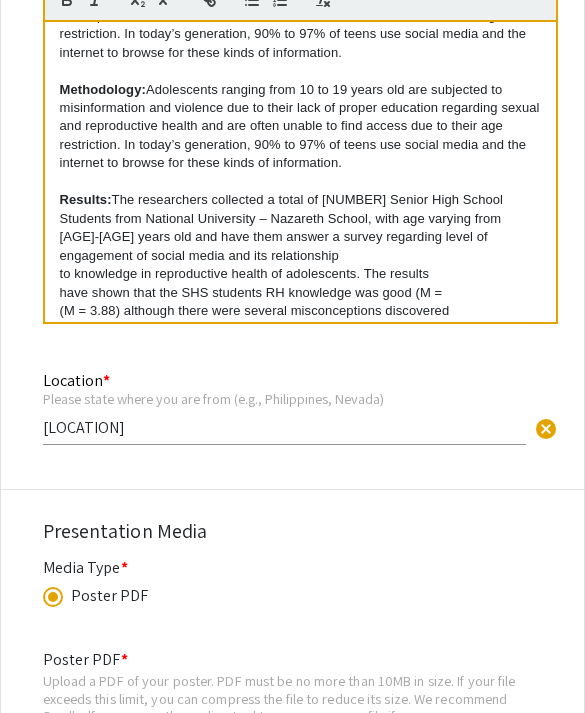 click on "to knowledge in reproductive health of adolescents. The results" at bounding box center (300, 274) 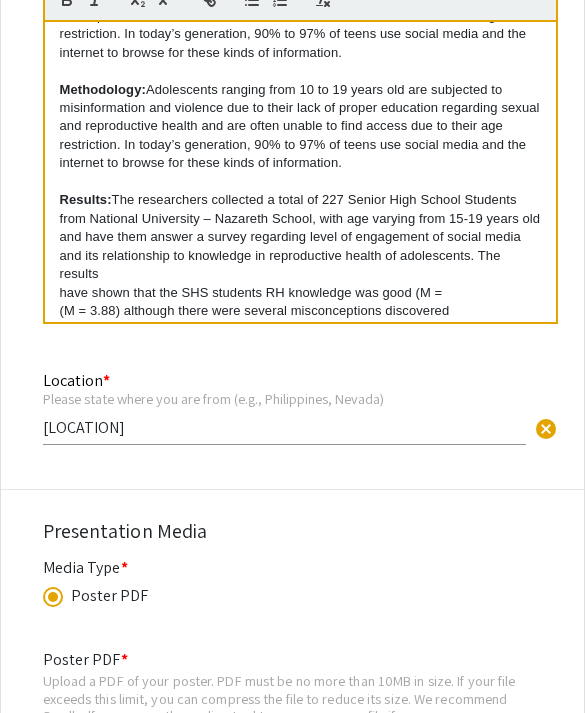 click on "Results:  The researchers collected a total of 227 Senior High School Students from National University – Nazareth School, with age varying from 15-19 years old and have them answer a survey regarding level of engagement of social media and its relationship to knowledge in reproductive health of adolescents. The results" at bounding box center (300, 237) 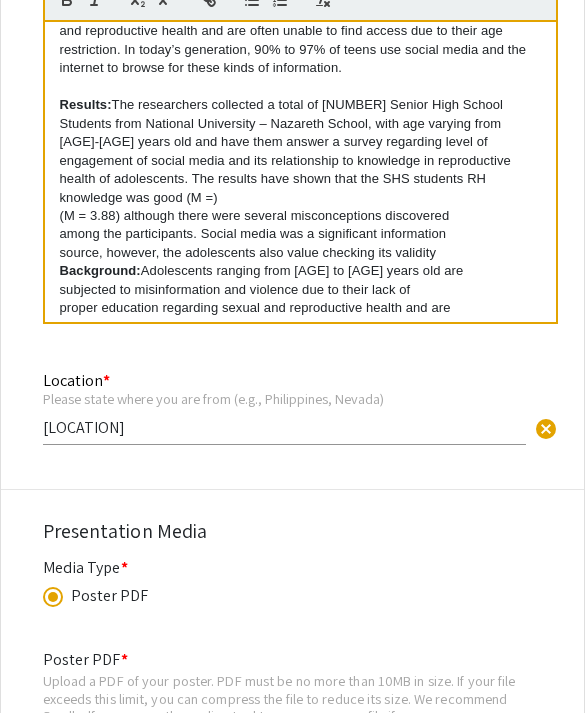 scroll, scrollTop: 167, scrollLeft: 0, axis: vertical 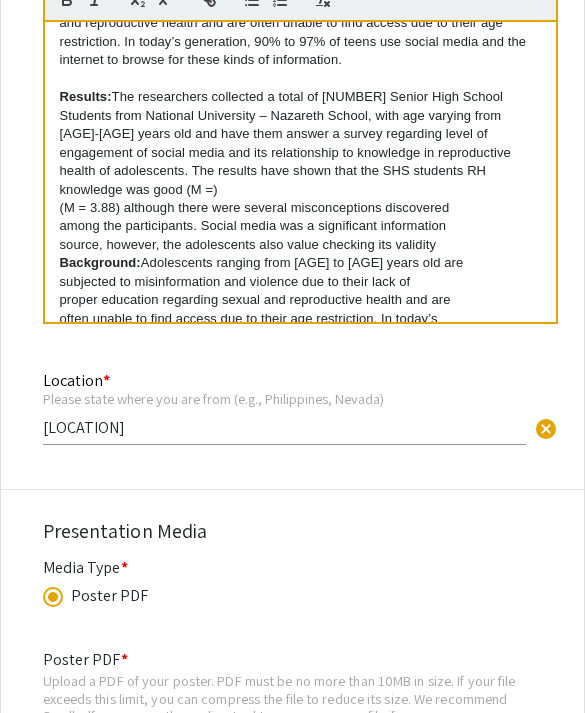click on "Background:  Adolescents ranging from 10 to 19 years old are subjected to misinformation and violence due to their lack of proper education regarding sexual and reproductive health and are often unable to find access due to their age restriction. In today’s generation, 90% to 97% of teens use social media and the internet to browse for these kinds of information. Methodology:  Adolescents ranging from 10 to 19 years old are subjected to misinformation and violence due to their lack of proper education regarding sexual and reproductive health and are often unable to find access due to their age restriction. In today’s generation, 90% to 97% of teens use social media and the internet to browse for these kinds of information. Results:  3.88) although there were several misconceptions discovered among the participants. Social media was a significant information source, however, the adolescents also value checking its validity Background:  Adolescents ranging from 10 to 19 years old are Methodology:  Results:" at bounding box center [300, 172] 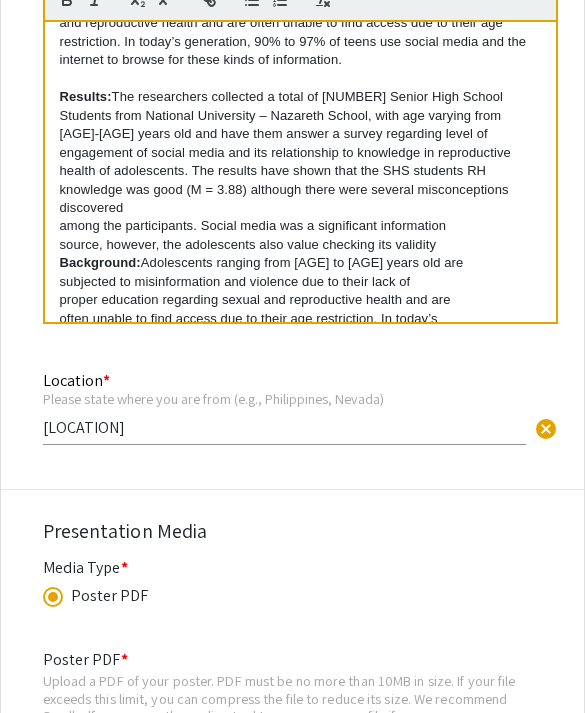 click on "Results:  The researchers collected a total of 227 Senior High School Students from National University – Nazareth School, with age varying from 15-19 years old and have them answer a survey regarding level of engagement of social media and its relationship to knowledge in reproductive health of adolescents. The results have shown that the SHS students RH knowledge was good (M = 3.88) although there were several misconceptions discovered" at bounding box center (300, 152) 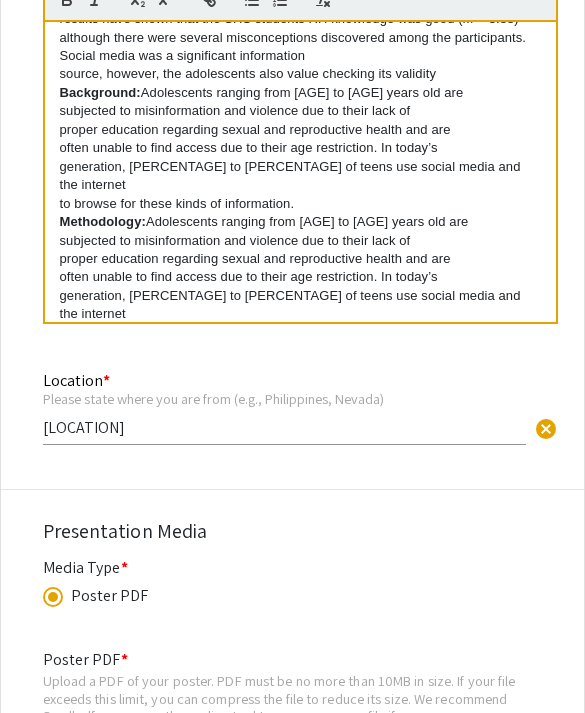 scroll, scrollTop: 323, scrollLeft: 0, axis: vertical 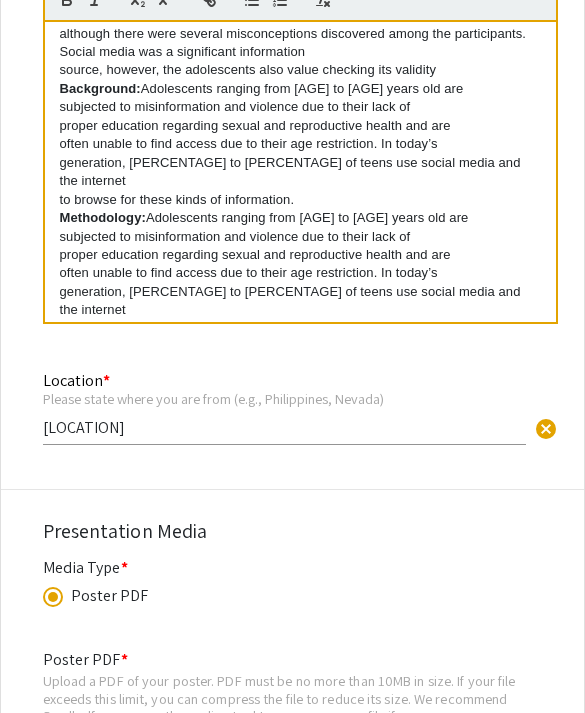 click on "Background:" at bounding box center (100, 88) 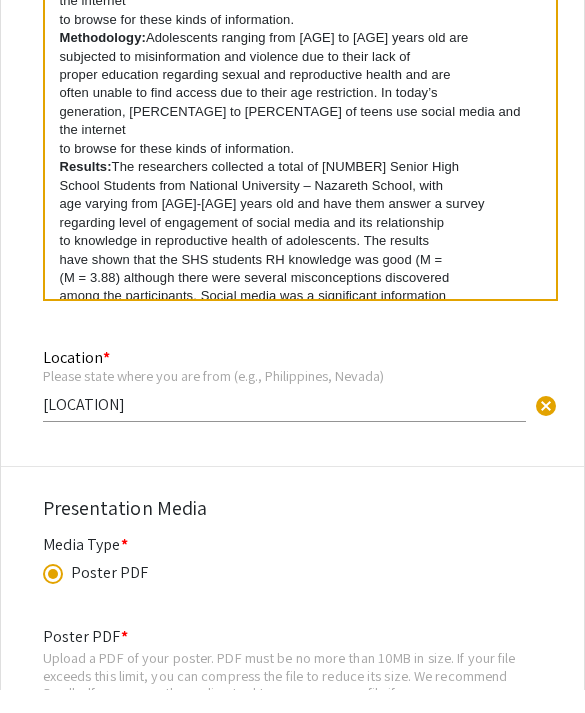 scroll, scrollTop: 102, scrollLeft: 0, axis: vertical 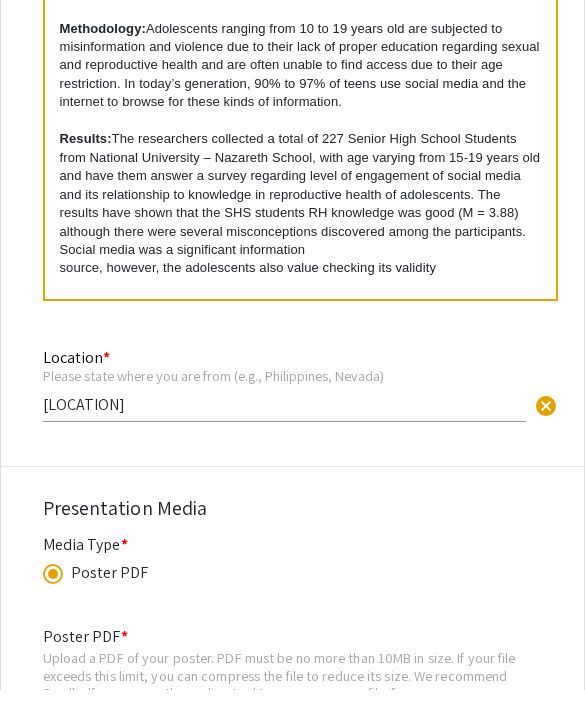 click on "Background:  Adolescents ranging from 10 to 19 years old are subjected to misinformation and violence due to their lack of proper education regarding sexual and reproductive health and are often unable to find access due to their age restriction. In today’s generation, 90% to 97% of teens use social media and the internet to browse for these kinds of information. Methodology:  Adolescents ranging from 10 to 19 years old are subjected to misinformation and violence due to their lack of proper education regarding sexual and reproductive health and are often unable to find access due to their age restriction. In today’s generation, 90% to 97% of teens use social media and the internet to browse for these kinds of information. Results:  source, however, the adolescents also value checking its validity" at bounding box center [300, 172] 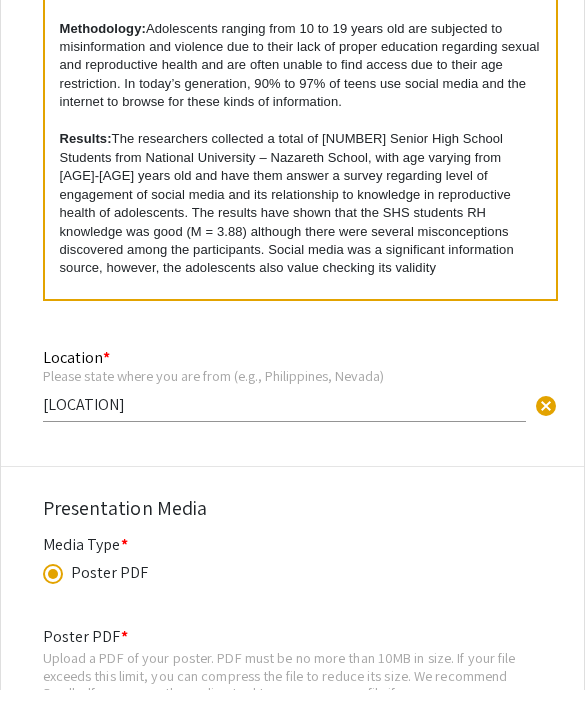 scroll, scrollTop: 1672, scrollLeft: 0, axis: vertical 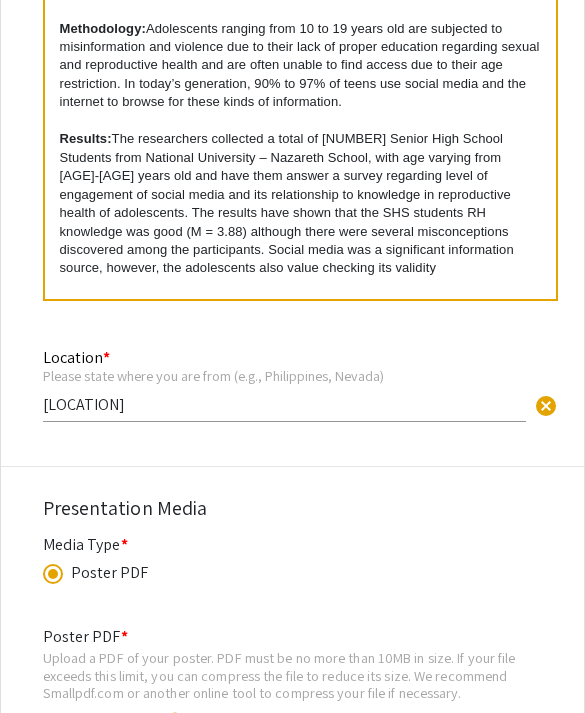 click on "Results:  The researchers collected a total of 227 Senior High School Students from National University – Nazareth School, with age varying from 15-19 years old and have them answer a survey regarding level of engagement of social media and its relationship to knowledge in reproductive health of adolescents. The results have shown that the SHS students RH knowledge was good (M = 3.88) although there were several misconceptions discovered among the participants. Social media was a significant information source, however, the adolescents also value checking its validity" at bounding box center [300, 204] 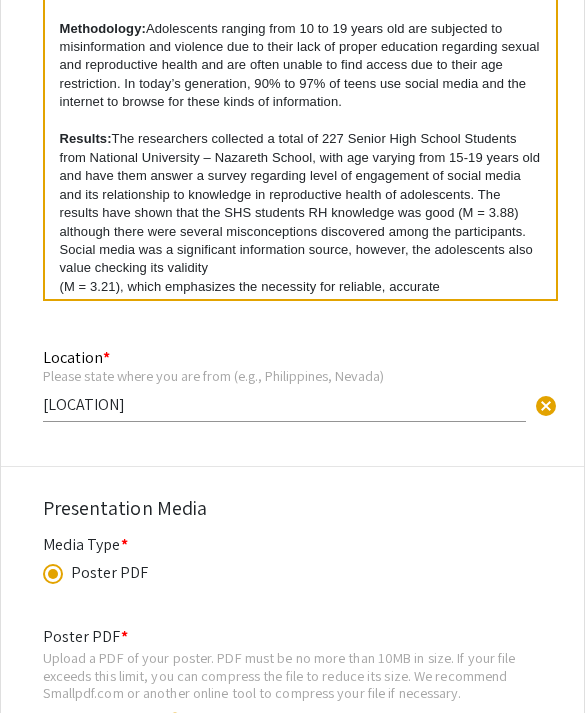 scroll, scrollTop: 19, scrollLeft: 0, axis: vertical 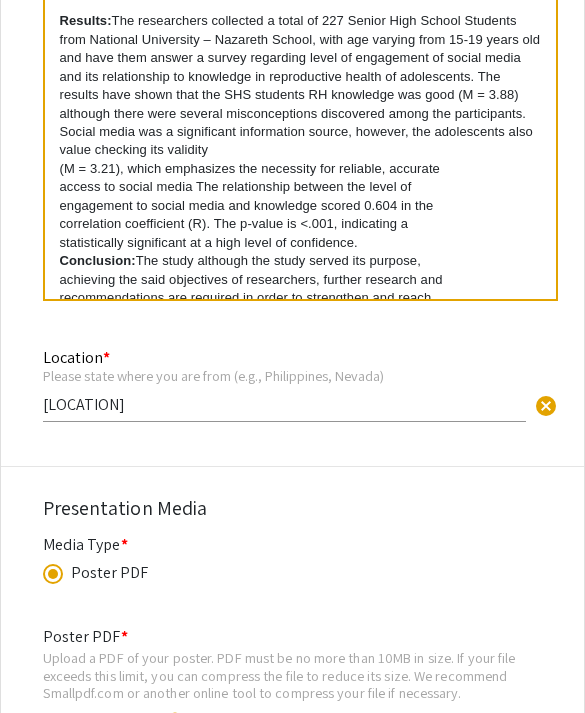 click on "Background:  Adolescents ranging from 10 to 19 years old are subjected to misinformation and violence due to their lack of proper education regarding sexual and reproductive health and are often unable to find access due to their age restriction. In today’s generation, 90% to 97% of teens use social media and the internet to browse for these kinds of information. Methodology:  Adolescents ranging from 10 to 19 years old are subjected to misinformation and violence due to their lack of proper education regarding sexual and reproductive health and are often unable to find access due to their age restriction. In today’s generation, 90% to 97% of teens use social media and the internet to browse for these kinds of information. Results:  (M = 3.21), which emphasizes the necessity for reliable, accurate access to social media The relationship between the level of engagement to social media and knowledge scored 0.604 in the correlation coefficient (R). The p-value is <.001, indicating a Conclusion:" at bounding box center (300, 149) 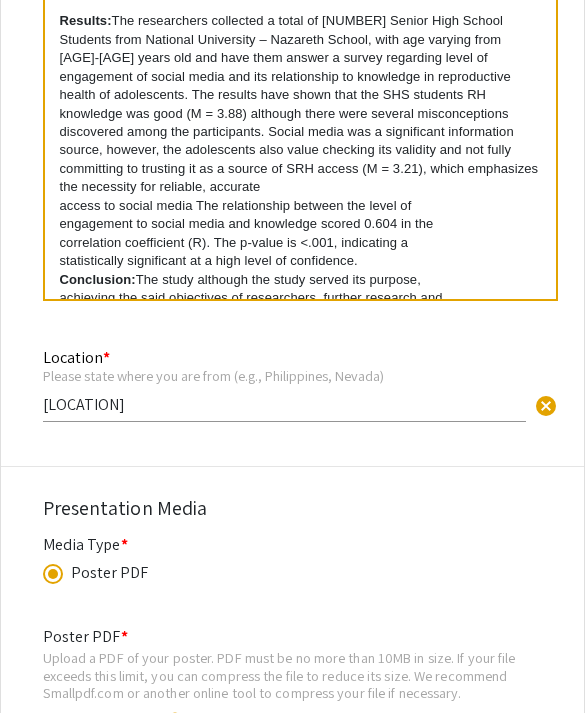 click on "engagement to social media and knowledge scored 0.604 in the" at bounding box center (300, 224) 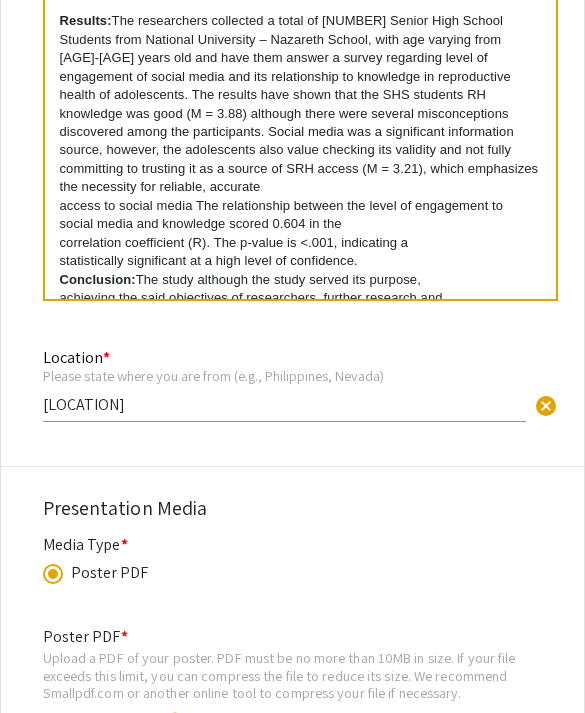 click on "correlation coefficient (R). The p-value is <.001, indicating a" at bounding box center (300, 243) 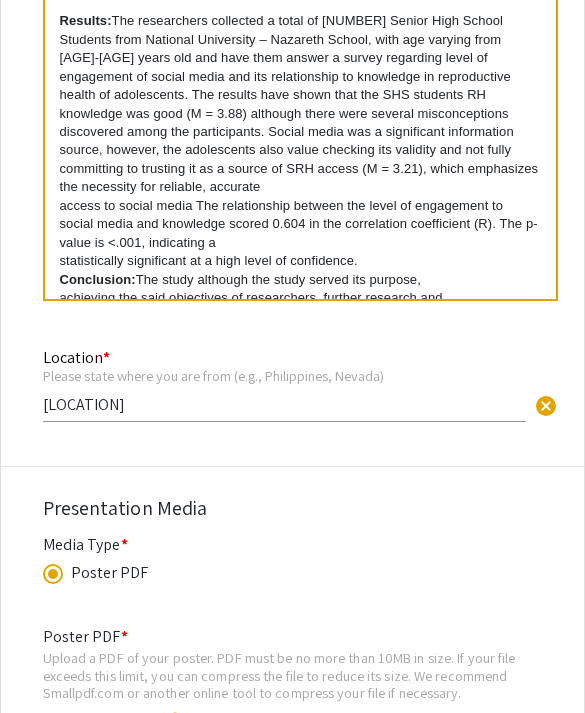 click on "Background:  Adolescents ranging from 10 to 19 years old are subjected to misinformation and violence due to their lack of proper education regarding sexual and reproductive health and are often unable to find access due to their age restriction. In today’s generation, 90% to 97% of teens use social media and the internet to browse for these kinds of information. Methodology:  Adolescents ranging from 10 to 19 years old are subjected to misinformation and violence due to their lack of proper education regarding sexual and reproductive health and are often unable to find access due to their age restriction. In today’s generation, 90% to 97% of teens use social media and the internet to browse for these kinds of information. Results:  access to social media The relationship between the level of engagement to social media and knowledge scored 0.604 in the correlation coefficient (R). The p-value is <.001, indicating a statistically significant at a high level of confidence. Conclusion:  accurate results." at bounding box center [300, 149] 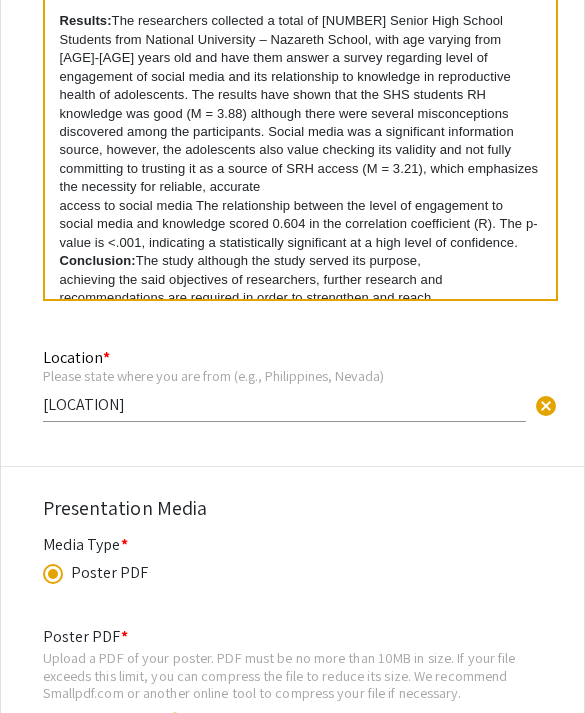 click on "access to social media The relationship between the level of engagement to social media and knowledge scored 0.604 in the correlation coefficient (R). The p-value is <.001, indicating a statistically significant at a high level of confidence." at bounding box center [300, 224] 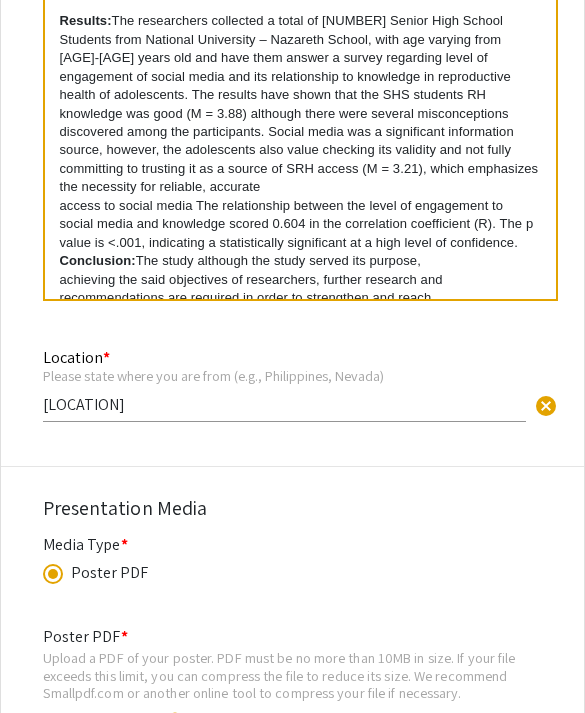 click on "Conclusion:" at bounding box center [98, 260] 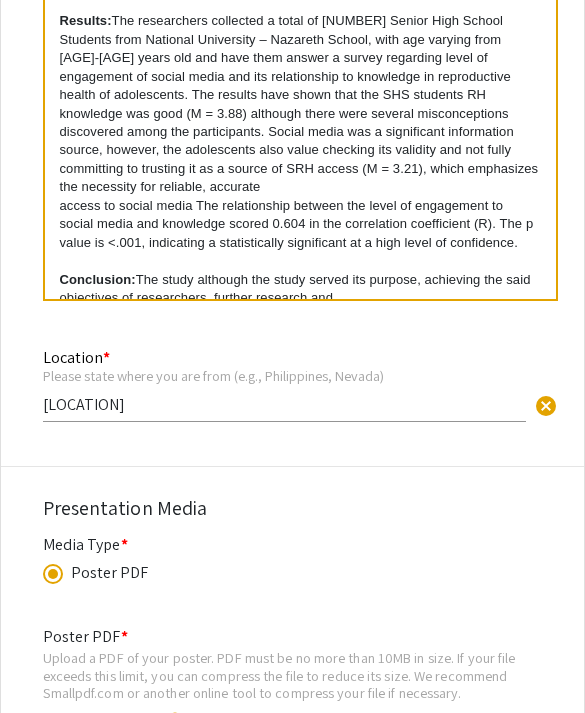 click on "recommendations are required in order to strengthen and reach" at bounding box center (300, 317) 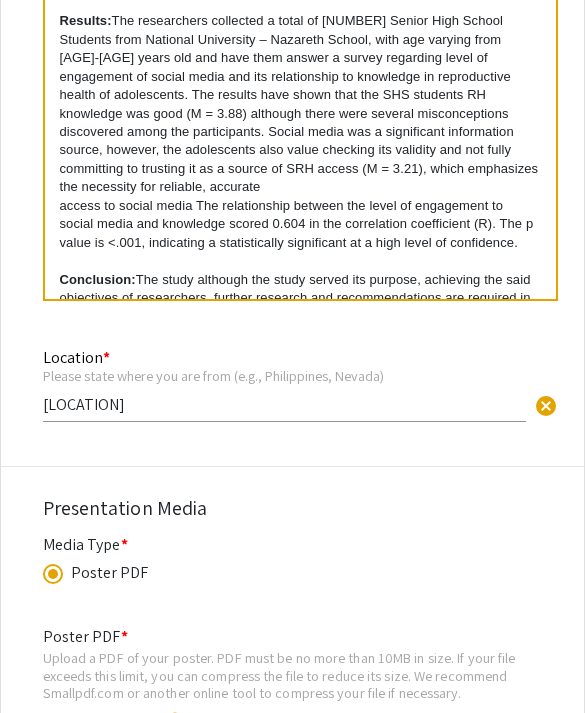 click on "Conclusion:  The study although the study served its purpose, achieving the said objectives of researchers, further research and recommendations are required in order to strengthen and reach" at bounding box center [300, 298] 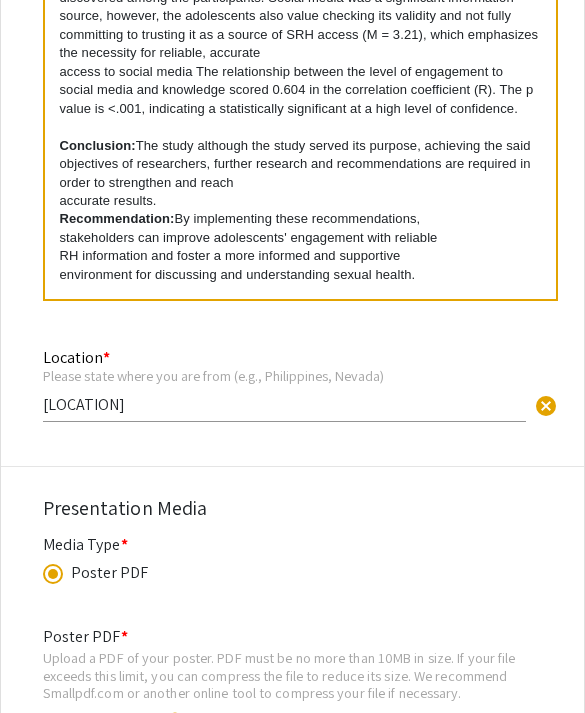 click on "Background:  Adolescents ranging from 10 to 19 years old are subjected to misinformation and violence due to their lack of proper education regarding sexual and reproductive health and are often unable to find access due to their age restriction. In today’s generation, 90% to 97% of teens use social media and the internet to browse for these kinds of information. Methodology:  Adolescents ranging from 10 to 19 years old are subjected to misinformation and violence due to their lack of proper education regarding sexual and reproductive health and are often unable to find access due to their age restriction. In today’s generation, 90% to 97% of teens use social media and the internet to browse for these kinds of information. Results:  access to social media The relationship between the level of engagement to social media and knowledge scored 0.604 in the correlation coefficient (R). The p value is <.001, indicating a statistically significant at a high level of confidence. Conclusion:  accurate results." at bounding box center [300, 149] 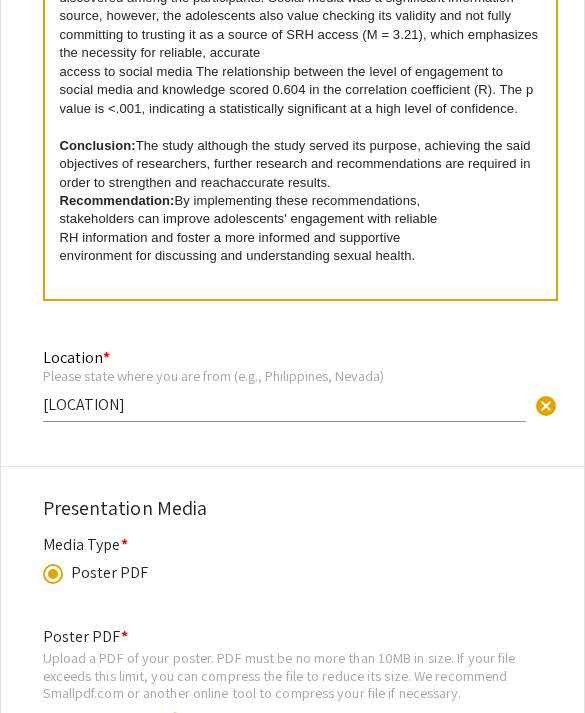 scroll, scrollTop: 336, scrollLeft: 0, axis: vertical 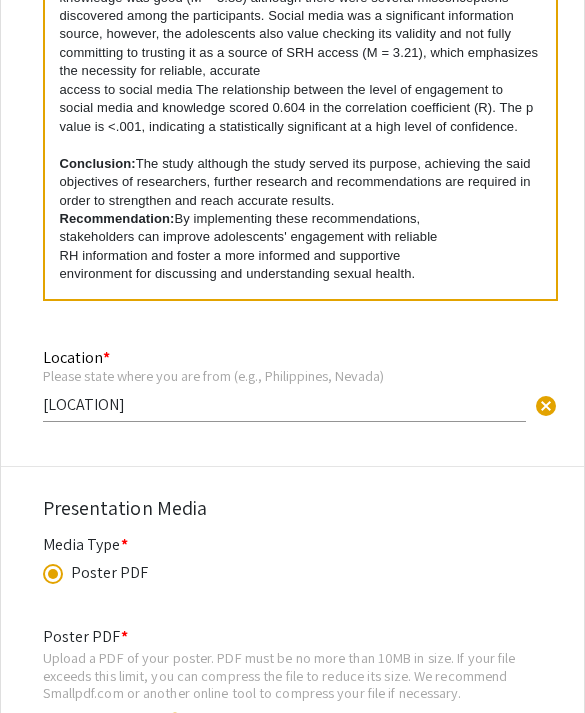 click on "Recommendation:" at bounding box center [117, 218] 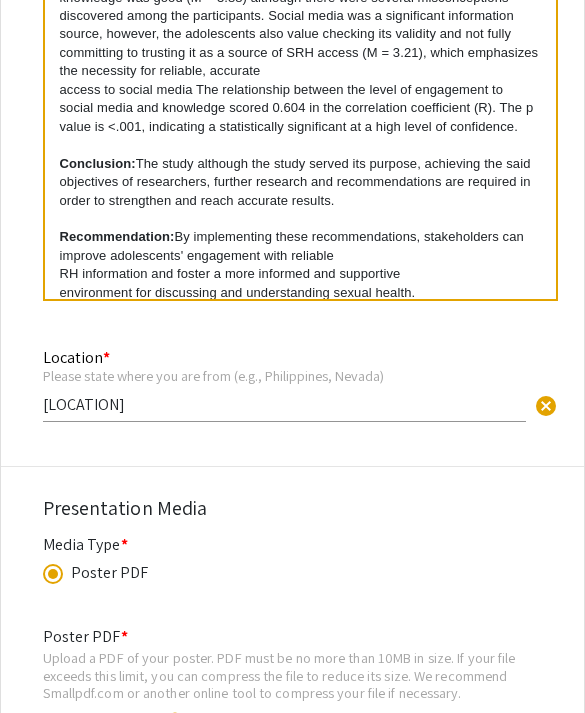 click on "RH information and foster a more informed and supportive" at bounding box center (300, 274) 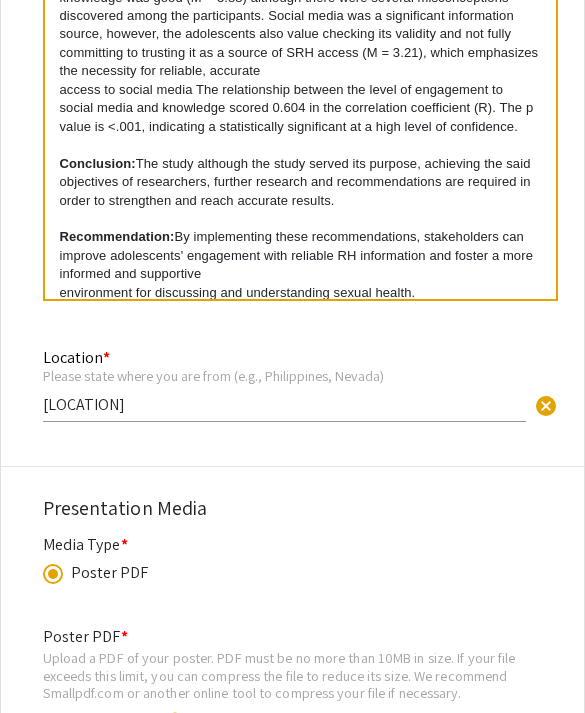 click on "environment for discussing and understanding sexual health." at bounding box center [300, 293] 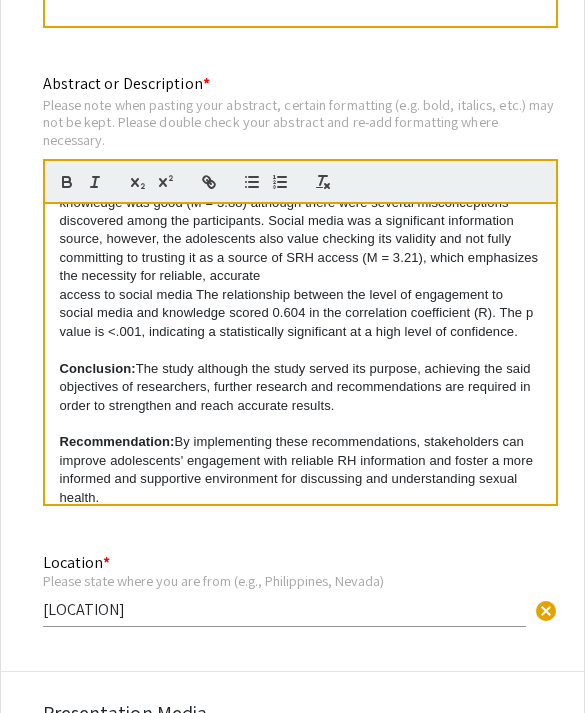 scroll, scrollTop: 1466, scrollLeft: 0, axis: vertical 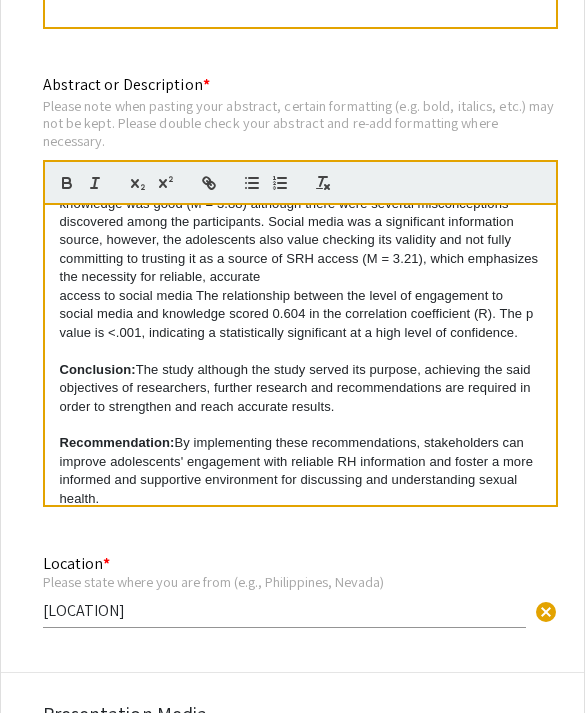click at bounding box center (300, 351) 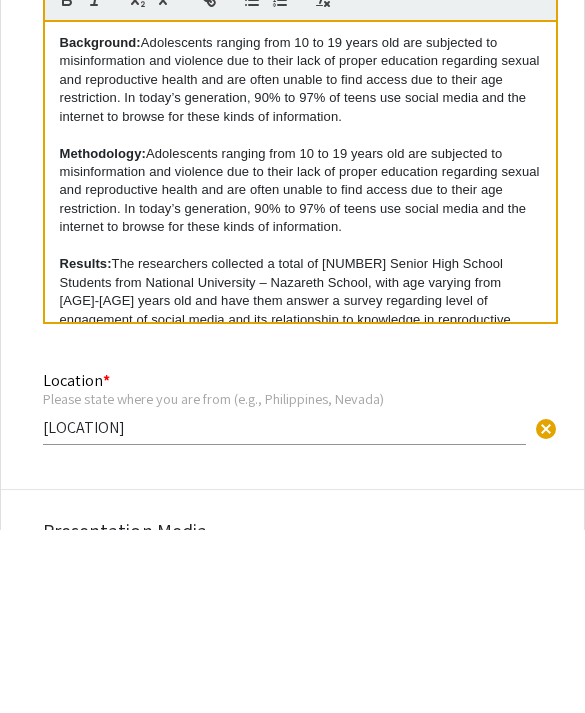 scroll, scrollTop: 0, scrollLeft: 0, axis: both 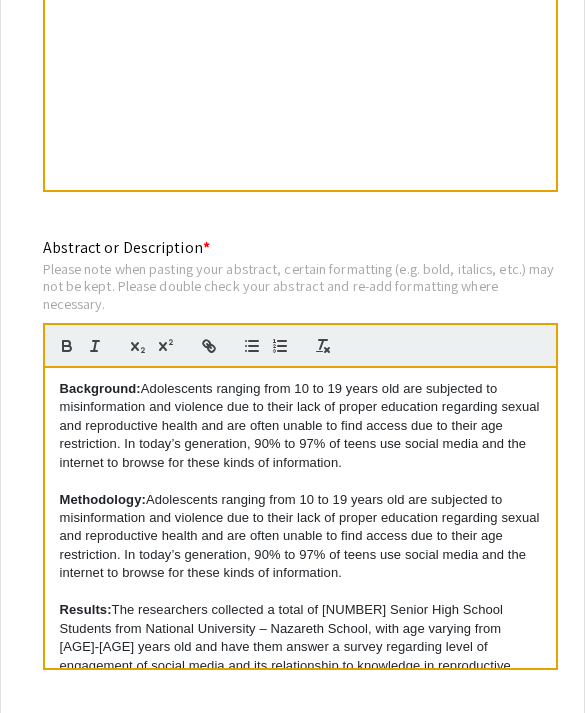 click on "Background:  Adolescents ranging from 10 to 19 years old are subjected to misinformation and violence due to their lack of proper education regarding sexual and reproductive health and are often unable to find access due to their age restriction. In today’s generation, 90% to 97% of teens use social media and the internet to browse for these kinds of information." at bounding box center [300, 426] 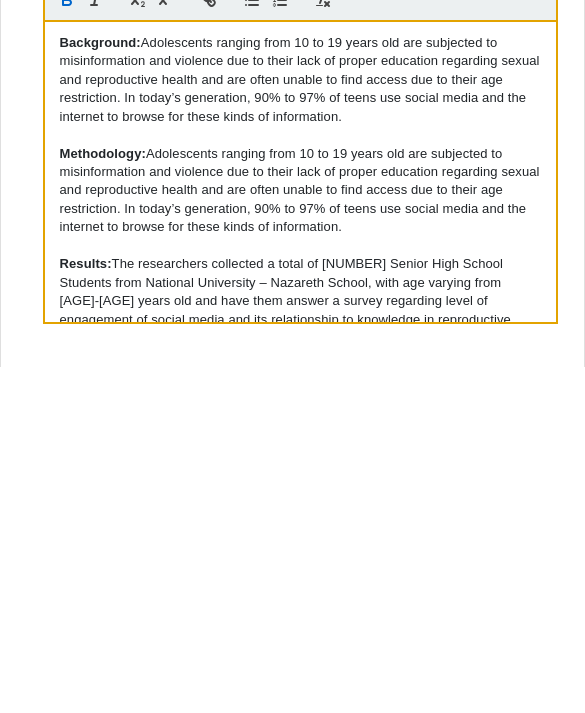 click on "Background:" at bounding box center [100, 388] 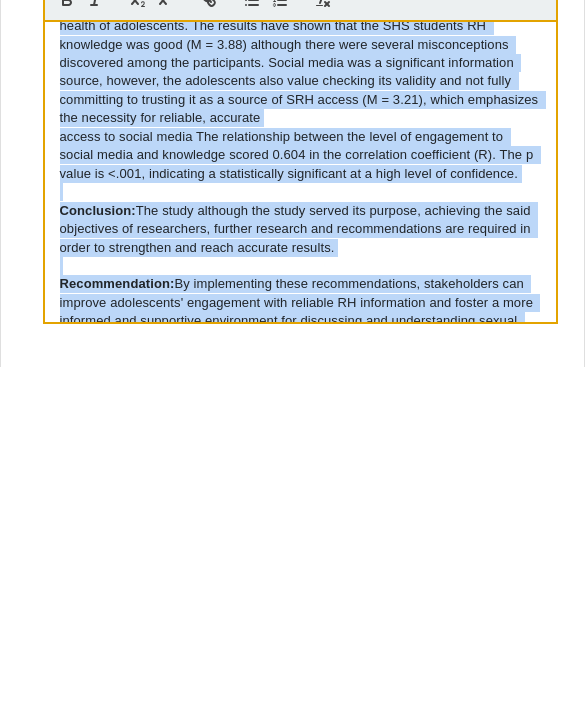 scroll, scrollTop: 354, scrollLeft: 0, axis: vertical 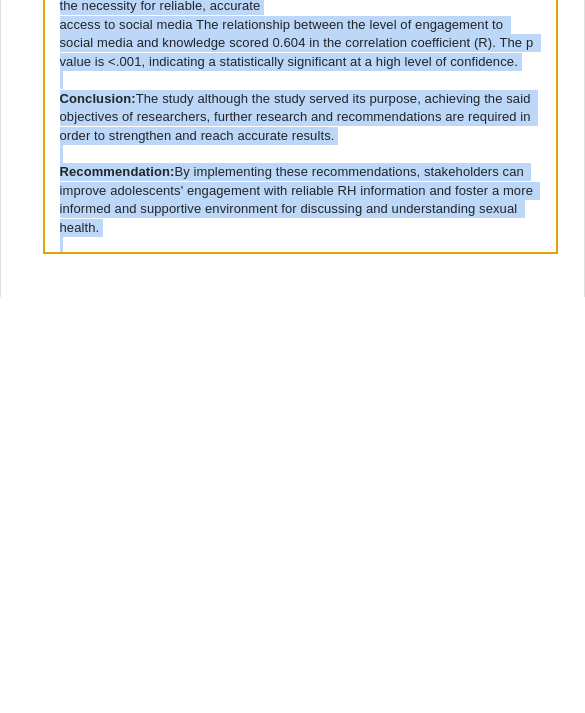 copy on "Background:  Adolescents ranging from 10 to 19 years old are subjected to misinformation and violence due to their lack of proper education regarding sexual and reproductive health and are often unable to find access due to their age restriction. In today’s generation, 90% to 97% of teens use social media and the internet to browse for these kinds of information. Methodology:  Adolescents ranging from 10 to 19 years old are subjected to misinformation and violence due to their lack of proper education regarding sexual and reproductive health and are often unable to find access due to their age restriction. In today’s generation, 90% to 97% of teens use social media and the internet to browse for these kinds of information. Results:  The researchers collected a total of 227 Senior High School Students from National University – Nazareth School, with age varying from 15-19 years old and have them answer a survey regarding level of engagement of social media and its relationship to knowledge in reproductive h..." 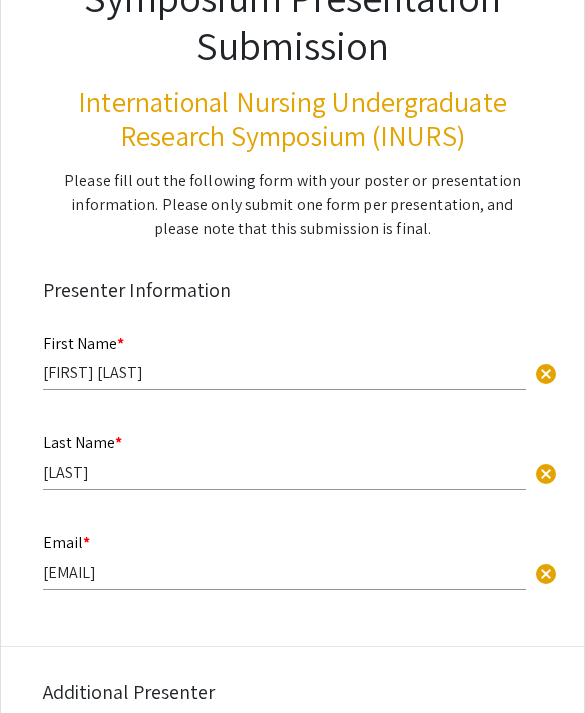 scroll, scrollTop: 0, scrollLeft: 0, axis: both 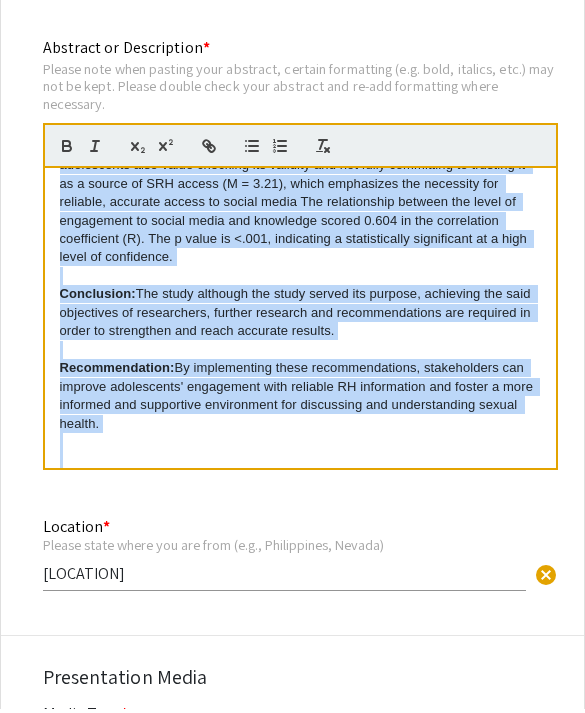 copy on "Background:  Adolescents ranging from 10 to 19 years old are subjected to misinformation and violence due to their lack of proper education regarding sexual and reproductive health and are often unable to find access due to their age restriction. In today’s generation, 90% to 97% of teens use social media and the internet to browse for these kinds of information. Methodology:  The researchers collected a total of 227 Senior High School Students from National University – Nazareth School, with age varying from 15-19 years old and have them answer a survey regarding level of engagement of social media and its relationship to knowledge in reproductive health of adolescents. Results:  The results have shown that the SHS students RH knowledge was good (M = 3.88) although there were several misconceptions discovered among the participants. Social media was a significant information source, however, the adolescents also value checking its validity and not fully committing to trusting it as a source of SRH access ..." 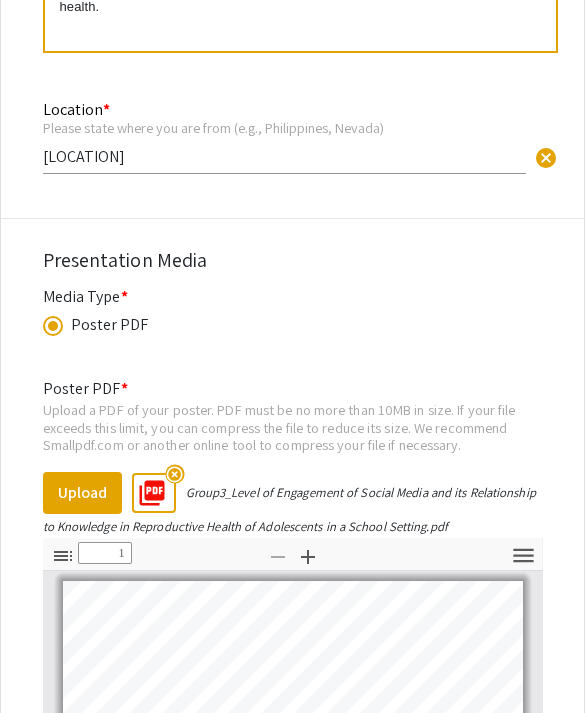 scroll, scrollTop: 1919, scrollLeft: 0, axis: vertical 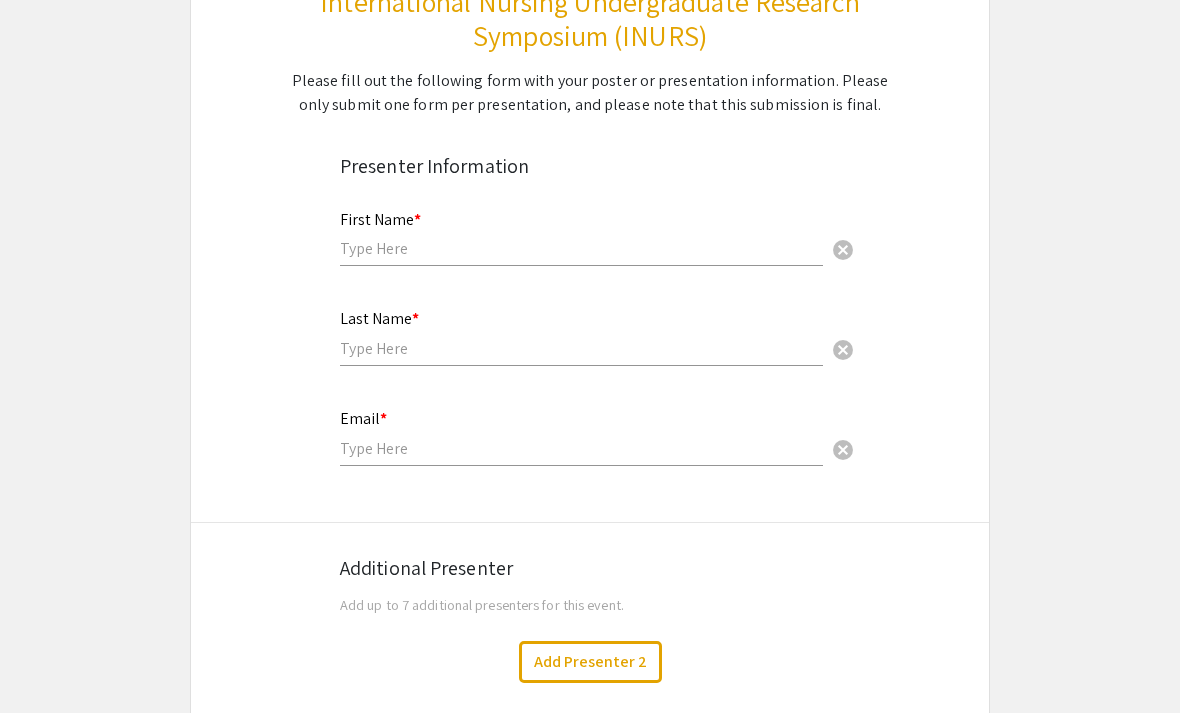 click on "First Name * cancel" at bounding box center [581, 229] 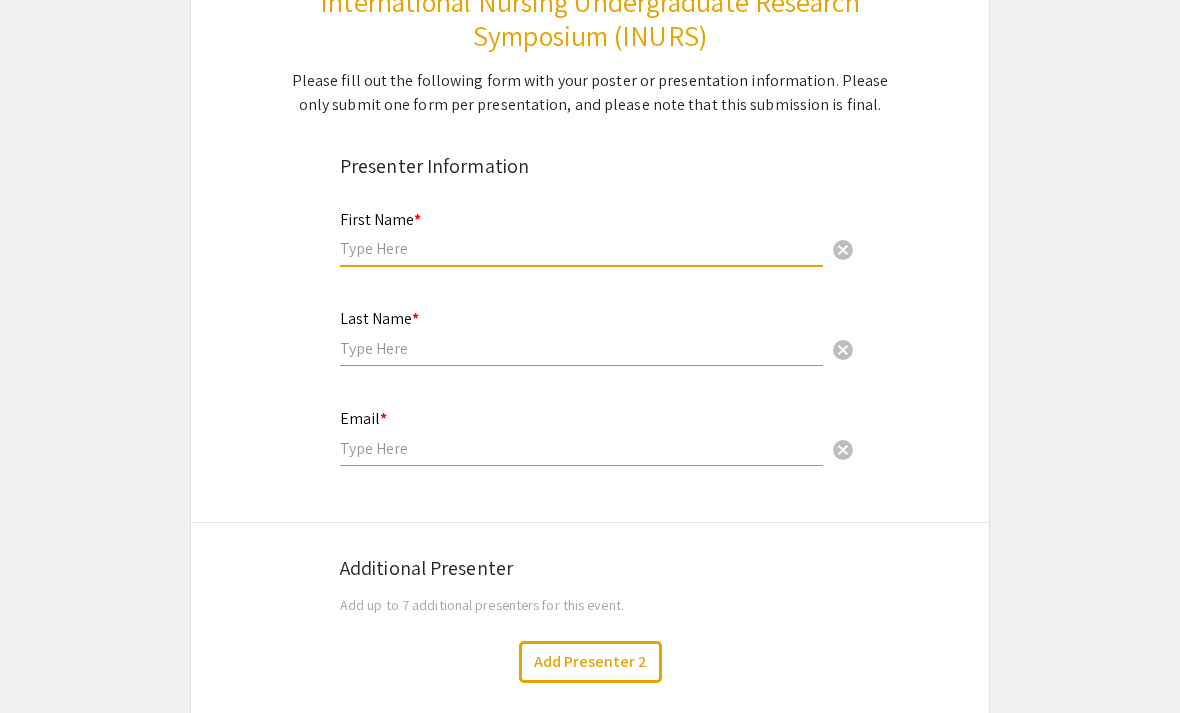 scroll, scrollTop: 286, scrollLeft: 0, axis: vertical 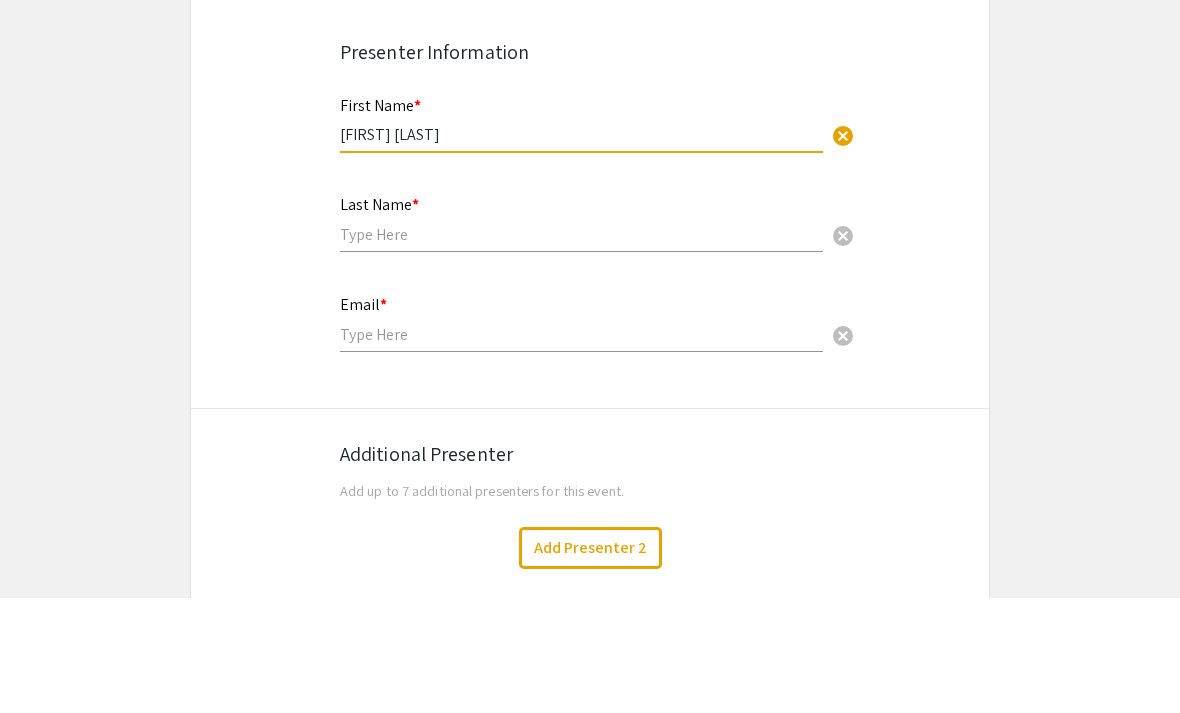 type on "[FIRST] [LAST]" 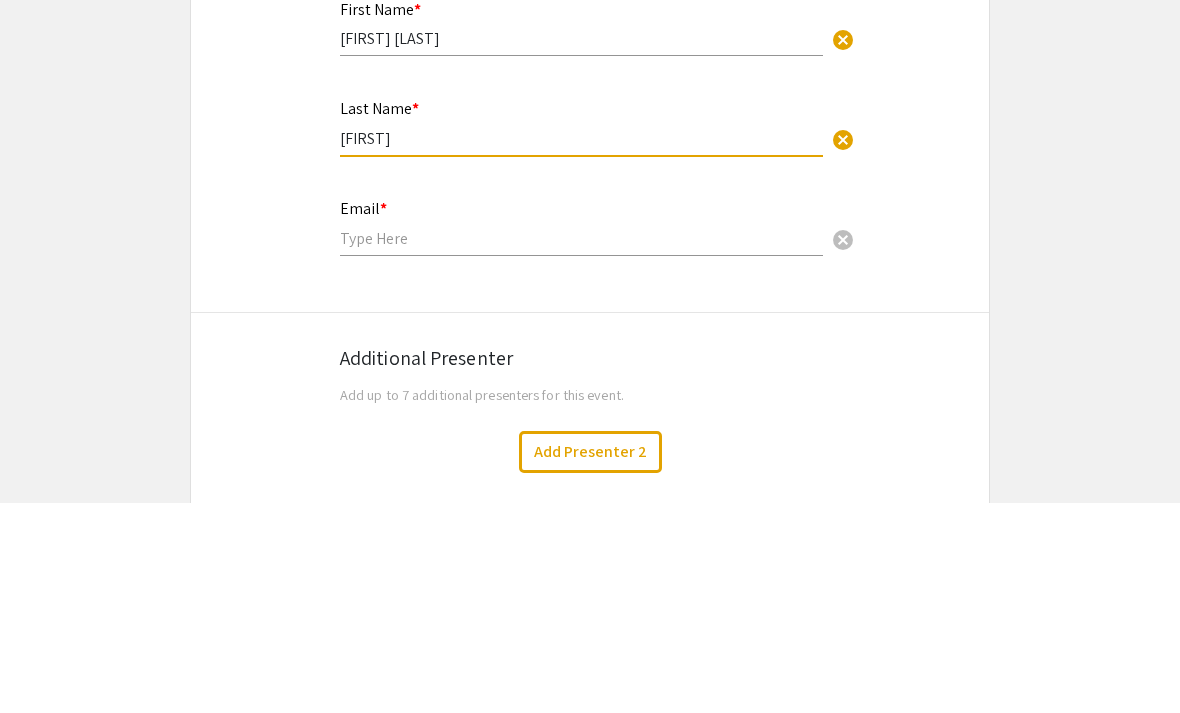 type on "[FIRST]" 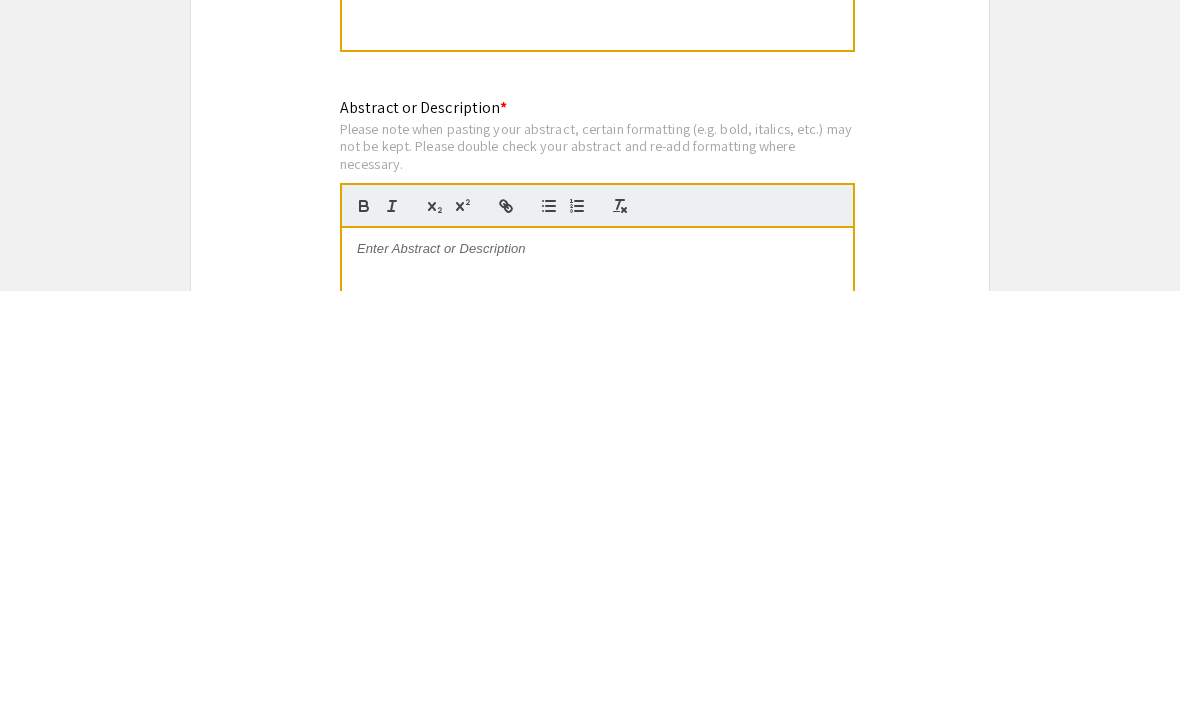 scroll, scrollTop: 1003, scrollLeft: 0, axis: vertical 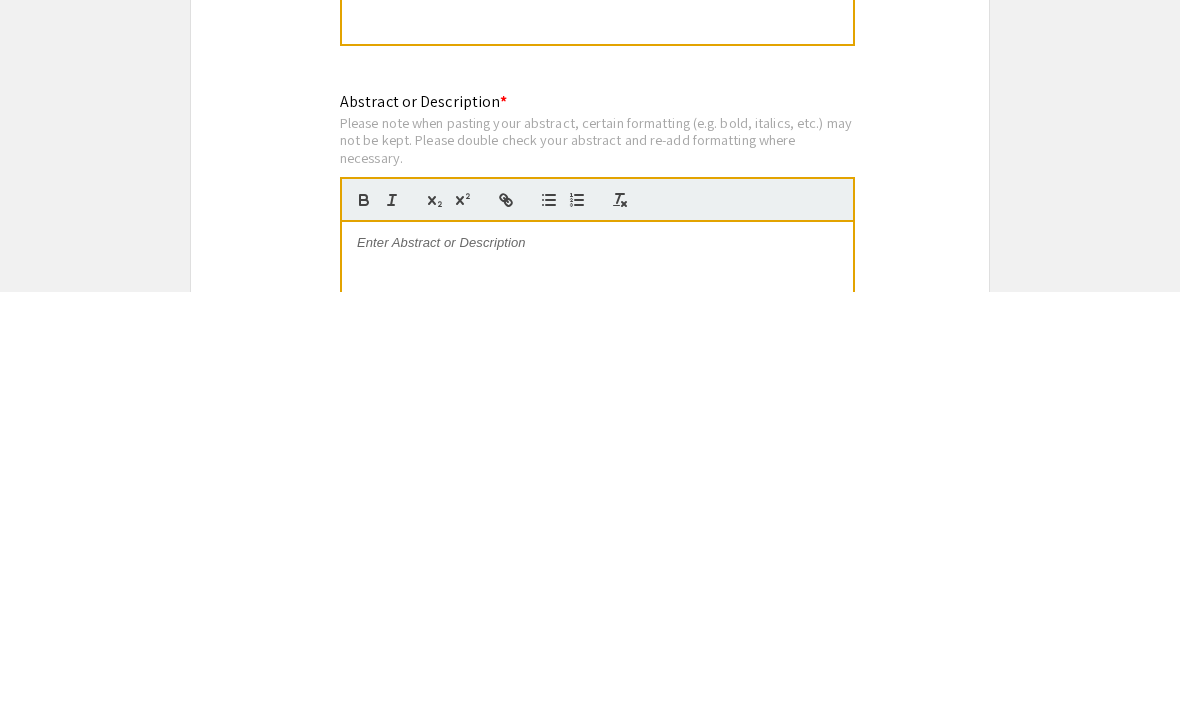 type on "[EMAIL]" 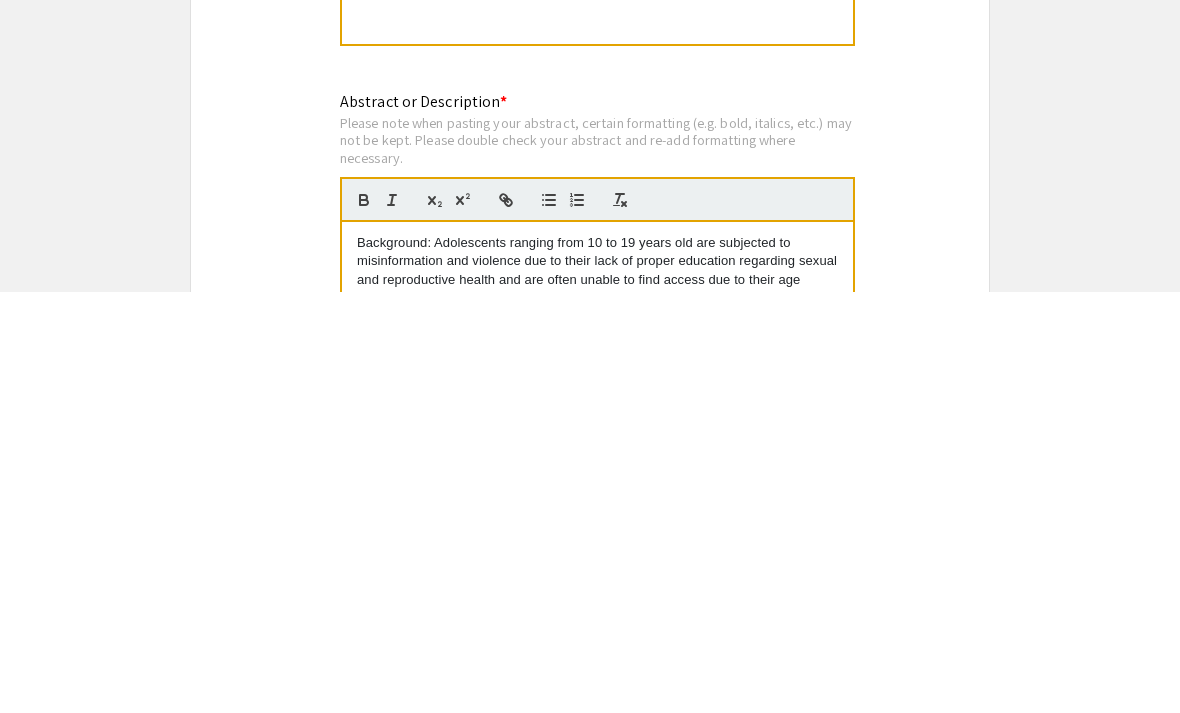 scroll, scrollTop: 1203, scrollLeft: 0, axis: vertical 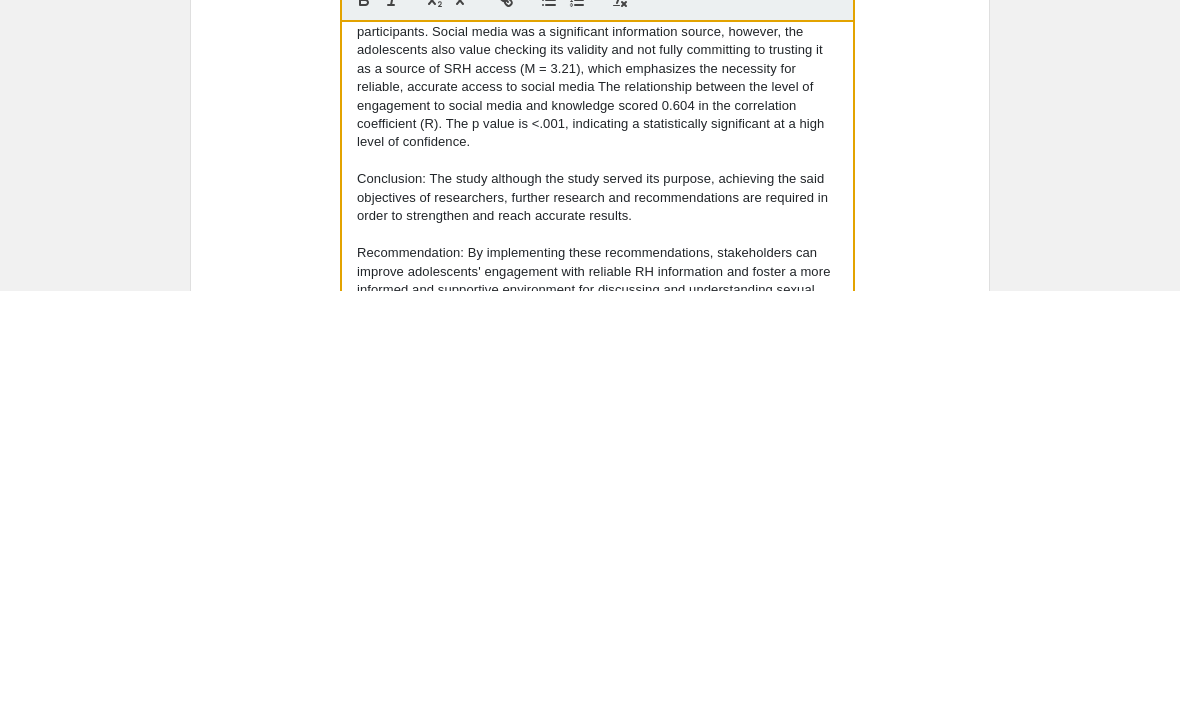 click on "Recommendation: By implementing these recommendations, stakeholders can improve adolescents' engagement with reliable RH information and foster a more informed and supportive environment for discussing and understanding sexual health." at bounding box center (597, 703) 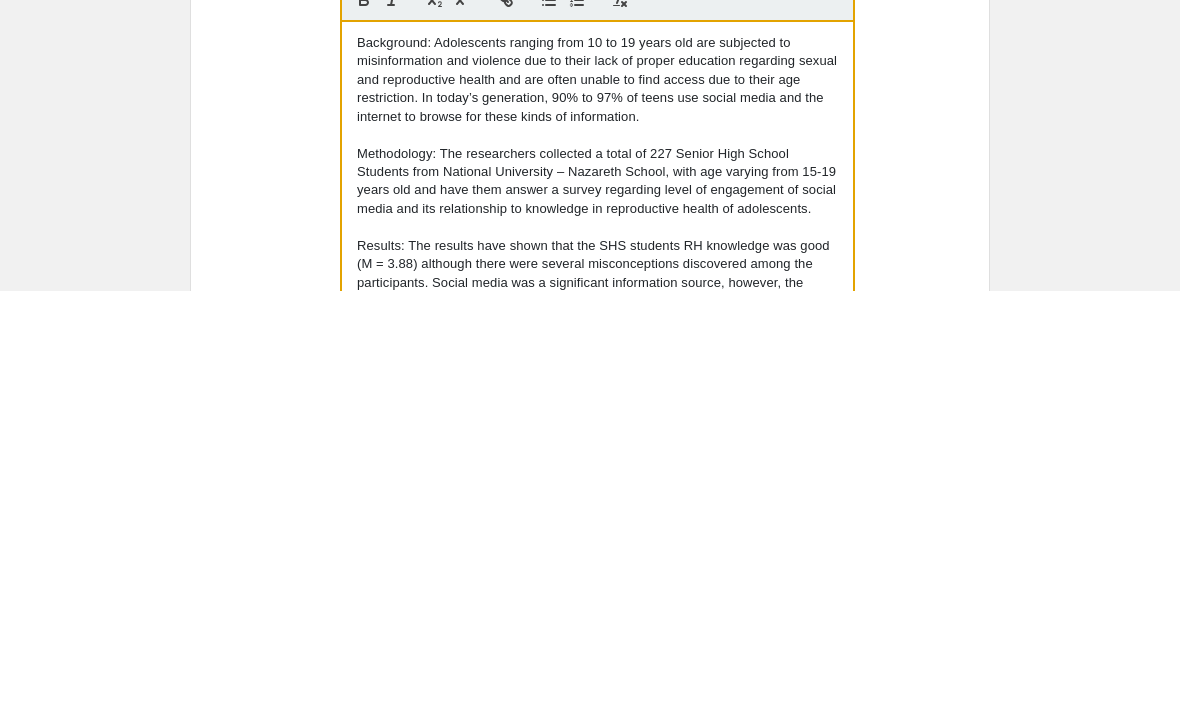 scroll, scrollTop: 0, scrollLeft: 0, axis: both 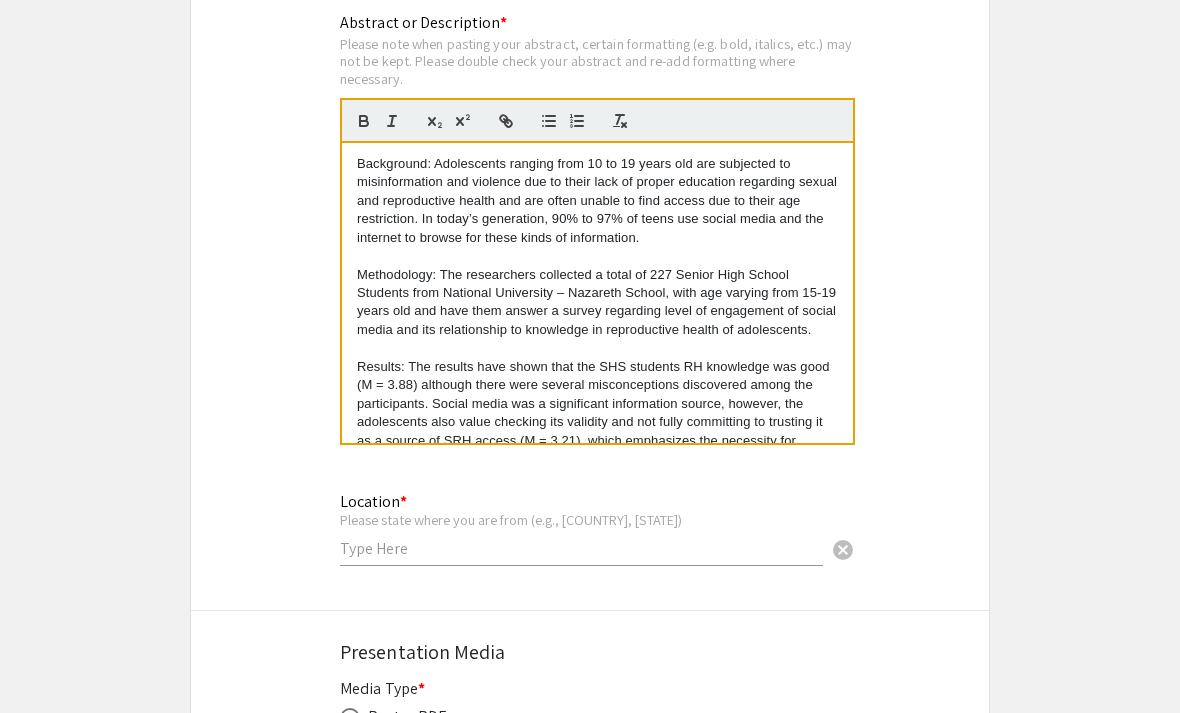 click on "Background: Adolescents ranging from 10 to 19 years old are subjected to misinformation and violence due to their lack of proper education regarding sexual and reproductive health and are often unable to find access due to their age restriction. In today’s generation, 90% to 97% of teens use social media and the internet to browse for these kinds of information. Methodology: The researchers collected a total of 227 Senior High School Students from National University – Nazareth School, with age varying from 15-19 years old and have them answer a survey regarding level of engagement of social media and its relationship to knowledge in reproductive health of adolescents. Conclusion: The study although the study served its purpose, achieving the said objectives of researchers, further research and recommendations are required in order to strengthen and reach accurate results." at bounding box center [597, 294] 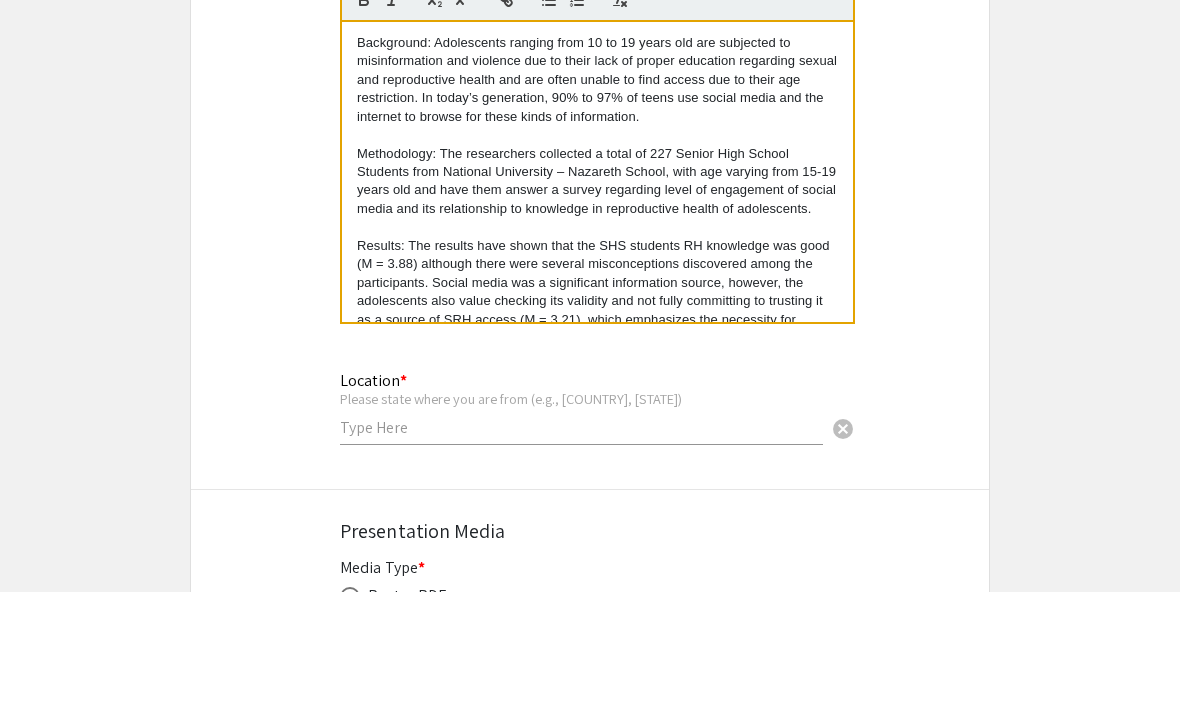 click on "Background: Adolescents ranging from 10 to 19 years old are subjected to misinformation and violence due to their lack of proper education regarding sexual and reproductive health and are often unable to find access due to their age restriction. In today’s generation, 90% to 97% of teens use social media and the internet to browse for these kinds of information." at bounding box center (597, 202) 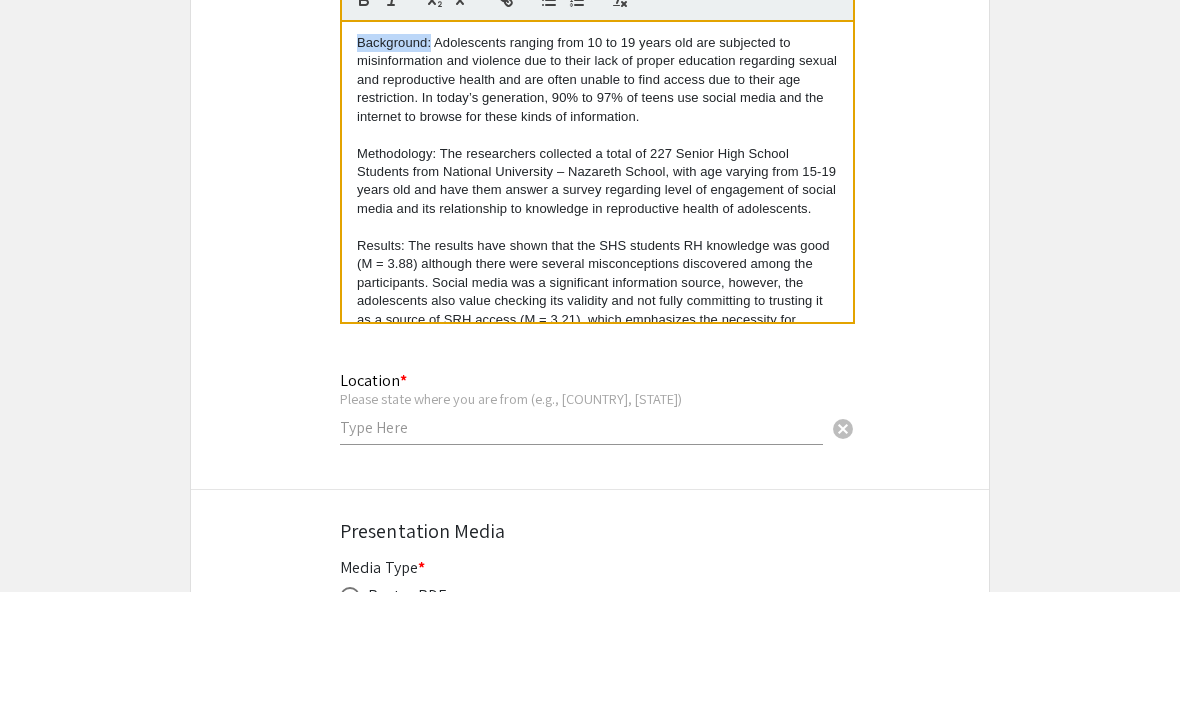 click 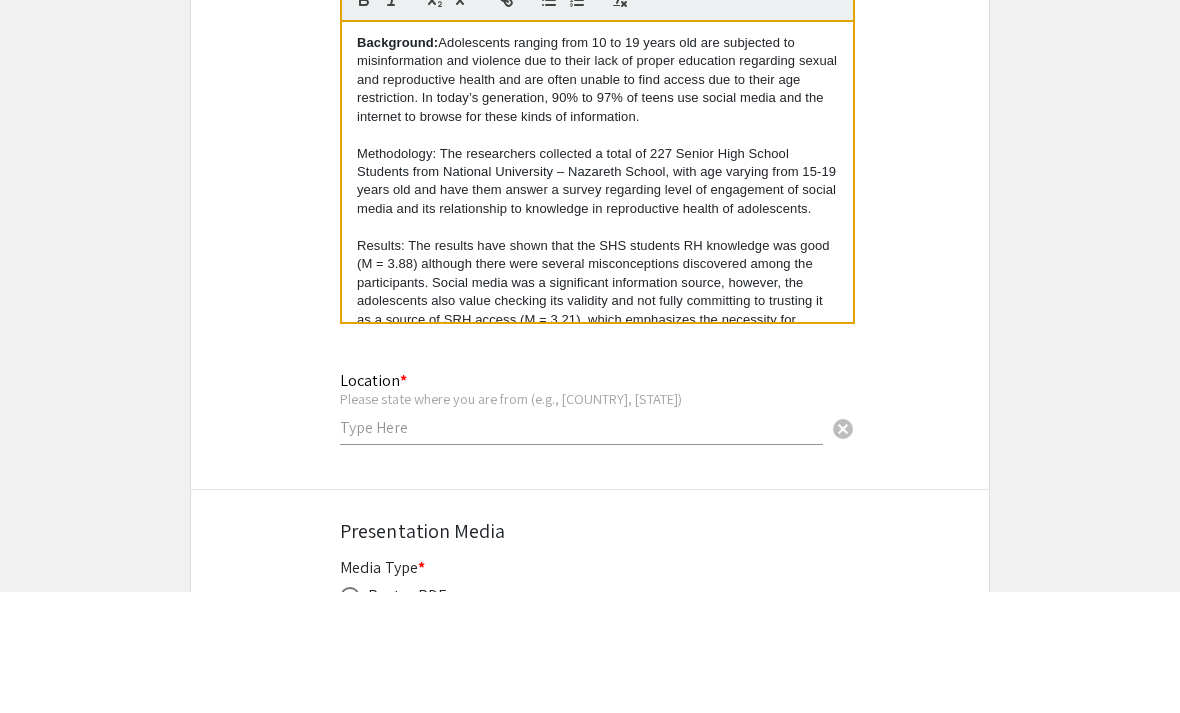 click on "Methodology: The researchers collected a total of 227 Senior High School Students from National University – Nazareth School, with age varying from 15-19 years old and have them answer a survey regarding level of engagement of social media and its relationship to knowledge in reproductive health of adolescents." at bounding box center [597, 304] 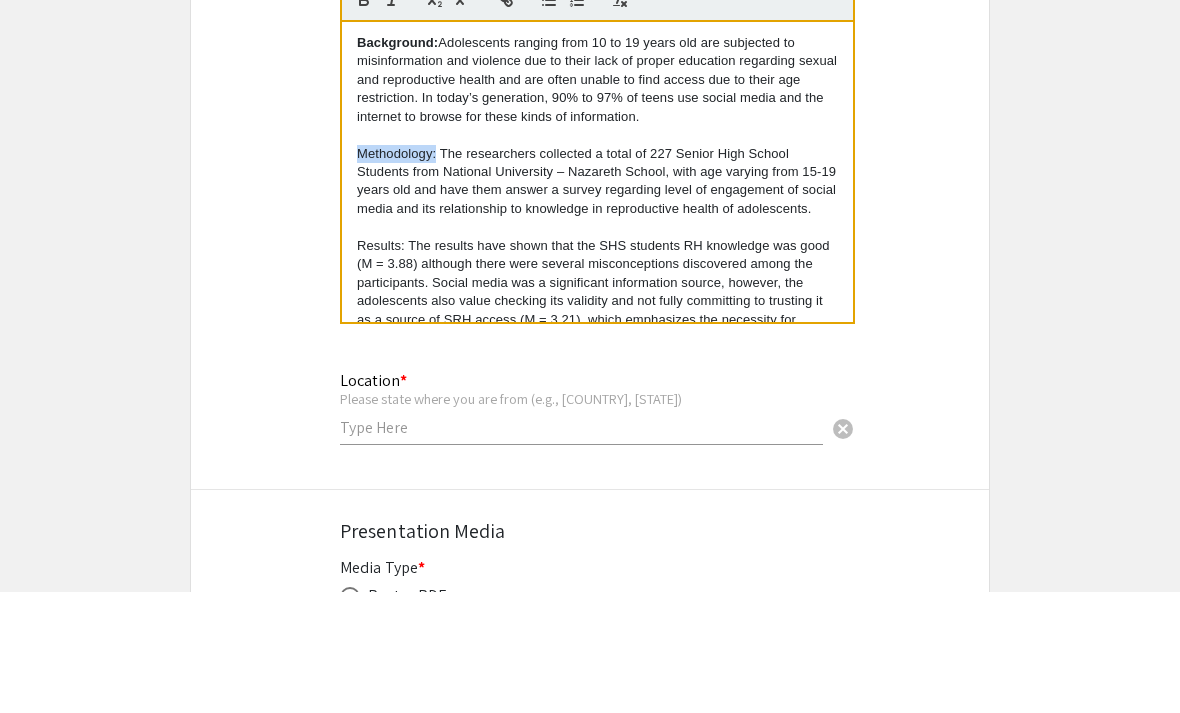 click 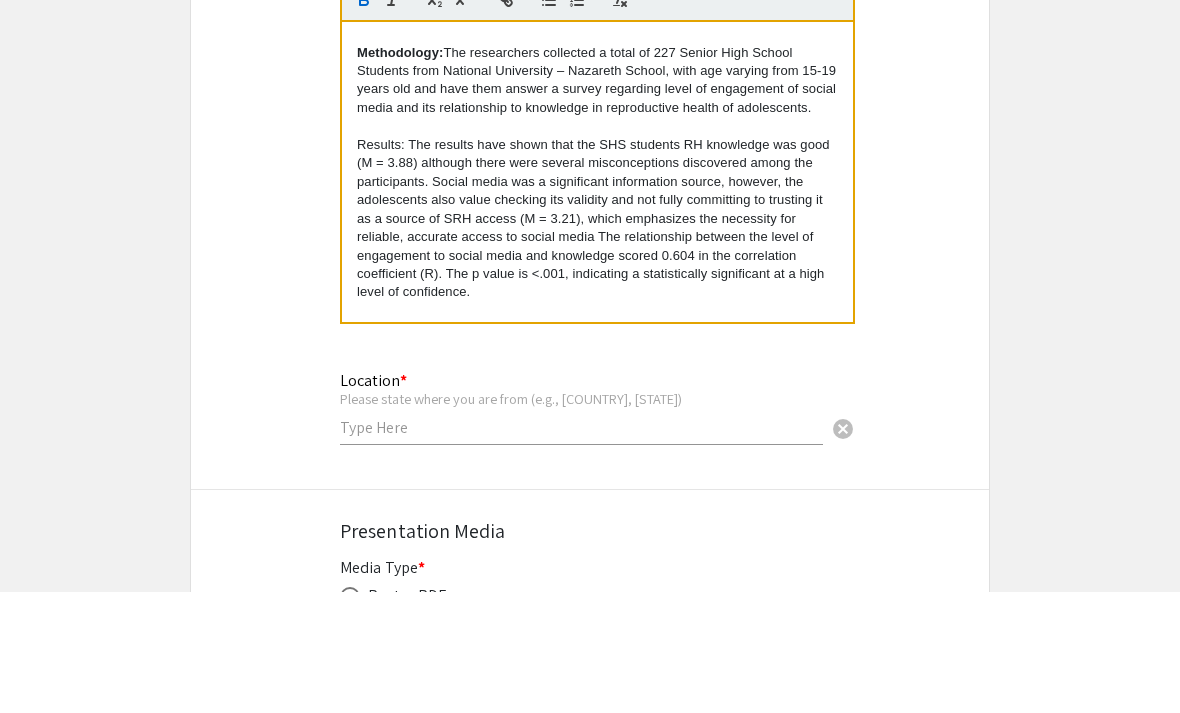 scroll, scrollTop: 107, scrollLeft: 0, axis: vertical 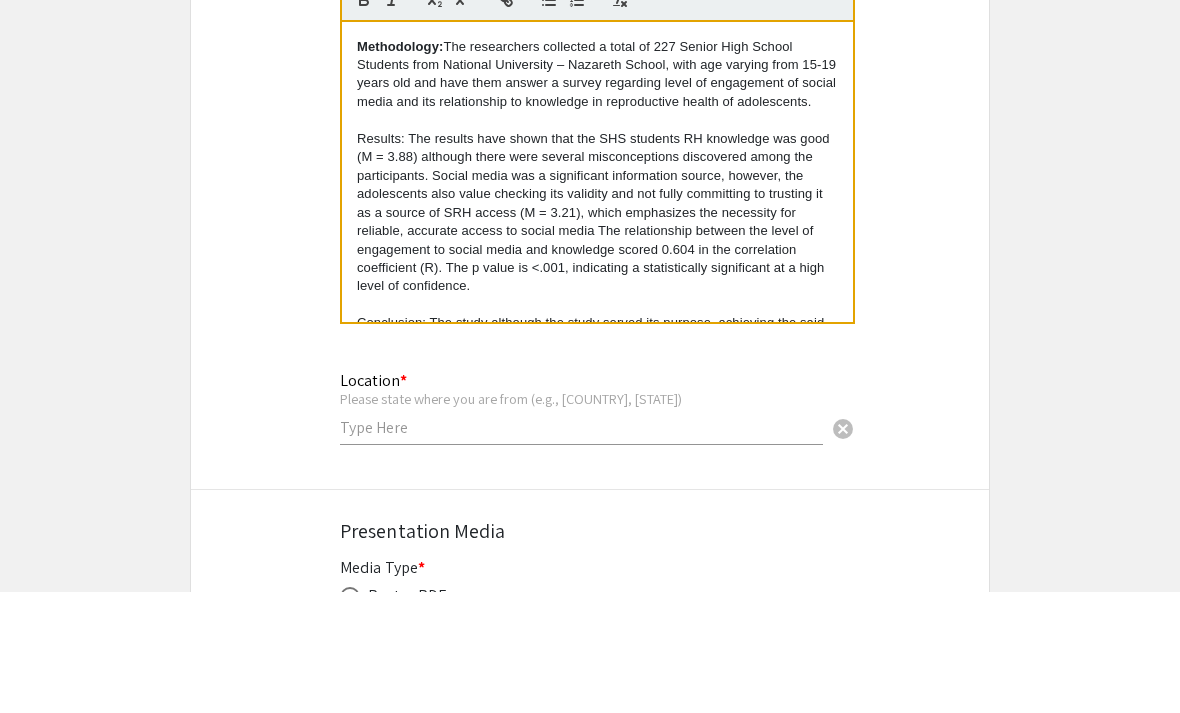 click on "Results: The results have shown that the SHS students RH knowledge was good (M = 3.88) although there were several misconceptions discovered among the participants. Social media was a significant information source, however, the adolescents also value checking its validity and not fully committing to trusting it as a source of SRH access (M = 3.21), which emphasizes the necessity for reliable, accurate access to social media The relationship between the level of engagement to social media and knowledge scored 0.604 in the correlation coefficient (R). The p value is <.001, indicating a statistically significant at a high level of confidence." at bounding box center (597, 335) 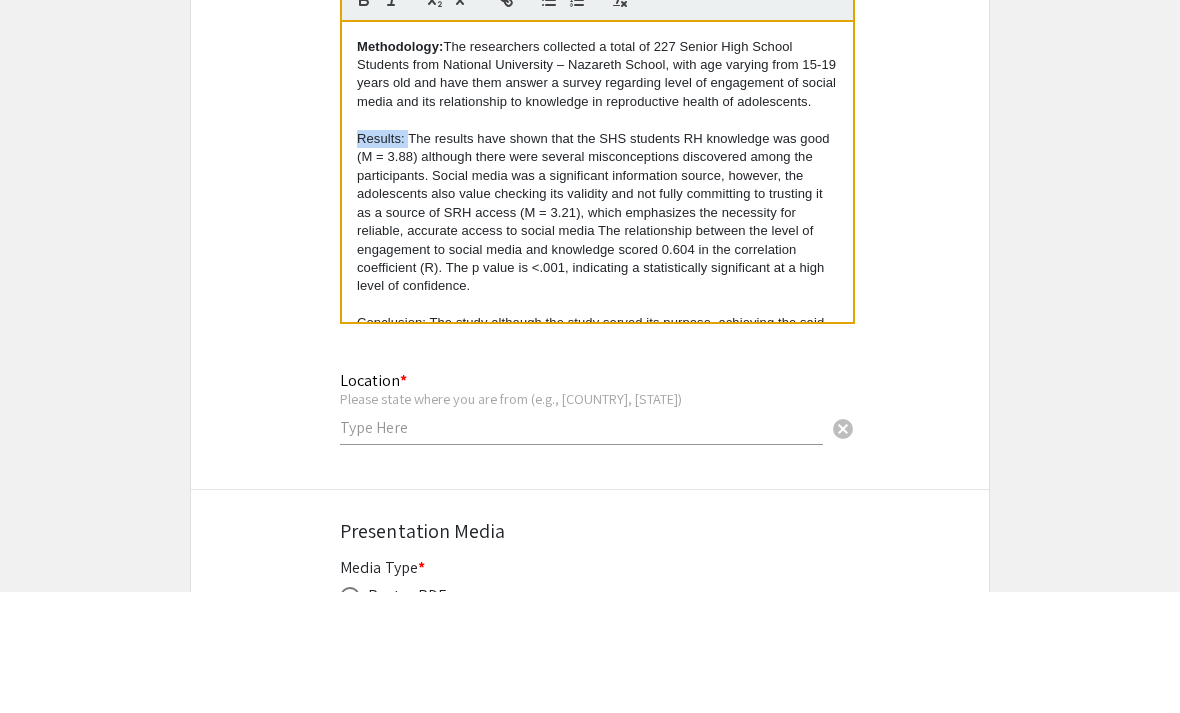 click 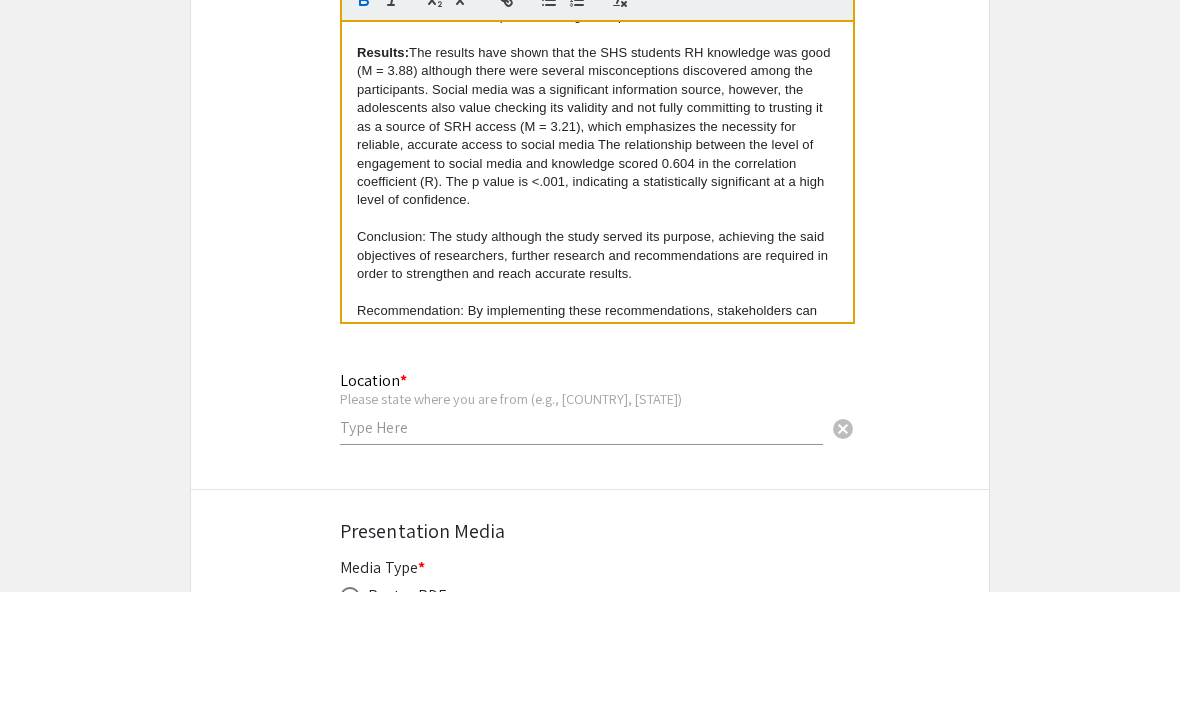 scroll, scrollTop: 223, scrollLeft: 0, axis: vertical 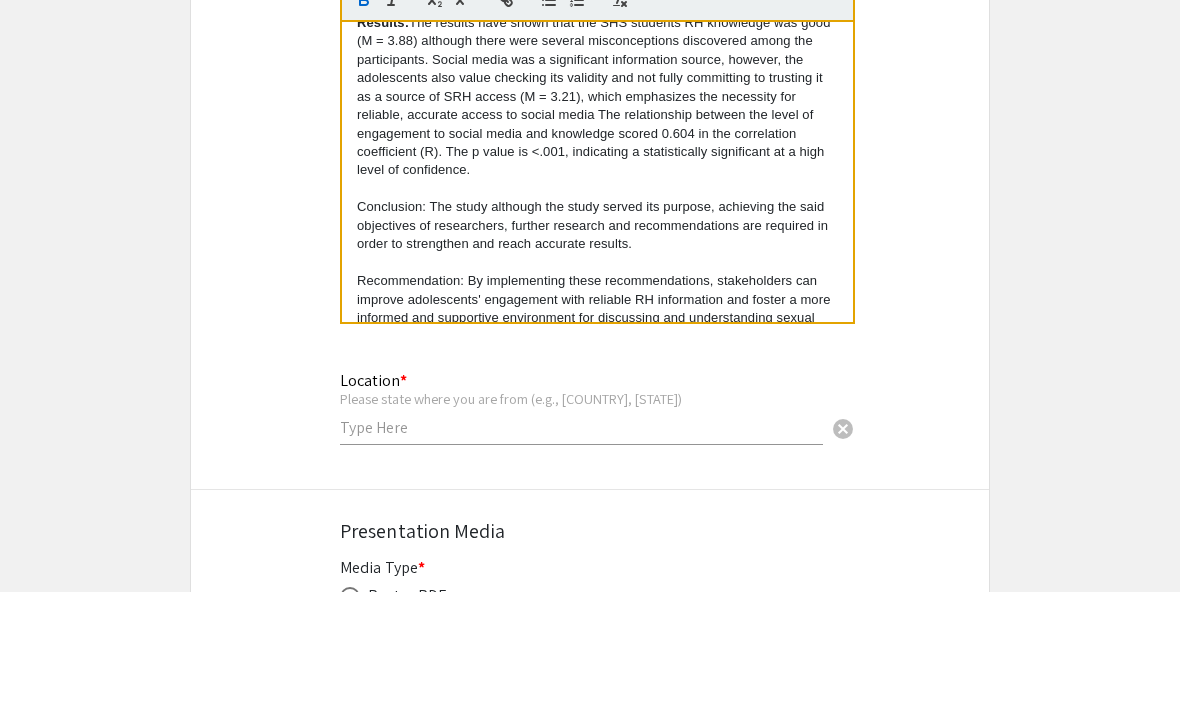 click on "Conclusion: The study although the study served its purpose, achieving the said objectives of researchers, further research and recommendations are required in order to strengthen and reach accurate results." at bounding box center (597, 347) 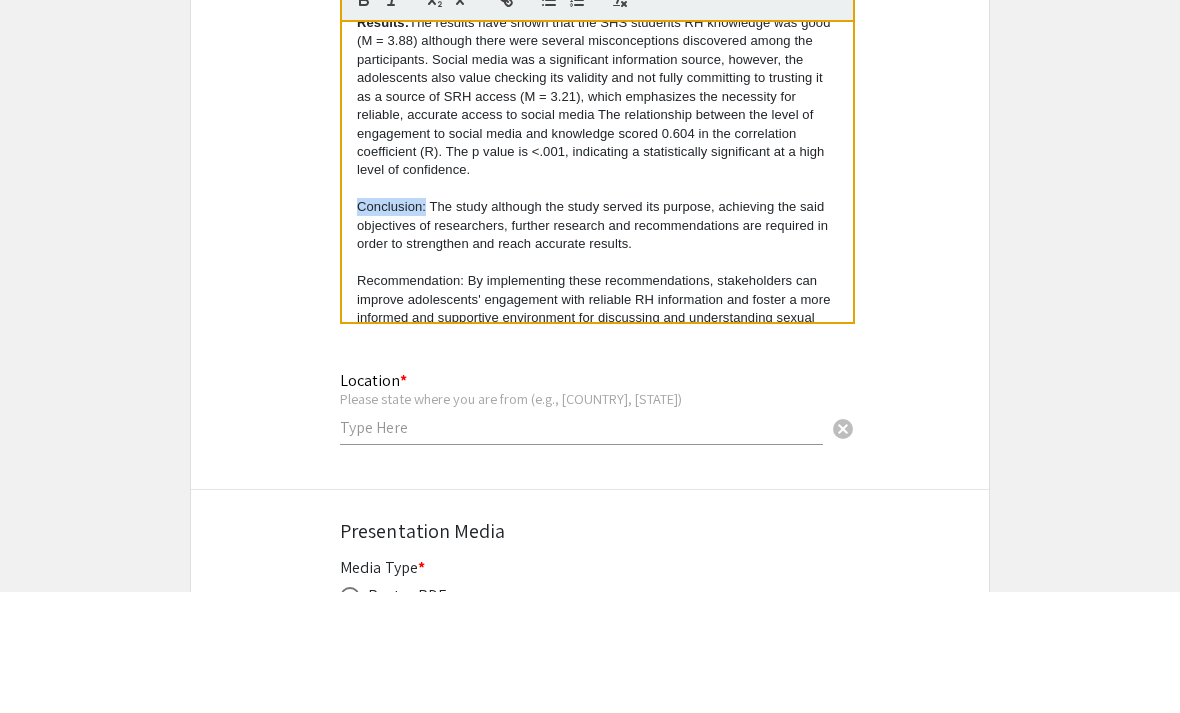 click 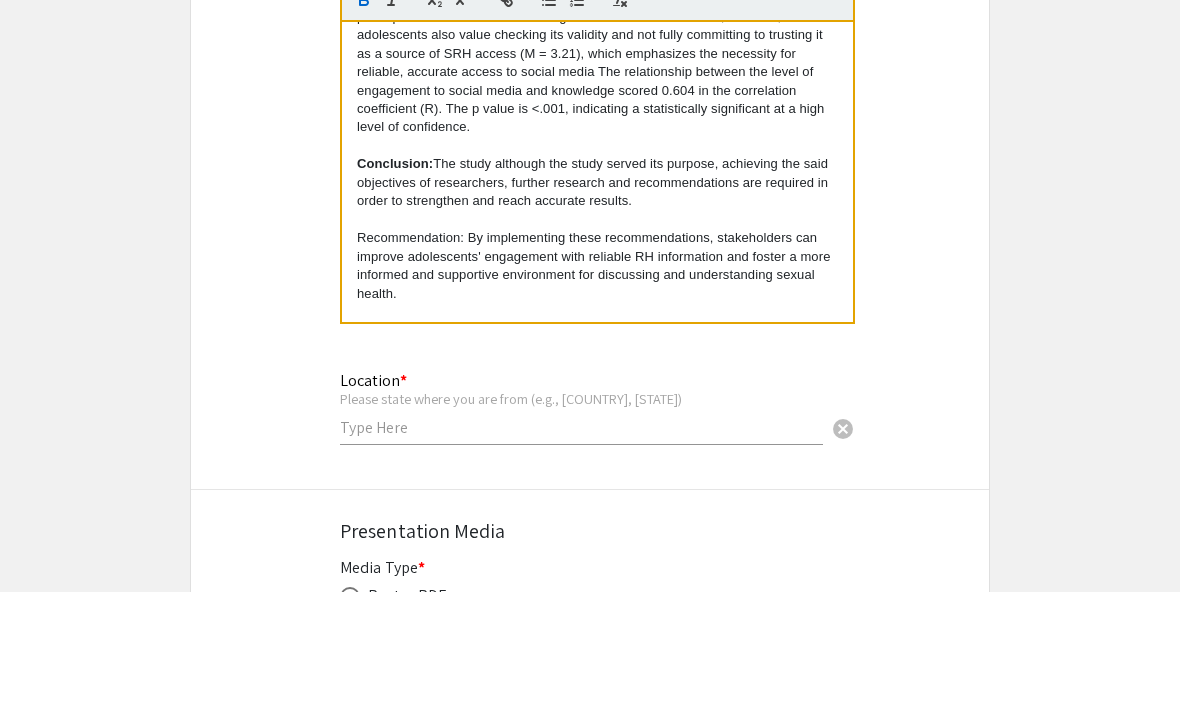 scroll, scrollTop: 264, scrollLeft: 0, axis: vertical 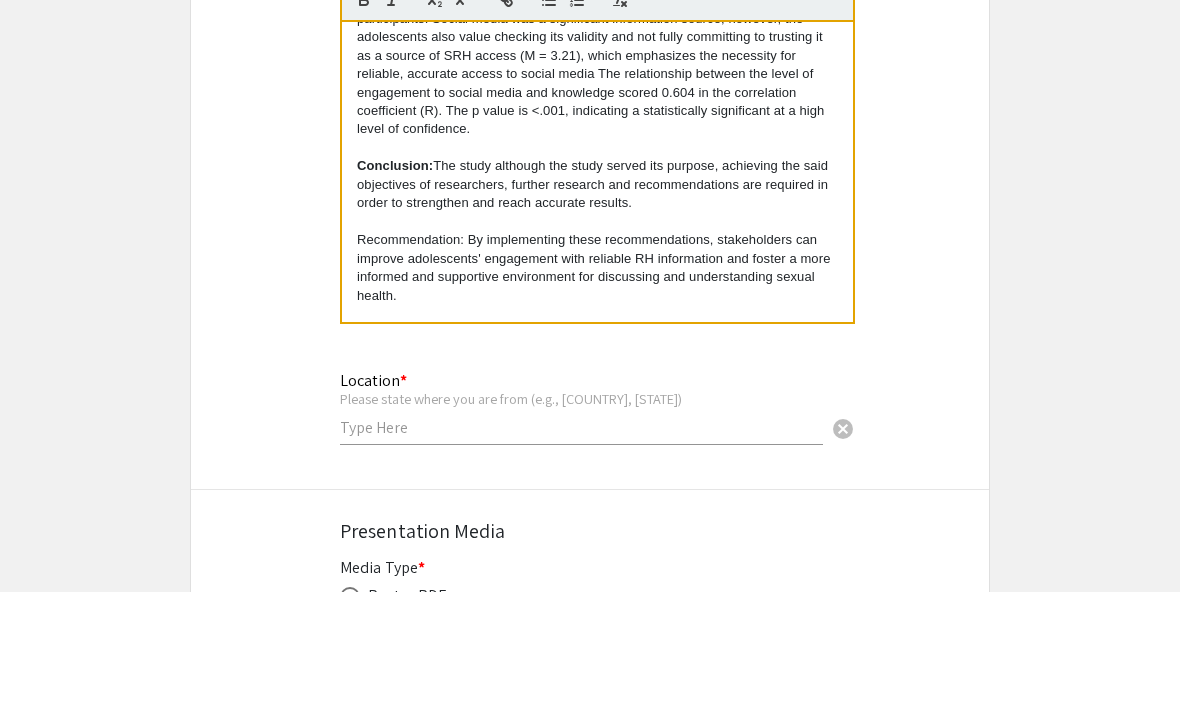 click on "Recommendation: By implementing these recommendations, stakeholders can improve adolescents' engagement with reliable RH information and foster a more informed and supportive environment for discussing and understanding sexual health." at bounding box center (597, 390) 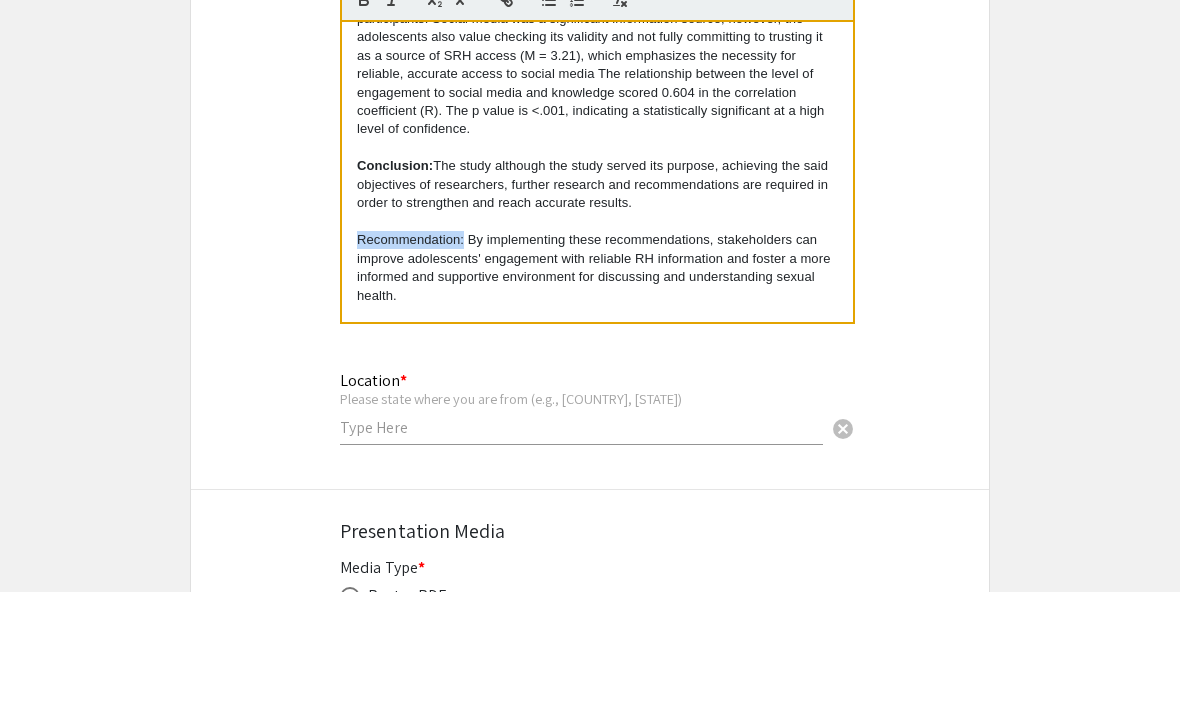 click 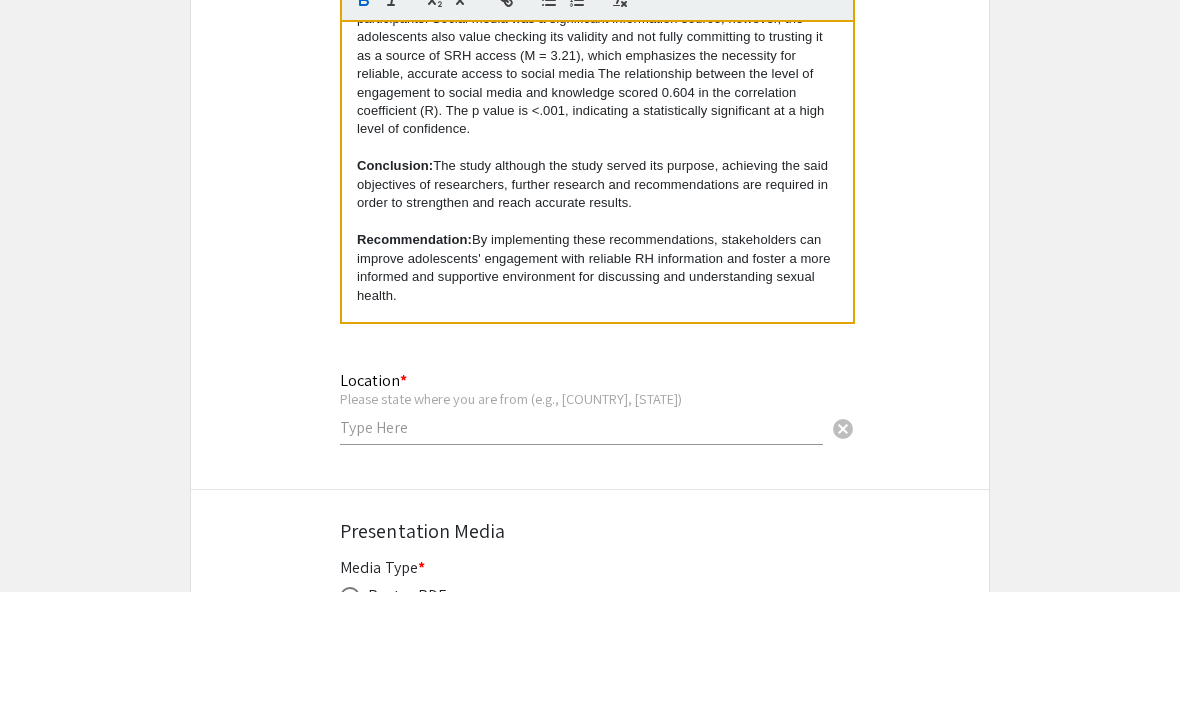 scroll, scrollTop: 1625, scrollLeft: 0, axis: vertical 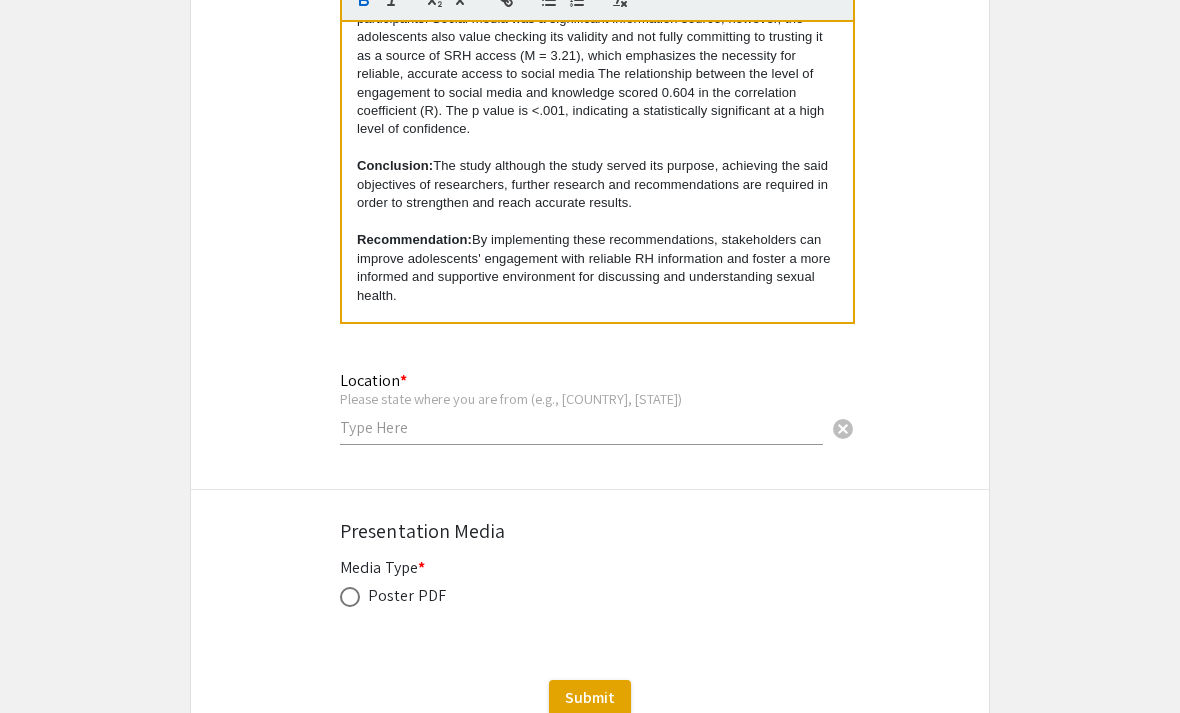 click at bounding box center (581, 427) 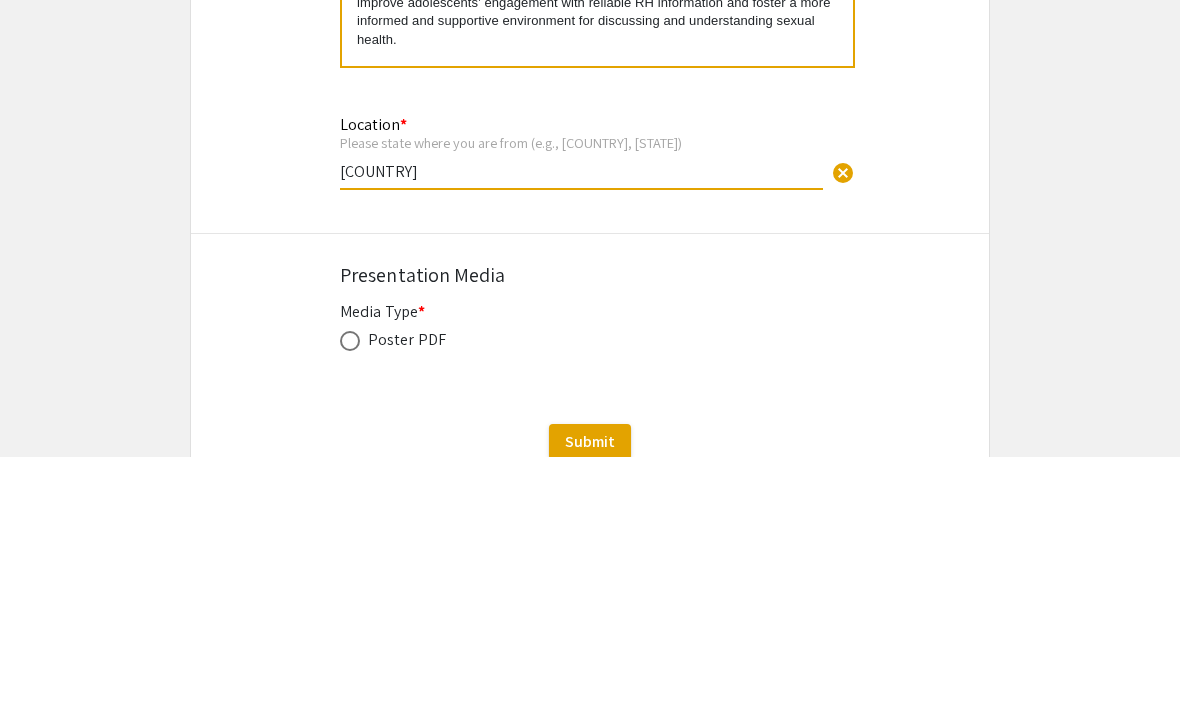 scroll, scrollTop: 1723, scrollLeft: 0, axis: vertical 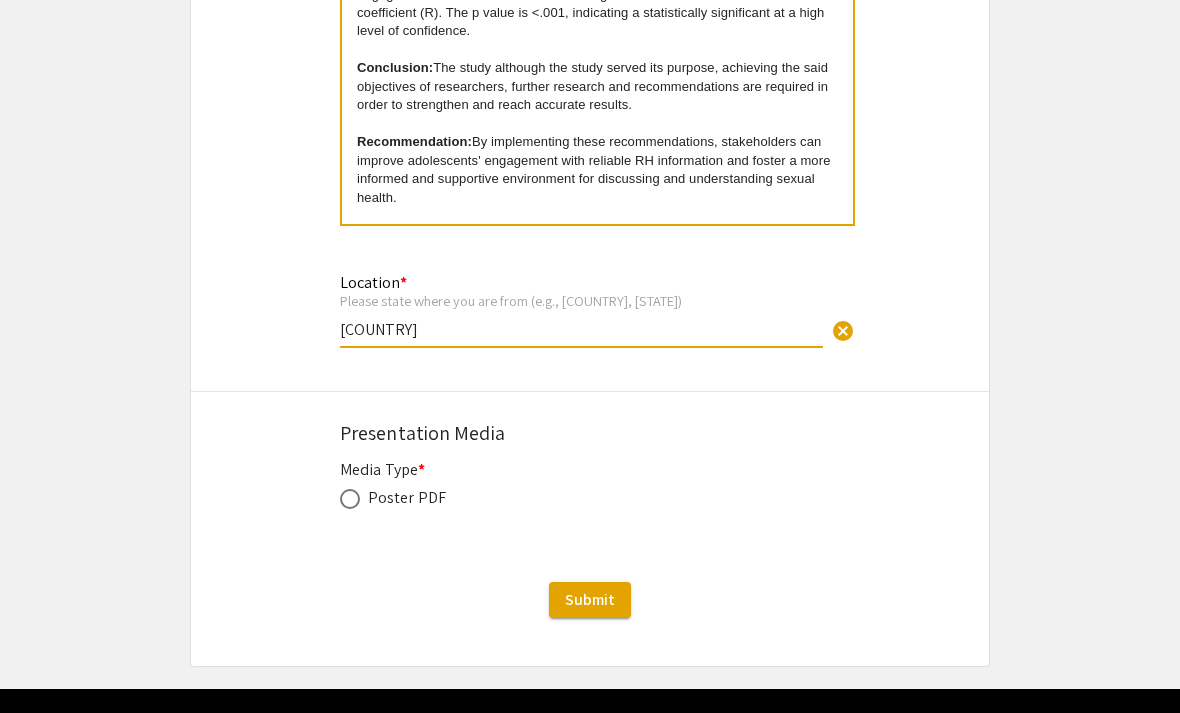 type on "[COUNTRY]" 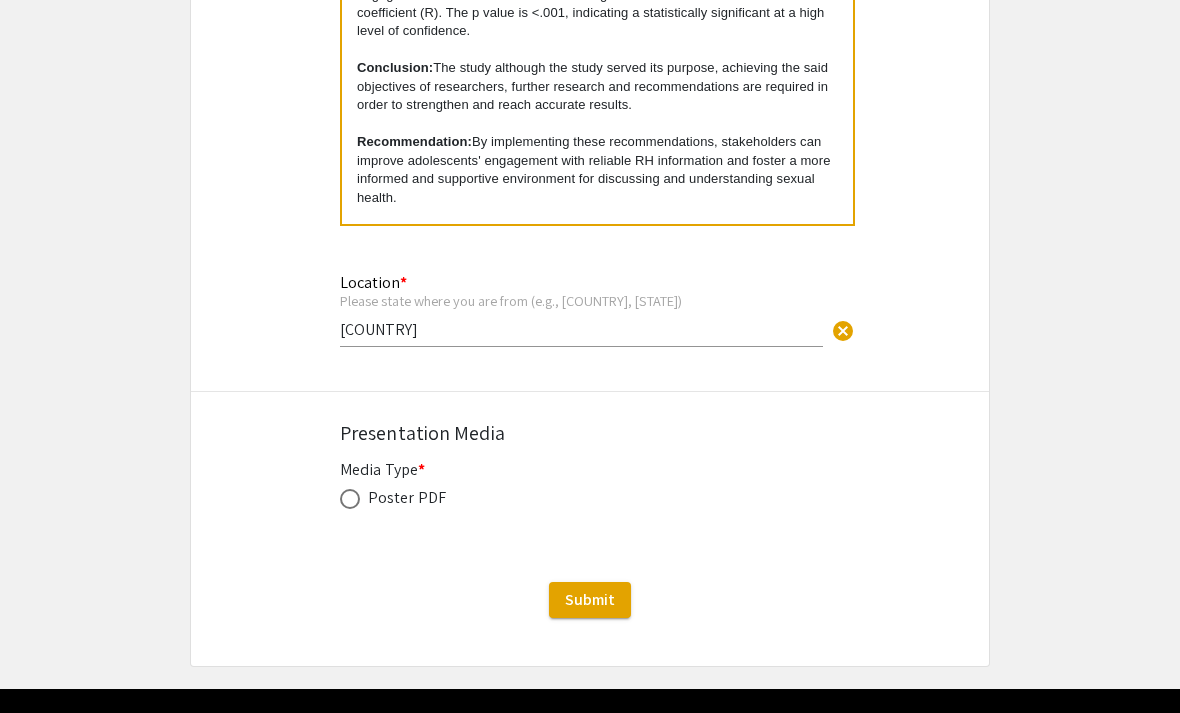 click on "Poster PDF" 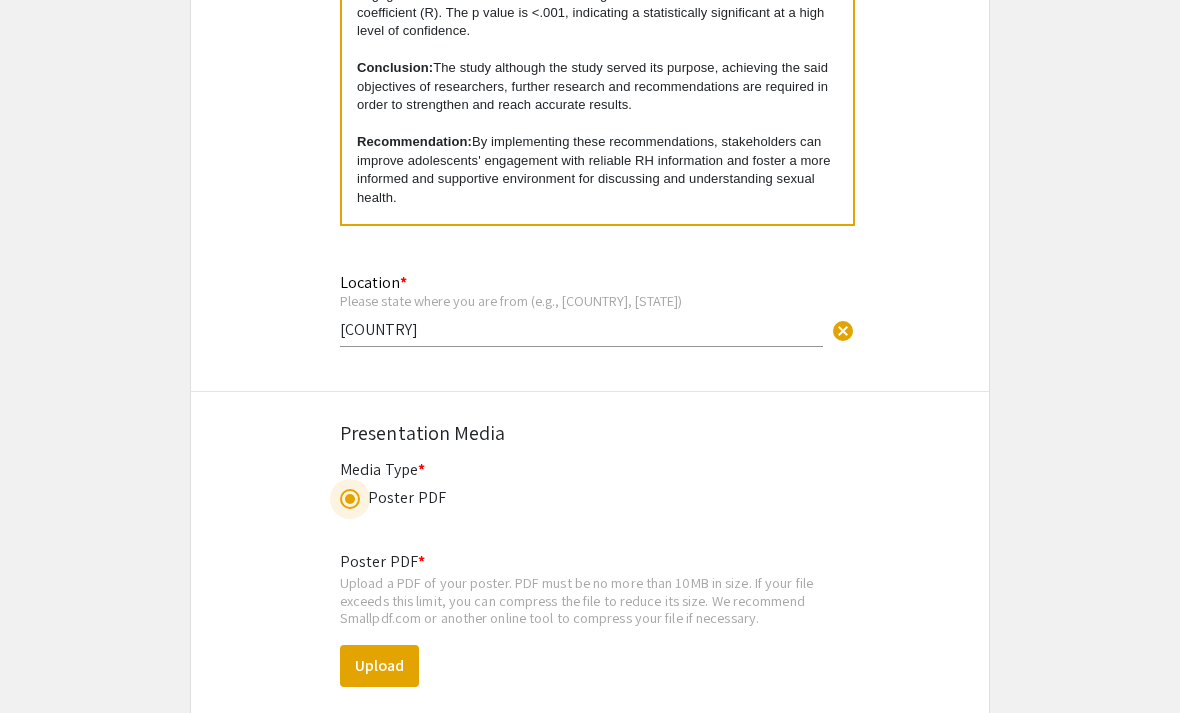 click on "Upload" at bounding box center [379, 666] 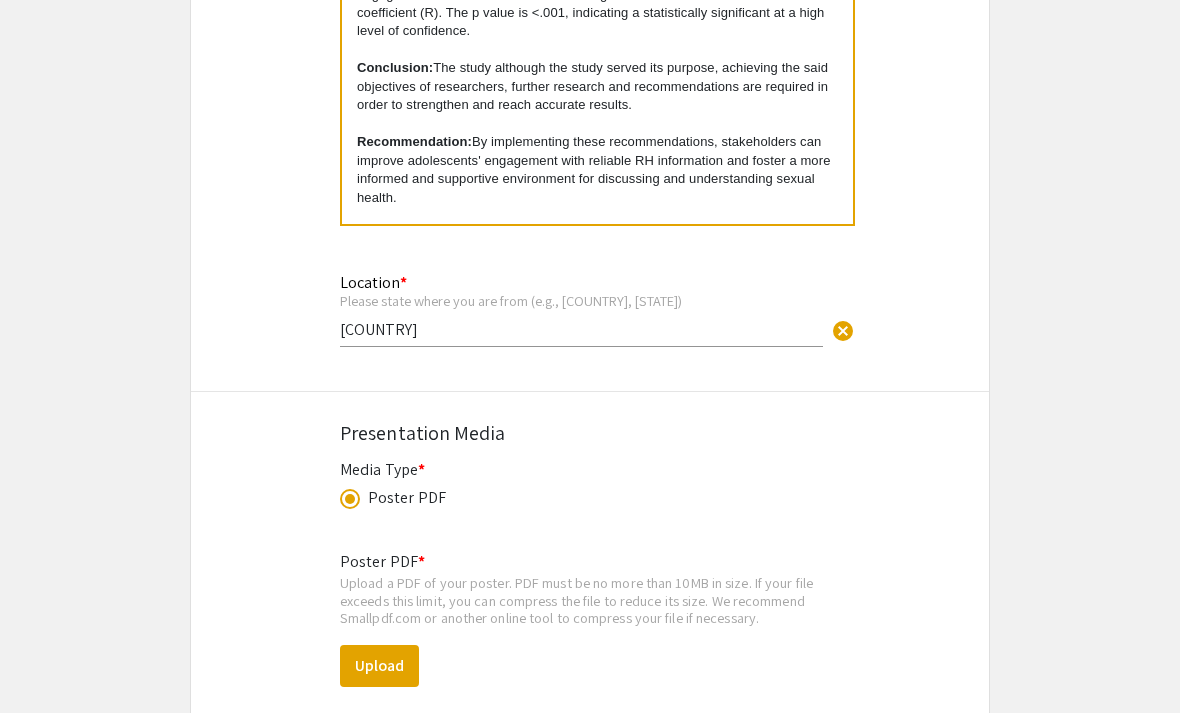 select on "custom" 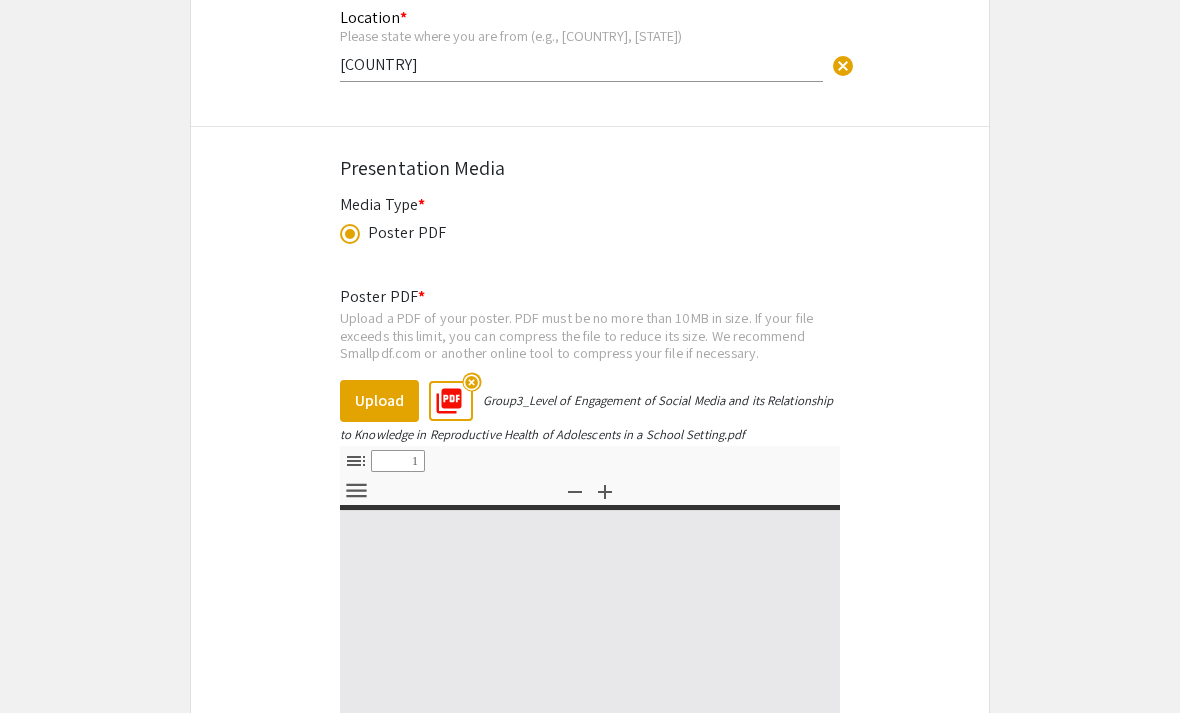 type on "0" 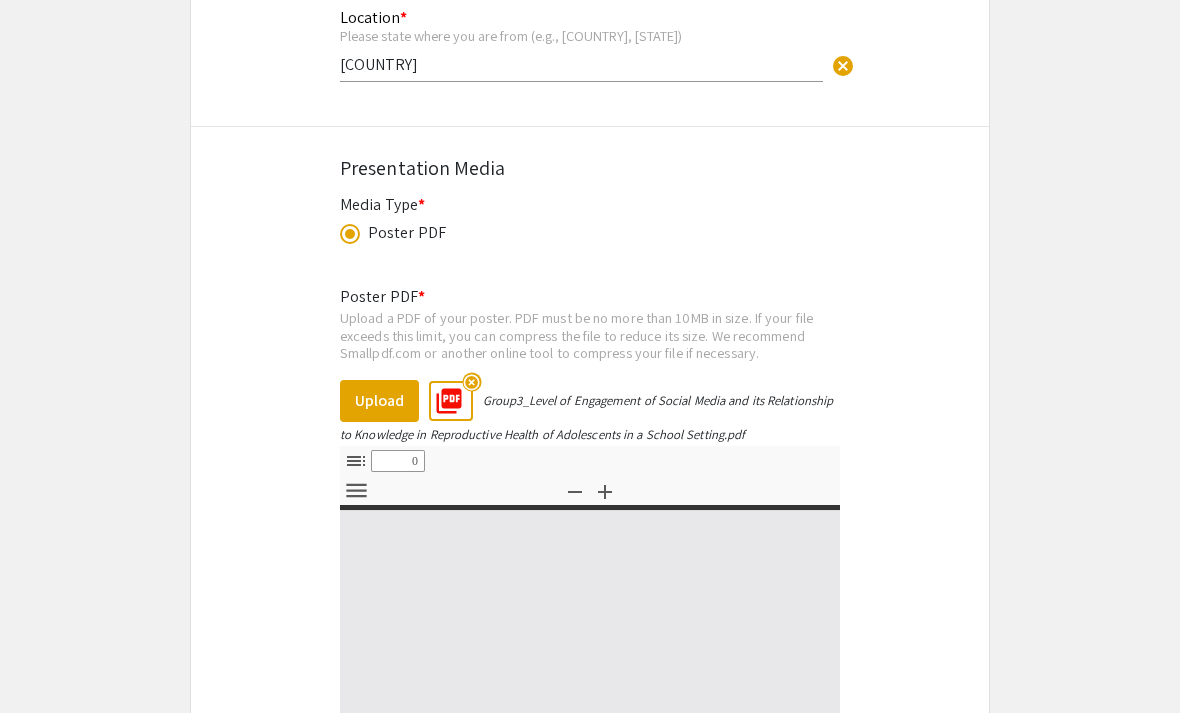 select on "custom" 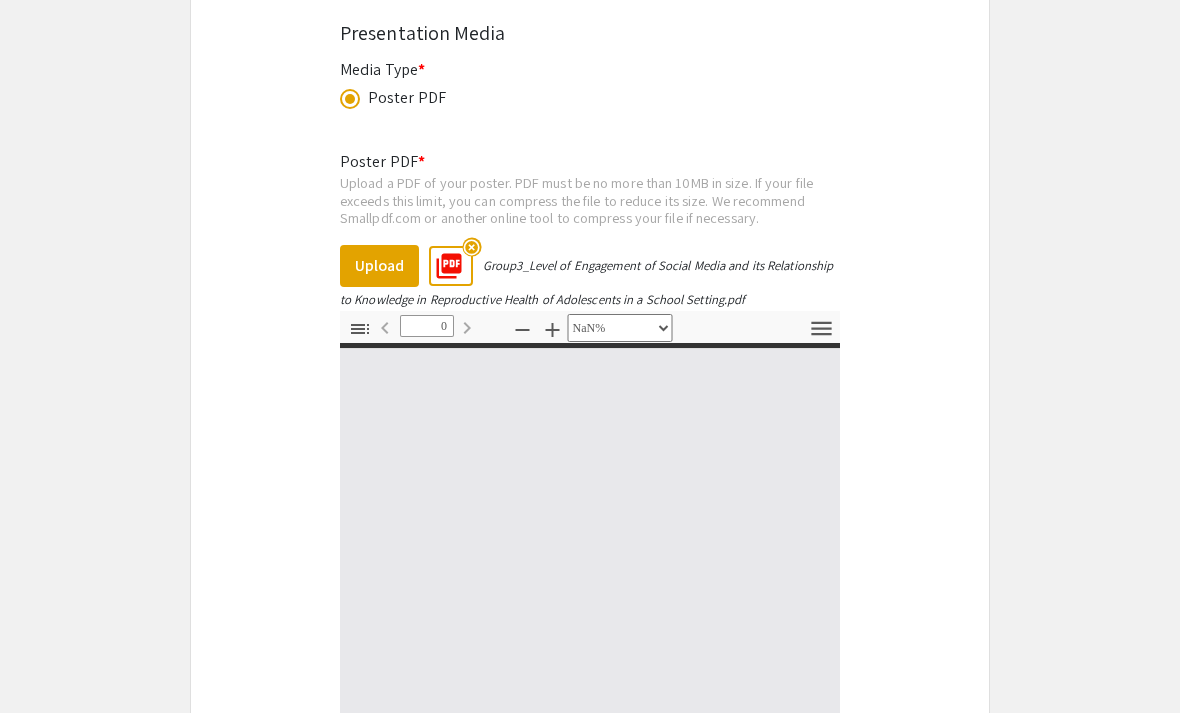 type on "1" 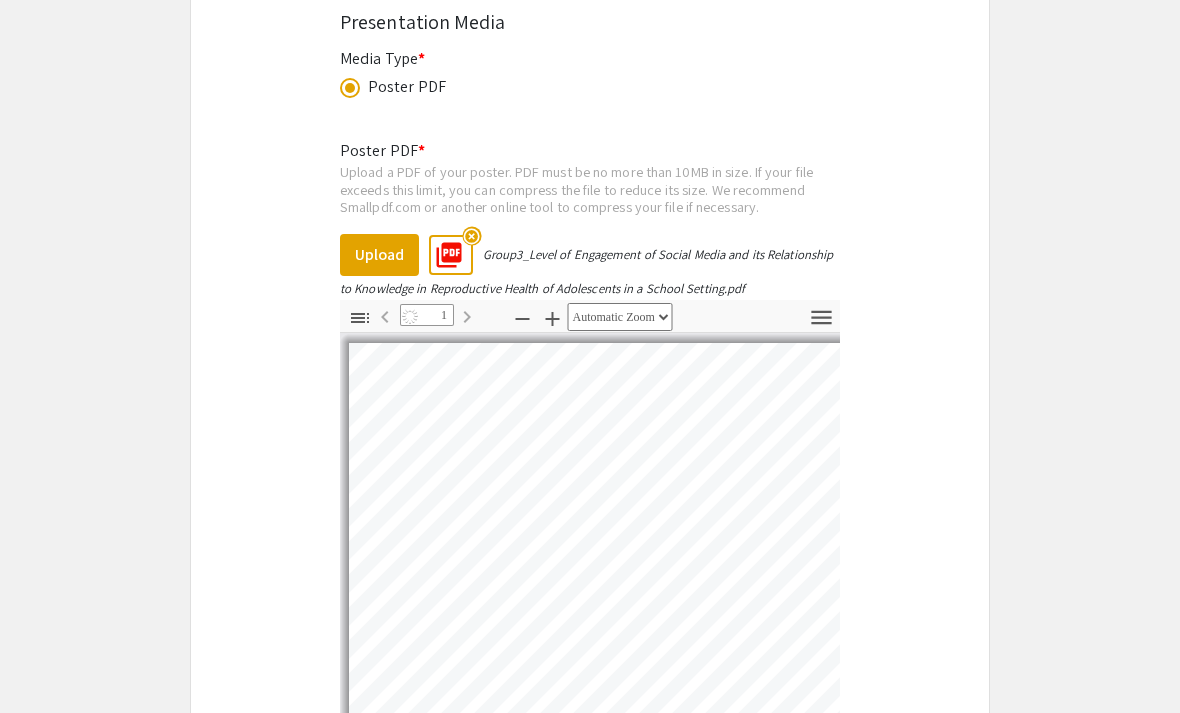 scroll, scrollTop: 2256, scrollLeft: 0, axis: vertical 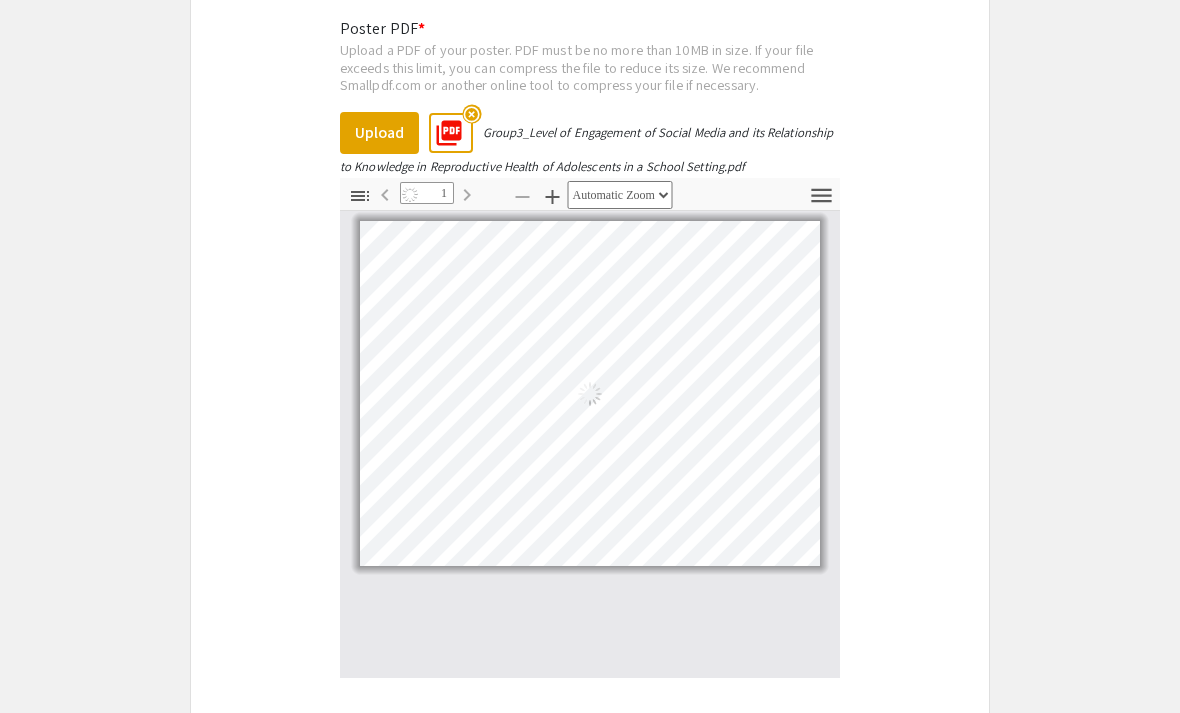 select on "auto" 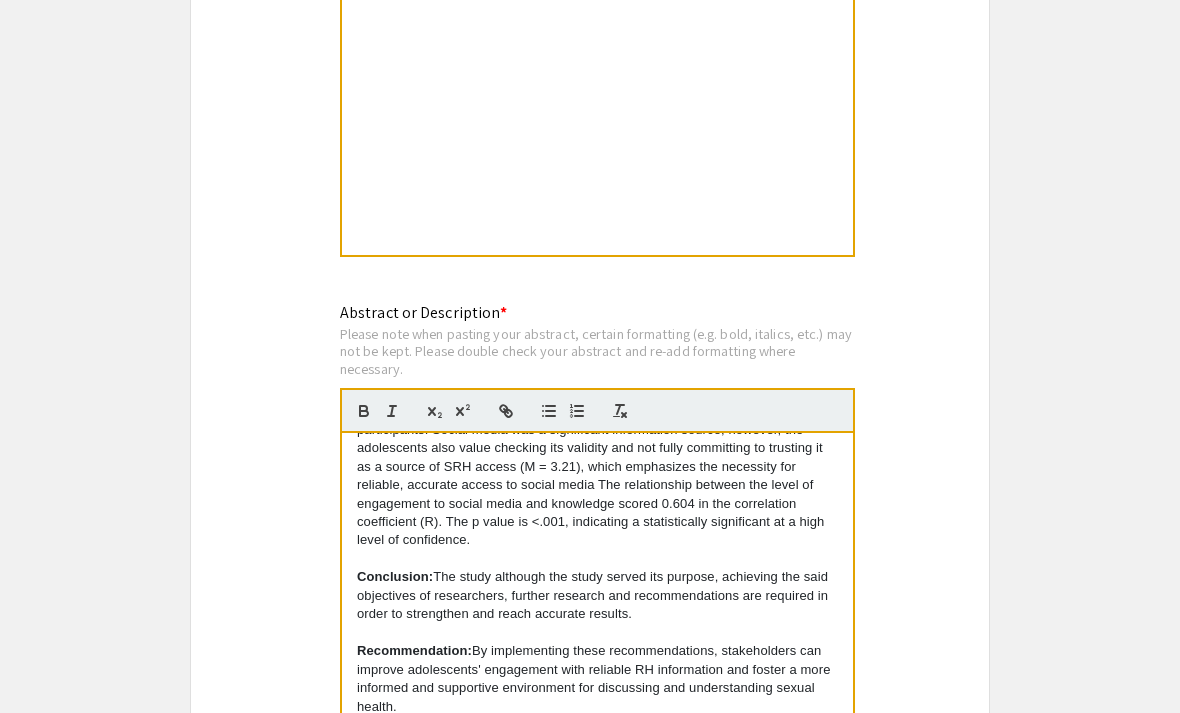 scroll, scrollTop: 1233, scrollLeft: 0, axis: vertical 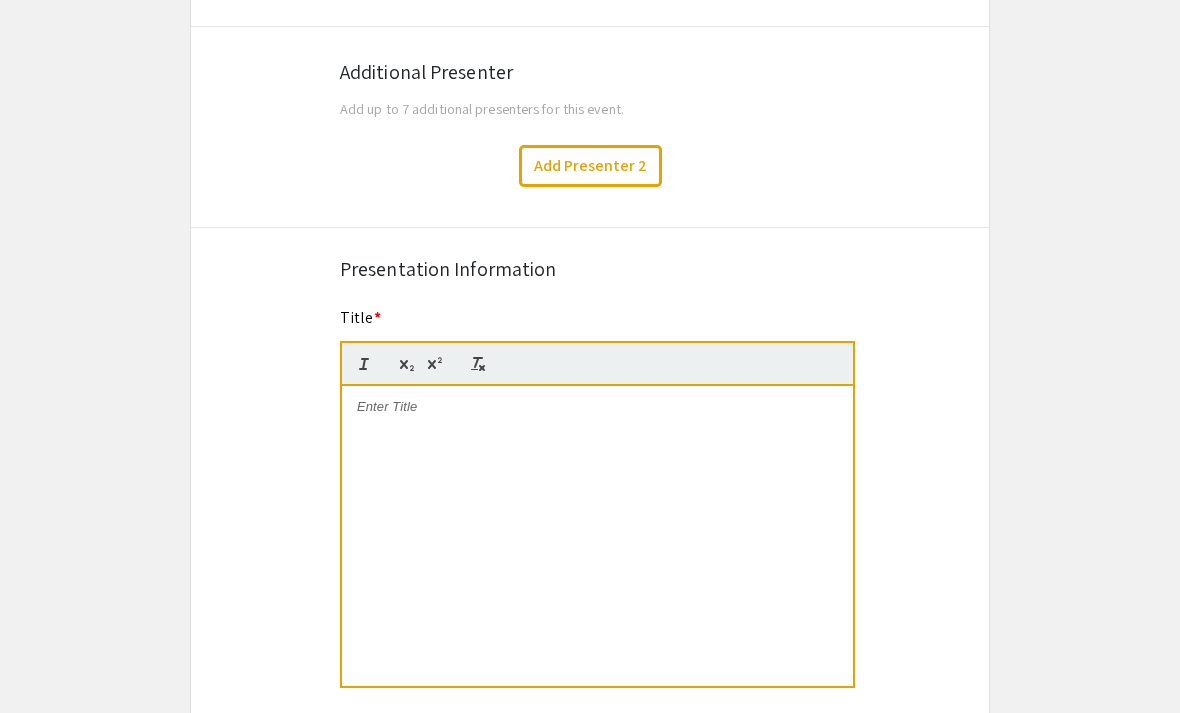 click at bounding box center (597, 536) 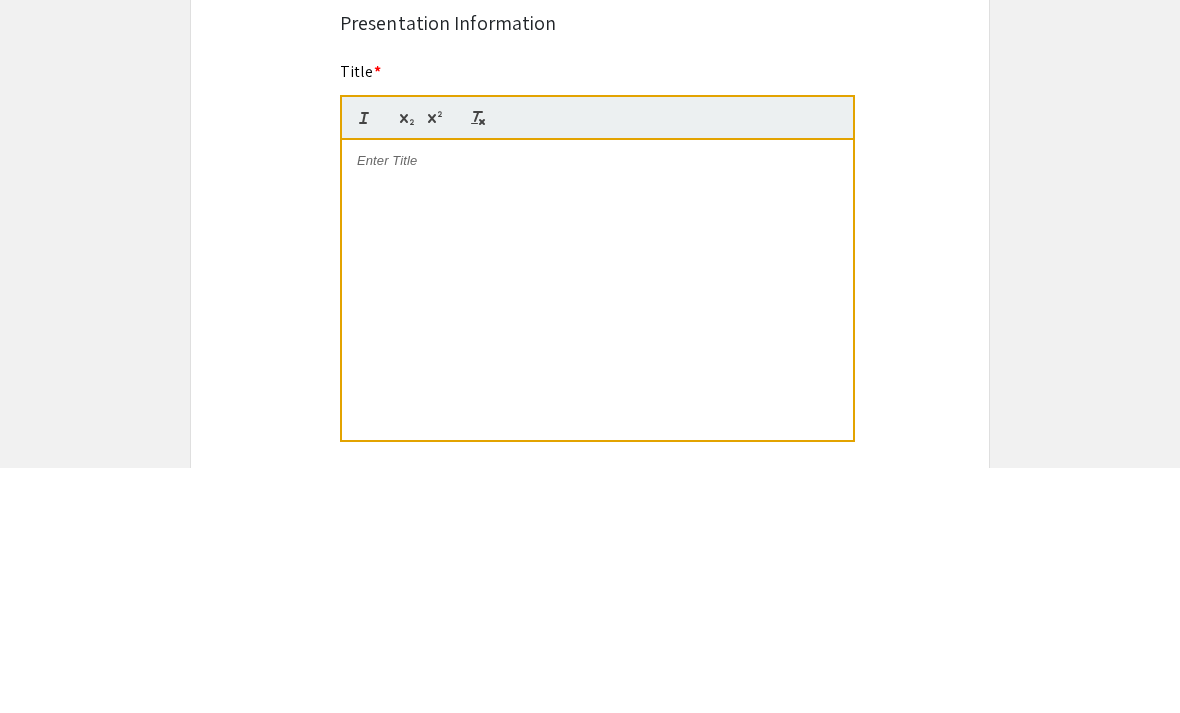 scroll, scrollTop: 1029, scrollLeft: 0, axis: vertical 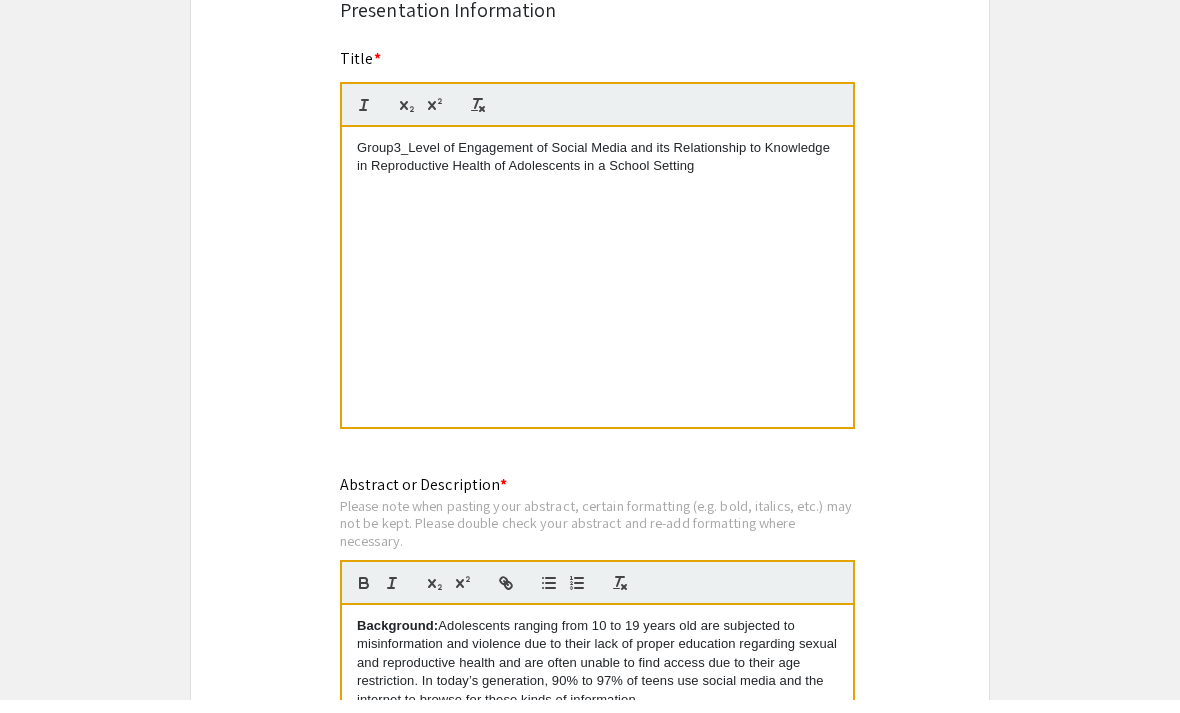 click on "Group3_Level of Engagement of Social Media and its Relationship to Knowledge in Reproductive Health of Adolescents in a School Setting" at bounding box center [597, 170] 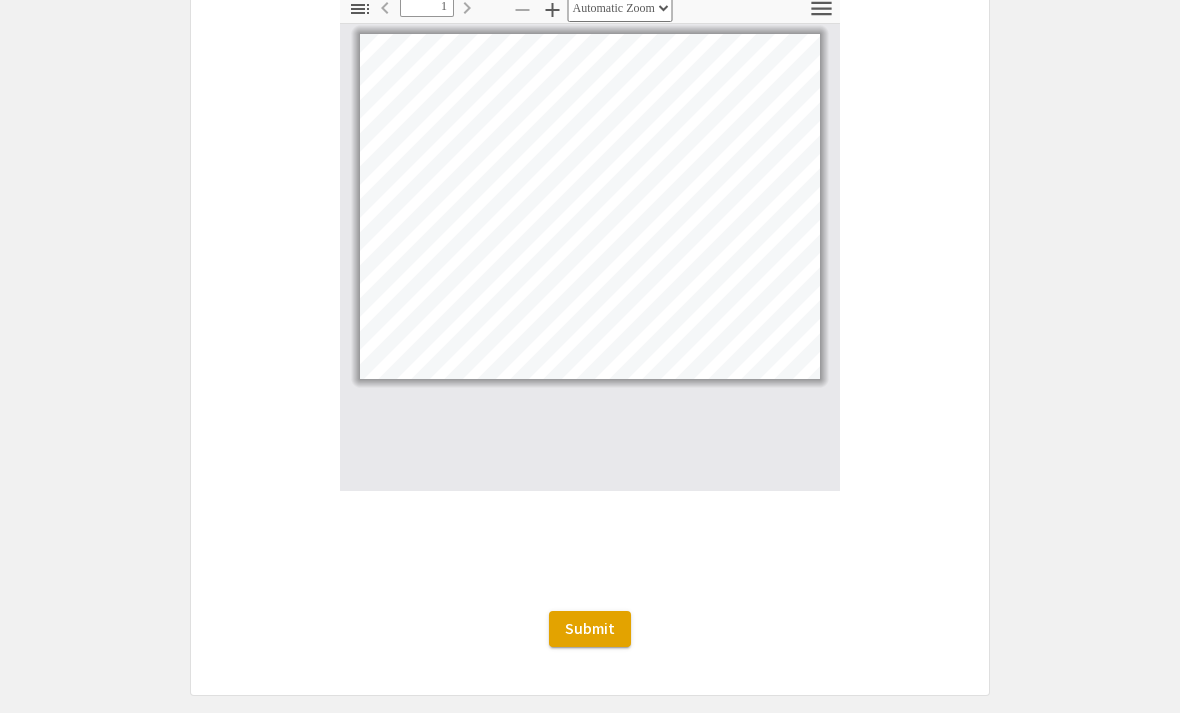 scroll, scrollTop: 2470, scrollLeft: 0, axis: vertical 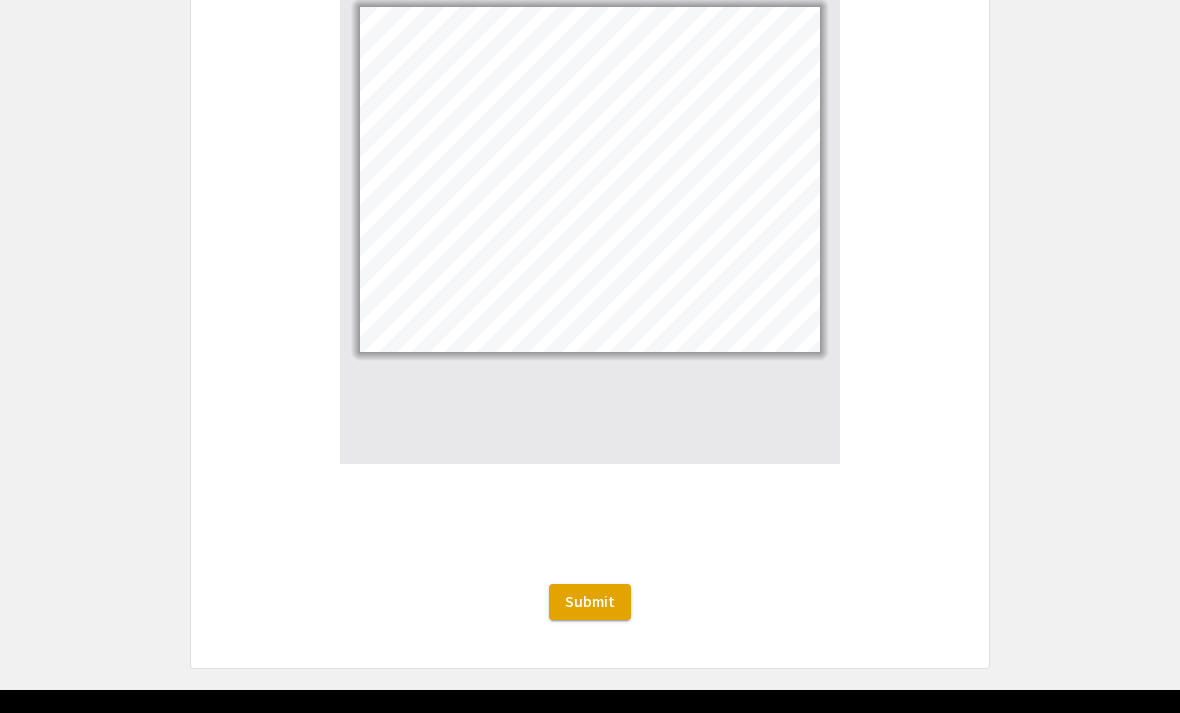 click on "Submit" 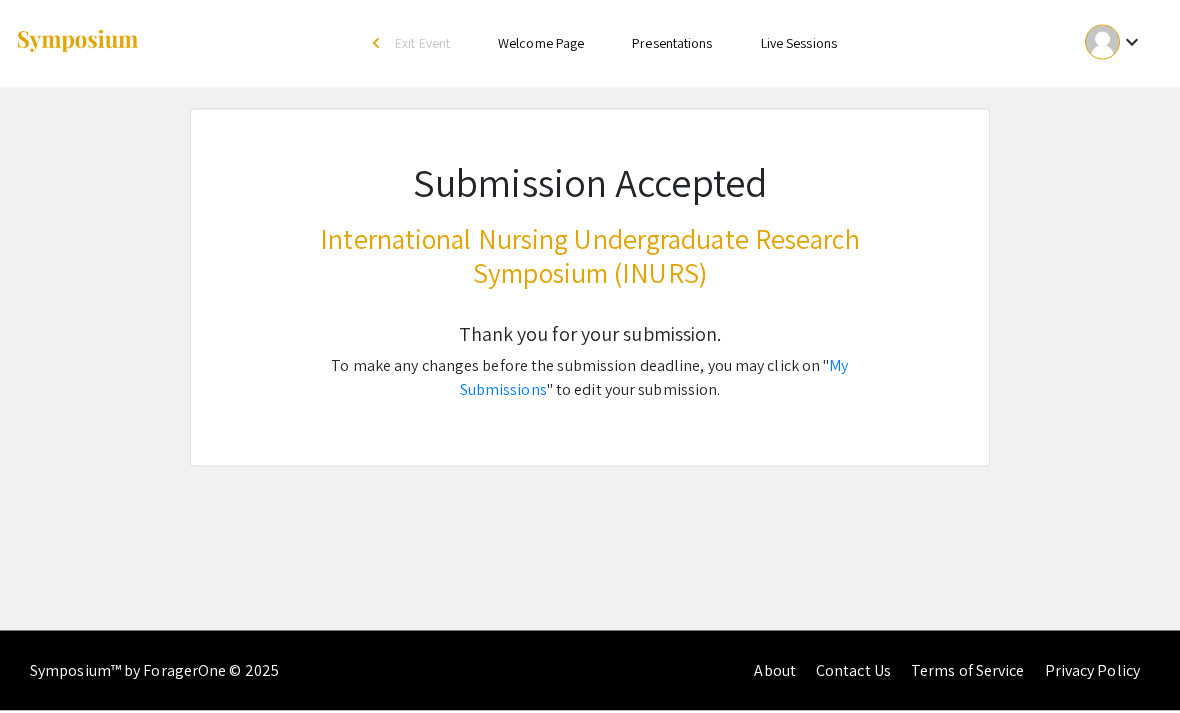 scroll, scrollTop: 64, scrollLeft: 0, axis: vertical 